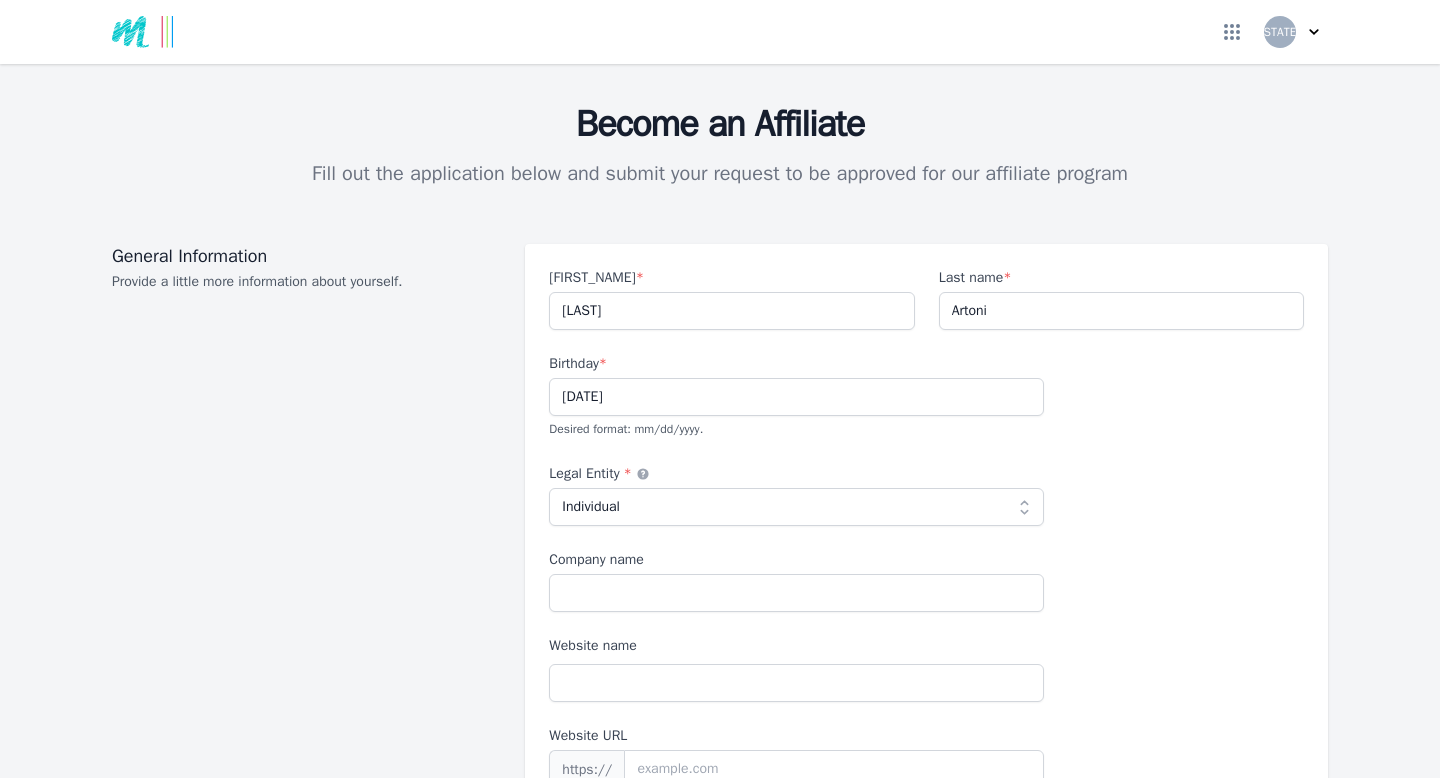 select on "individual" 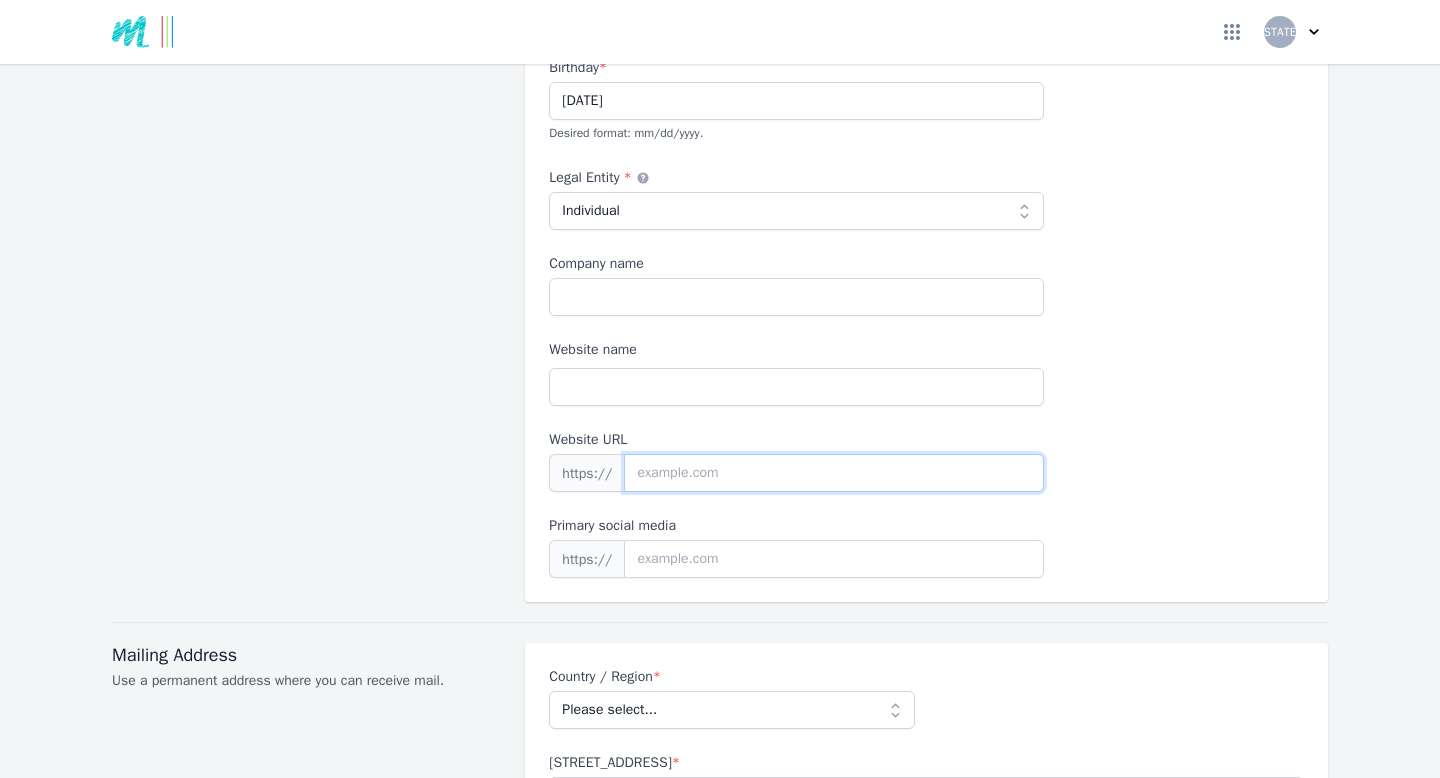 click on "Website URL" at bounding box center (834, 473) 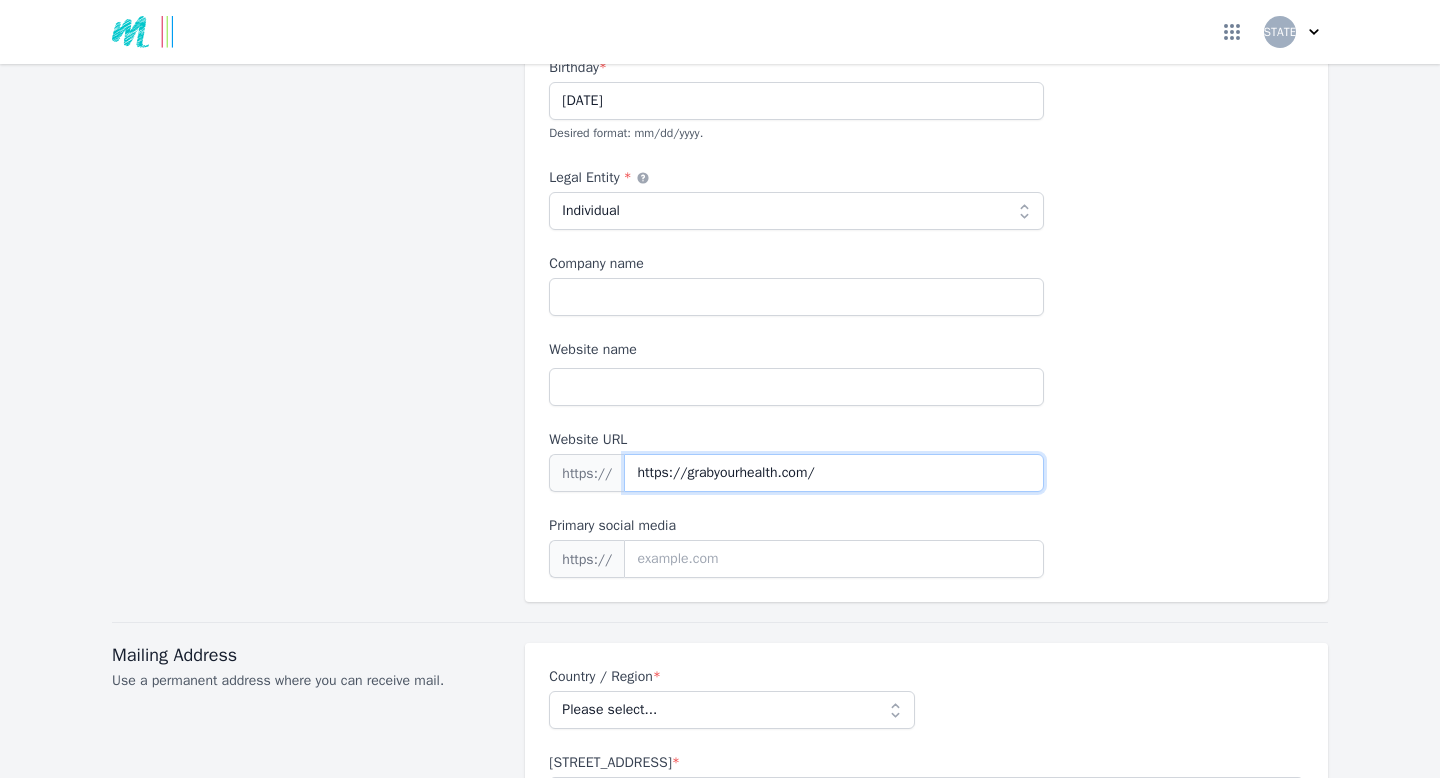 drag, startPoint x: 683, startPoint y: 475, endPoint x: 579, endPoint y: 451, distance: 106.733315 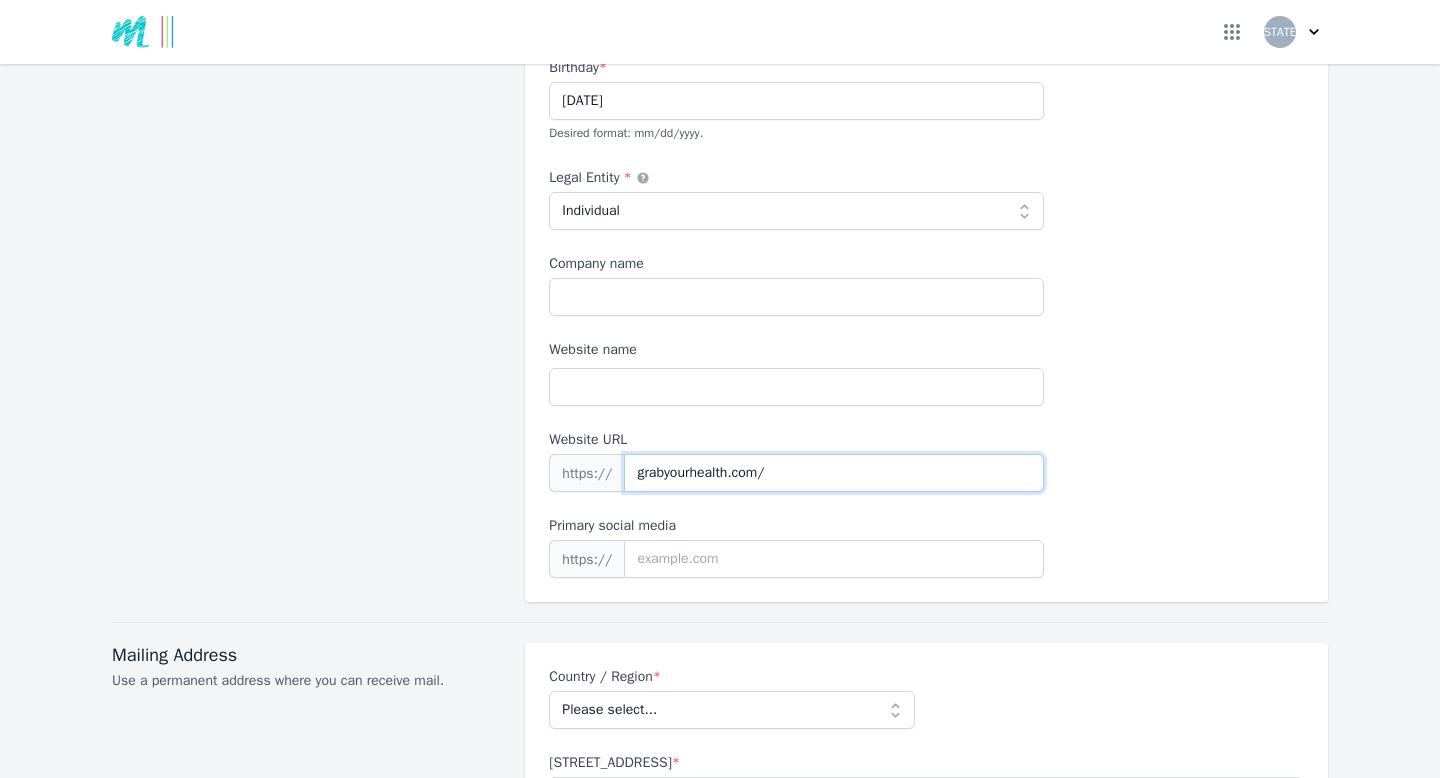 type on "grabyourhealth.com/" 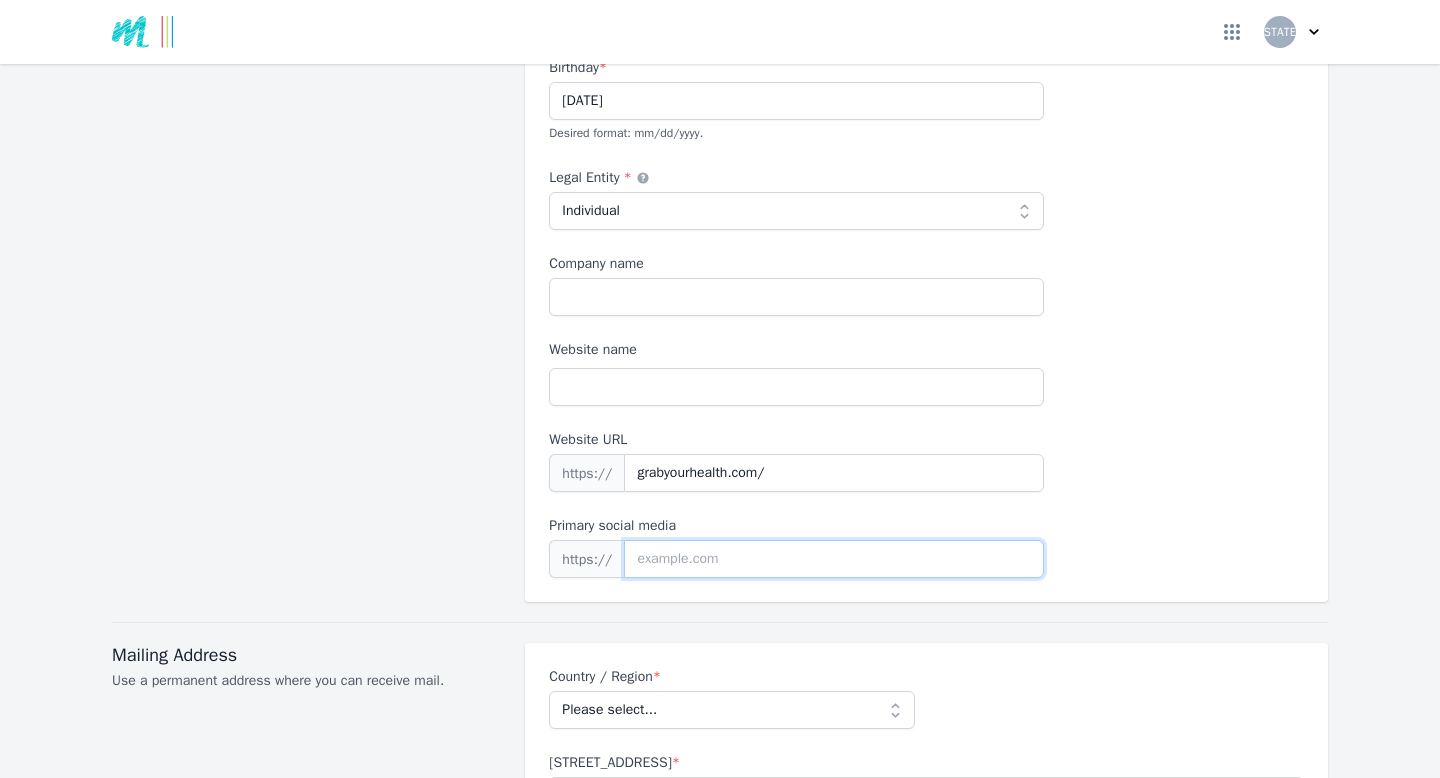click at bounding box center (834, 559) 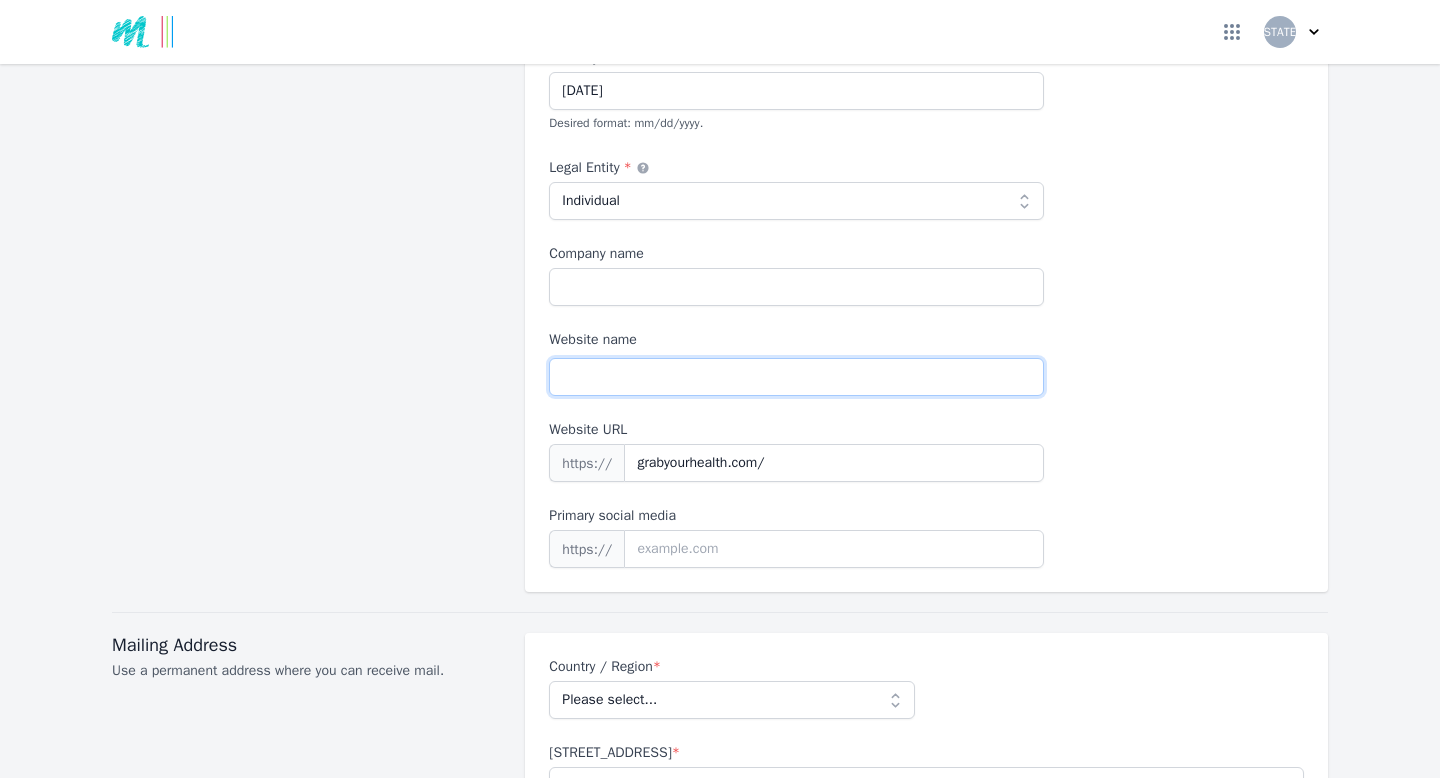 click on "Website name" at bounding box center [796, 377] 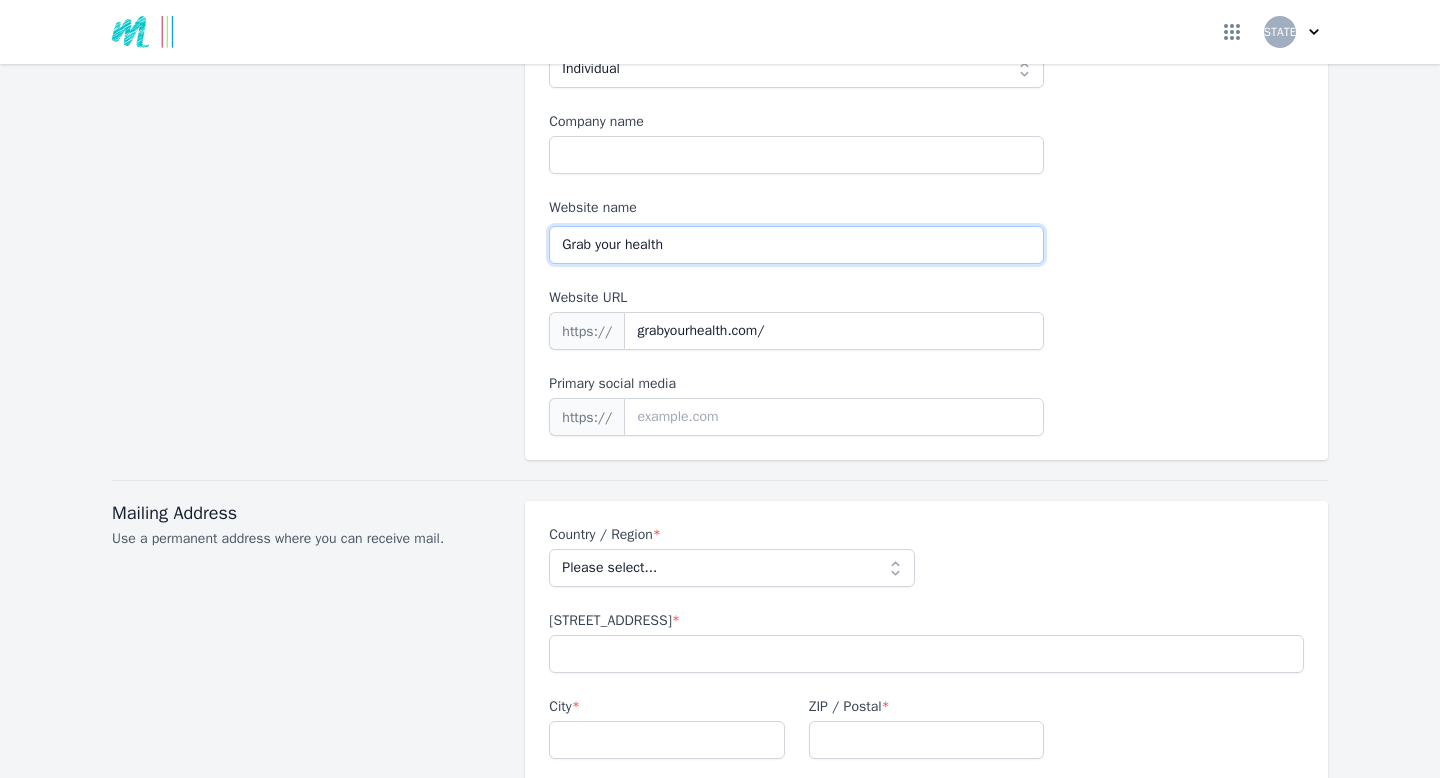 scroll, scrollTop: 488, scrollLeft: 0, axis: vertical 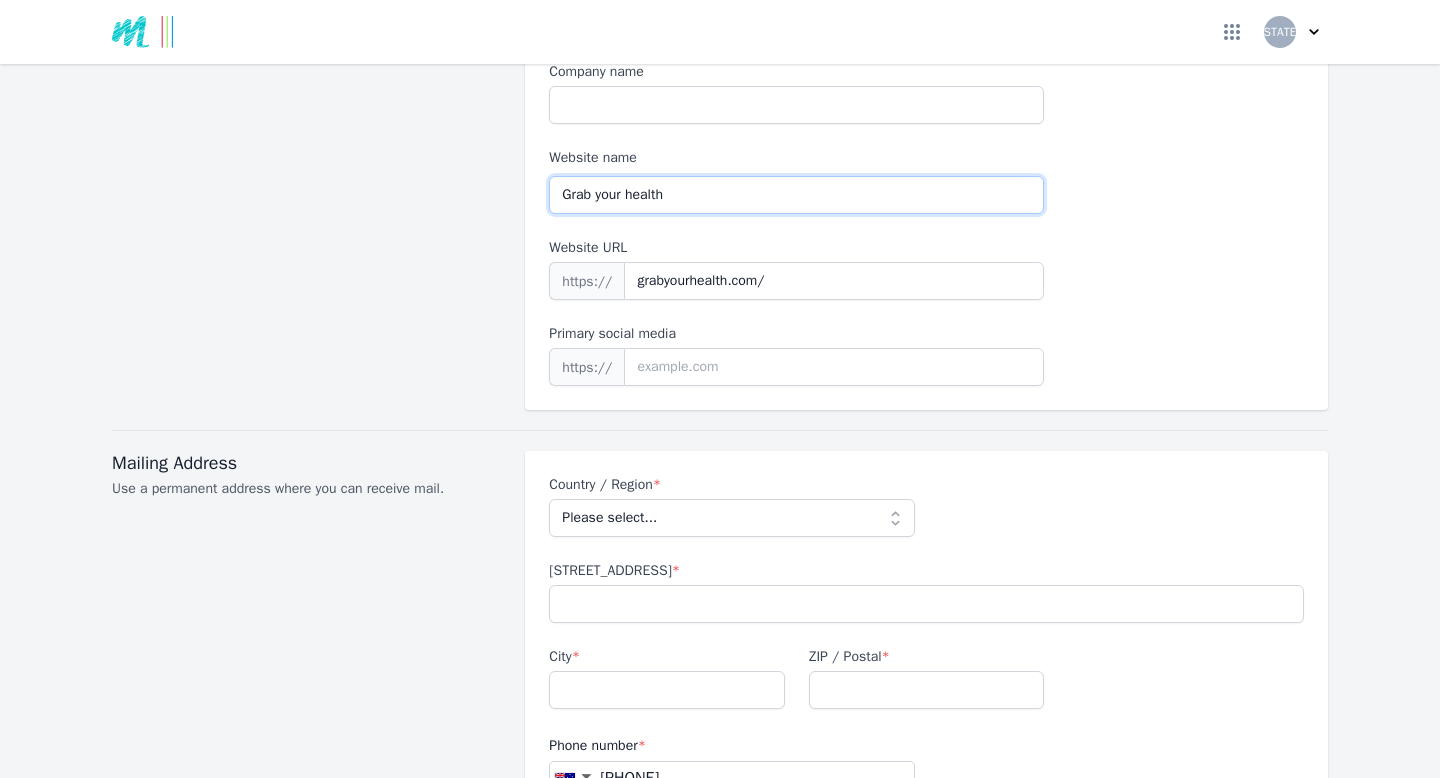 type on "Grab your health" 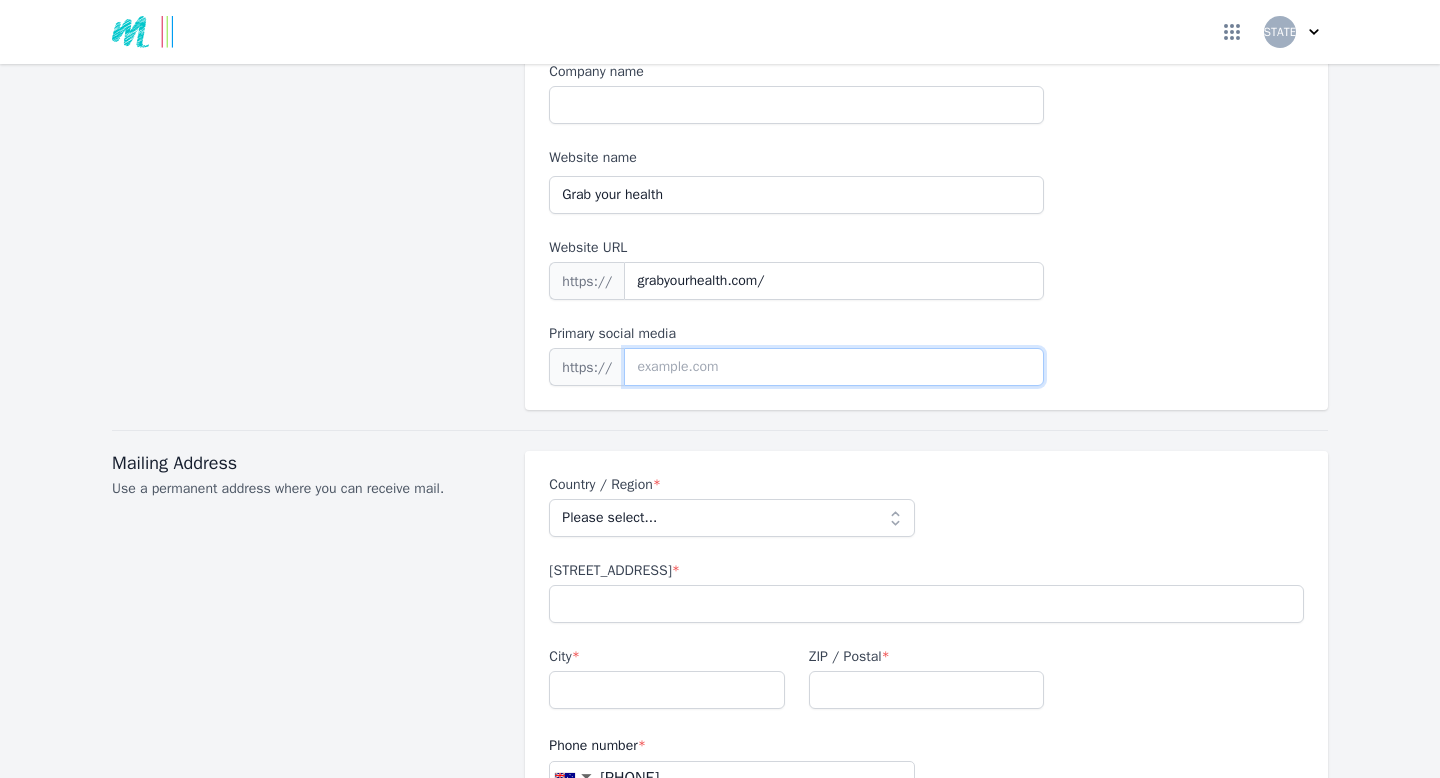 click at bounding box center [834, 367] 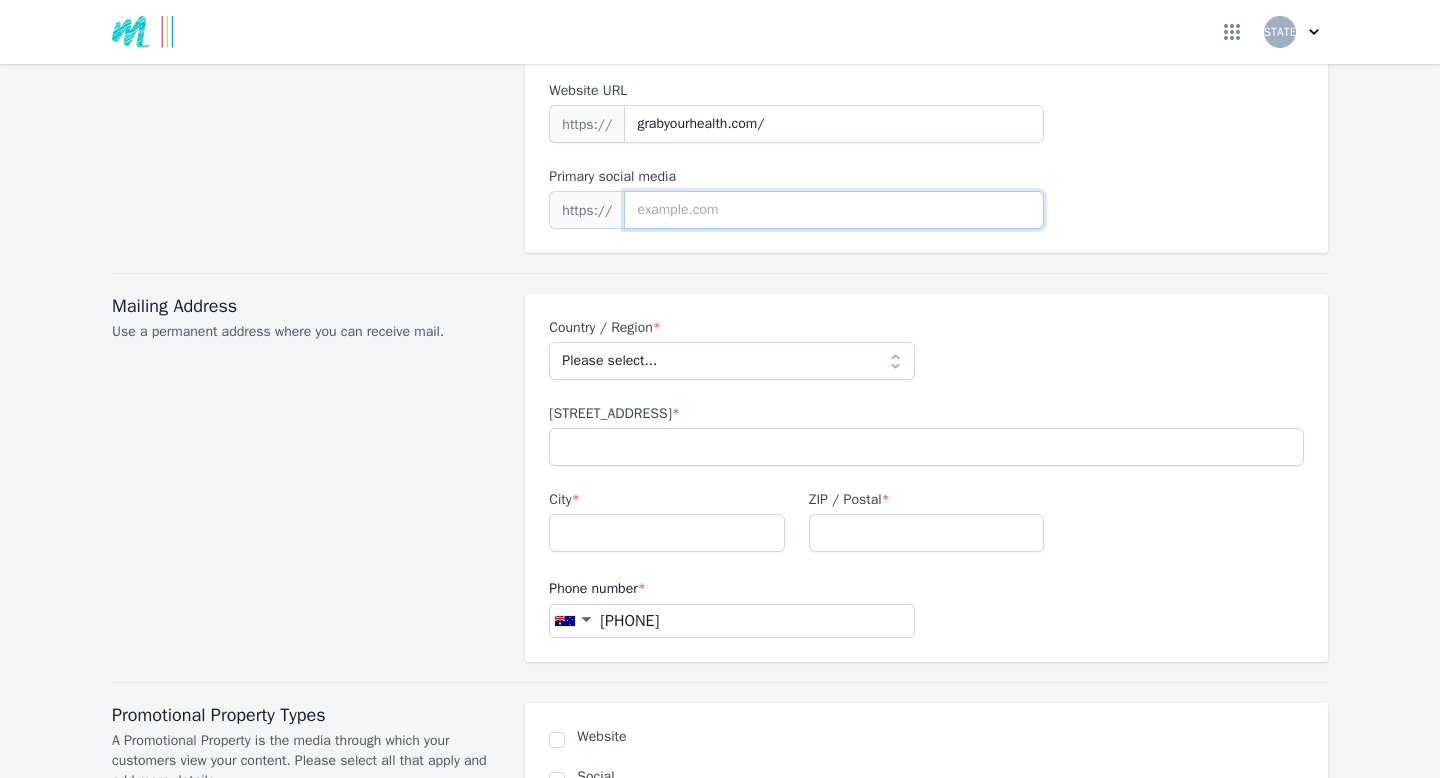 scroll, scrollTop: 647, scrollLeft: 0, axis: vertical 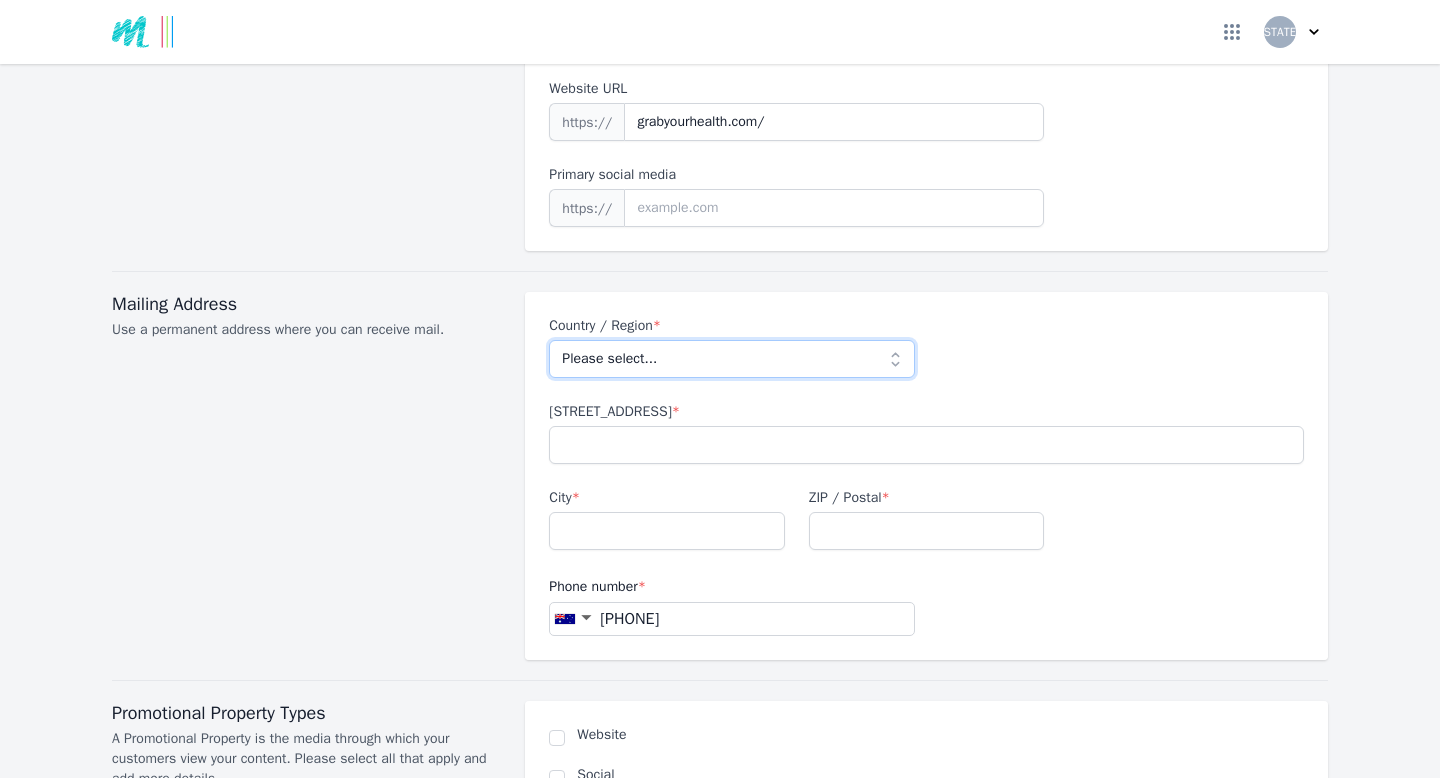 click on "Please select...   Afghanistan Albania Algeria American Samoa Andorra Angola Anguilla Antarctica Antigua and Barbuda Argentina Armenia Aruba Australia Austria Azerbaijan Bahamas Bahrain Bangladesh Barbados Belarus Belgium Belize Benin Bermuda Bhutan Bolivia Bosnia and Herzegovina Botswana Bouvet Island Brazil British Indian Ocean Territory British Virgin Islands Brunei Bulgaria Burkina Faso Burundi Cambodia Cameroon Canada Cape Verde Caribbean Netherlands Cayman Islands Central African Republic Chad Chile China Christmas Island Cocos (Keeling) Islands Colombia Comoros Cook Islands Costa Rica Croatia Cuba Curaçao Cyprus Czech Republic DR Congo Denmark Djibouti Dominica Dominican Republic Ecuador Egypt El Salvador Equatorial Guinea Eritrea Estonia Ethiopia Falkland Islands Faroe Islands Fiji Finland France French Guiana French Polynesia French Southern and Antarctic Lands Gabon Gambia Georgia Germany Ghana Gibraltar Greece Greenland Grenada Guadeloupe Guam Guatemala Guernsey Guinea Guinea-Bissau Guyana Haiti" at bounding box center [731, 359] 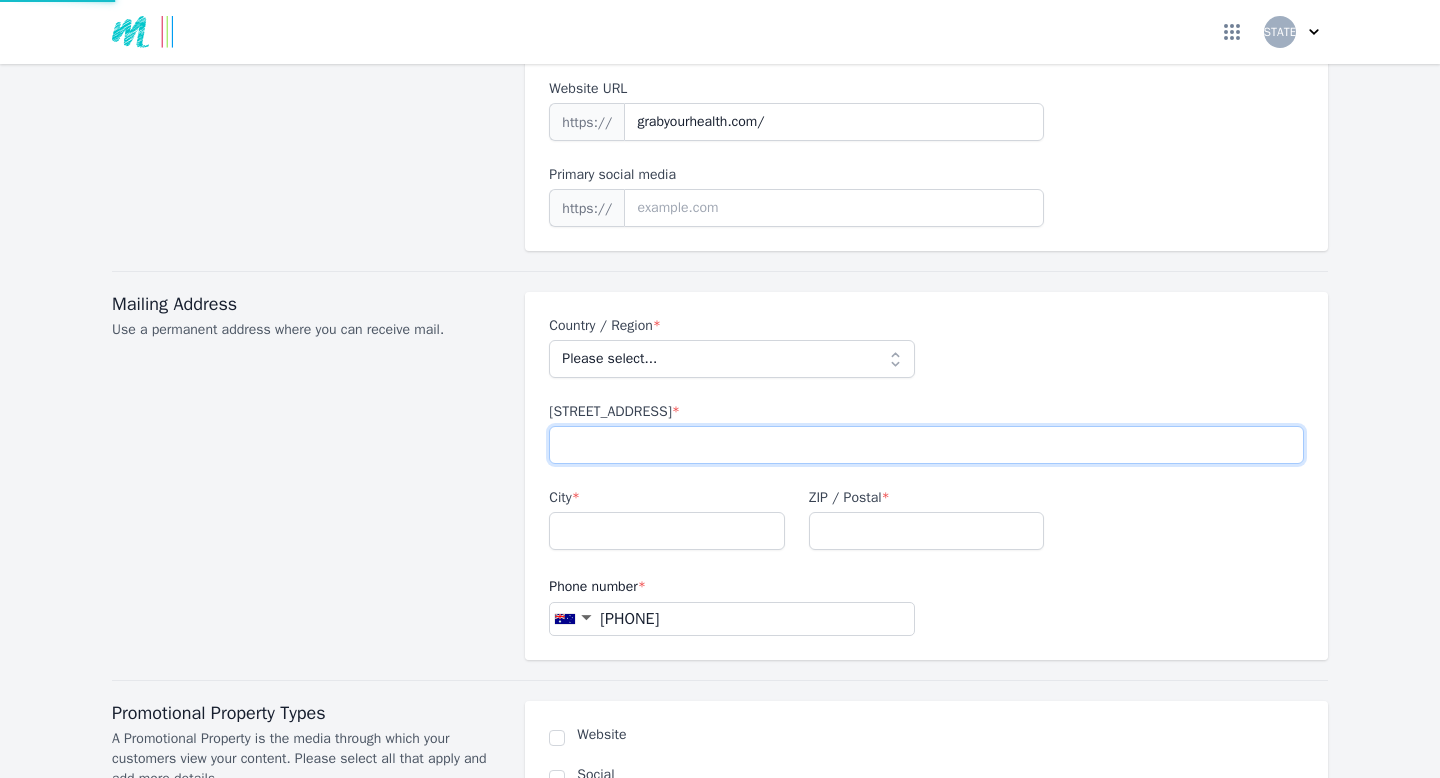 click on "Street address  *" at bounding box center (926, 445) 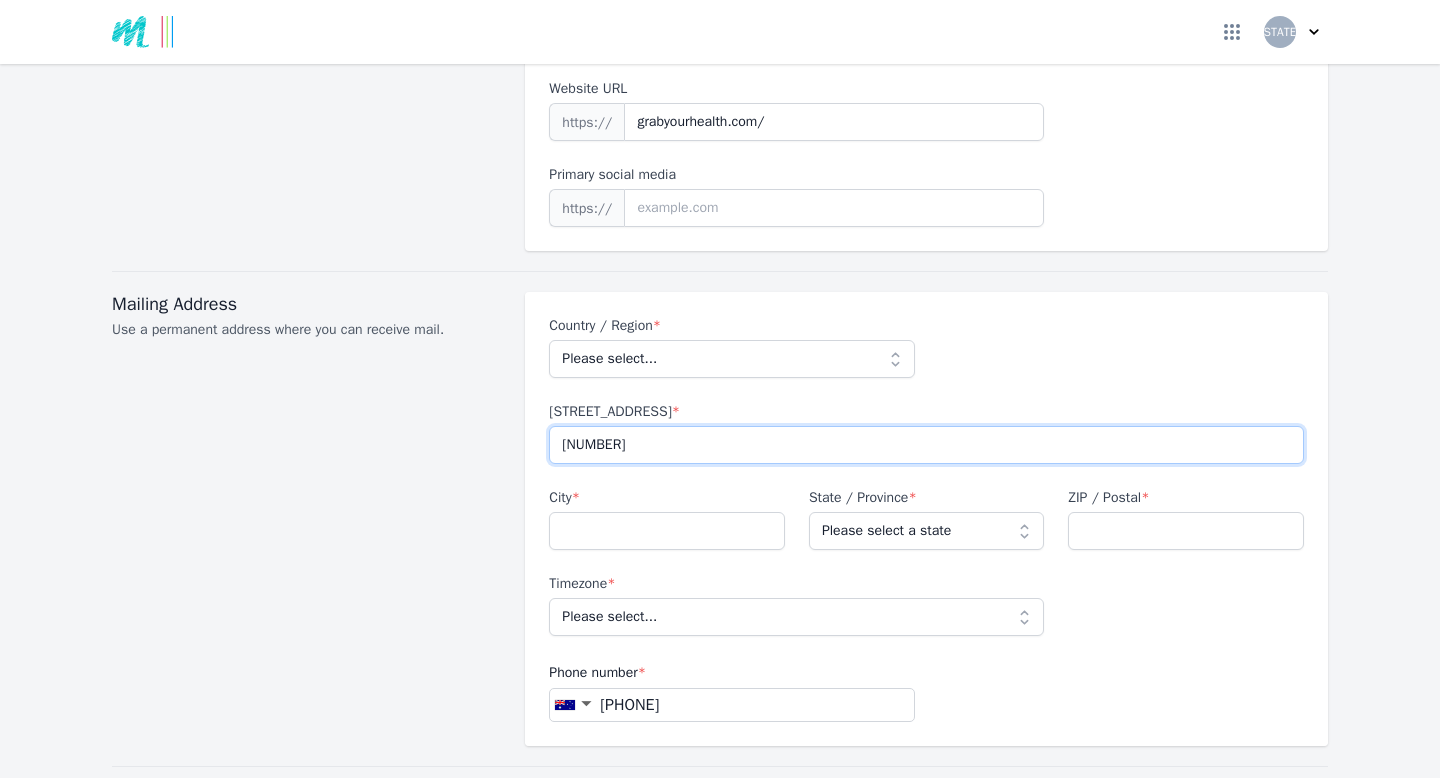 type on "1" 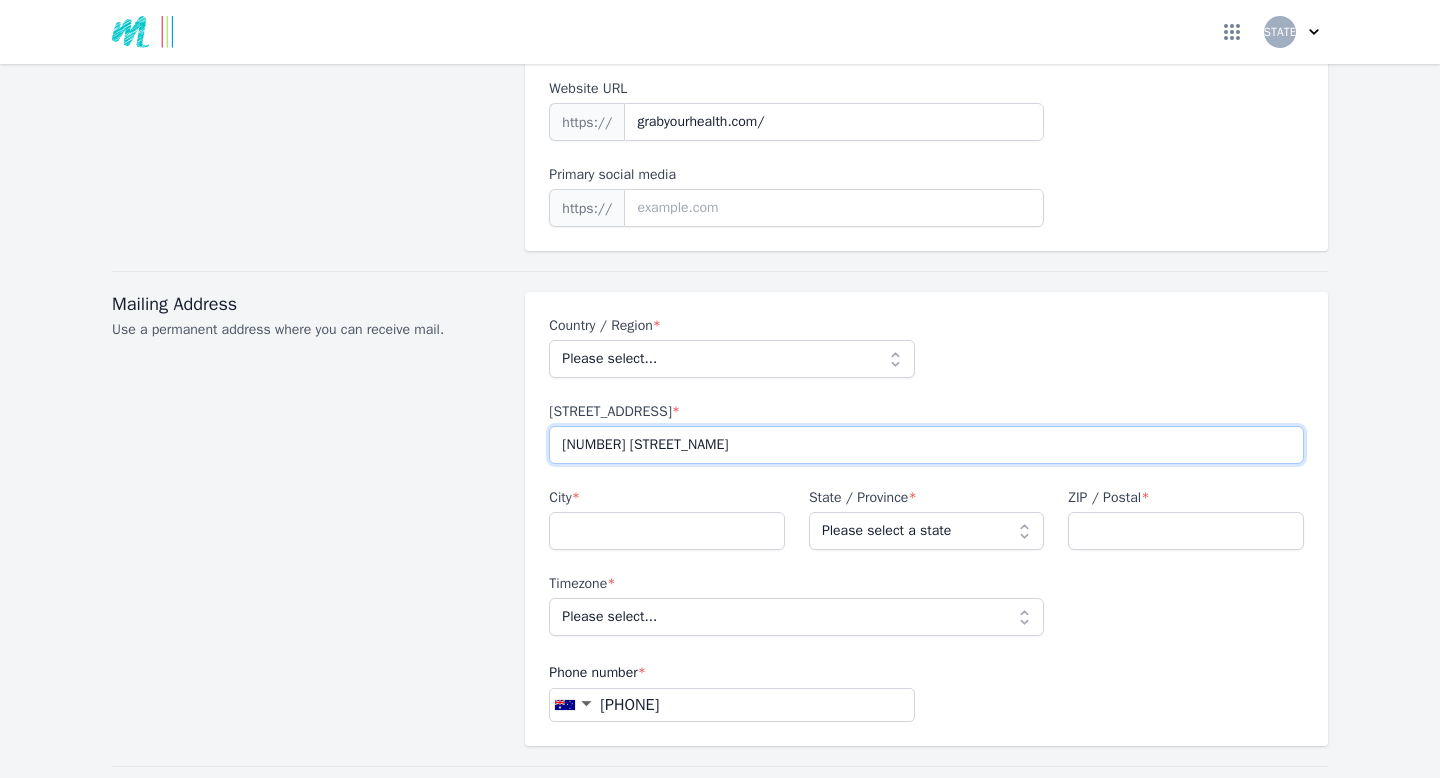 type on "24 Portrush road" 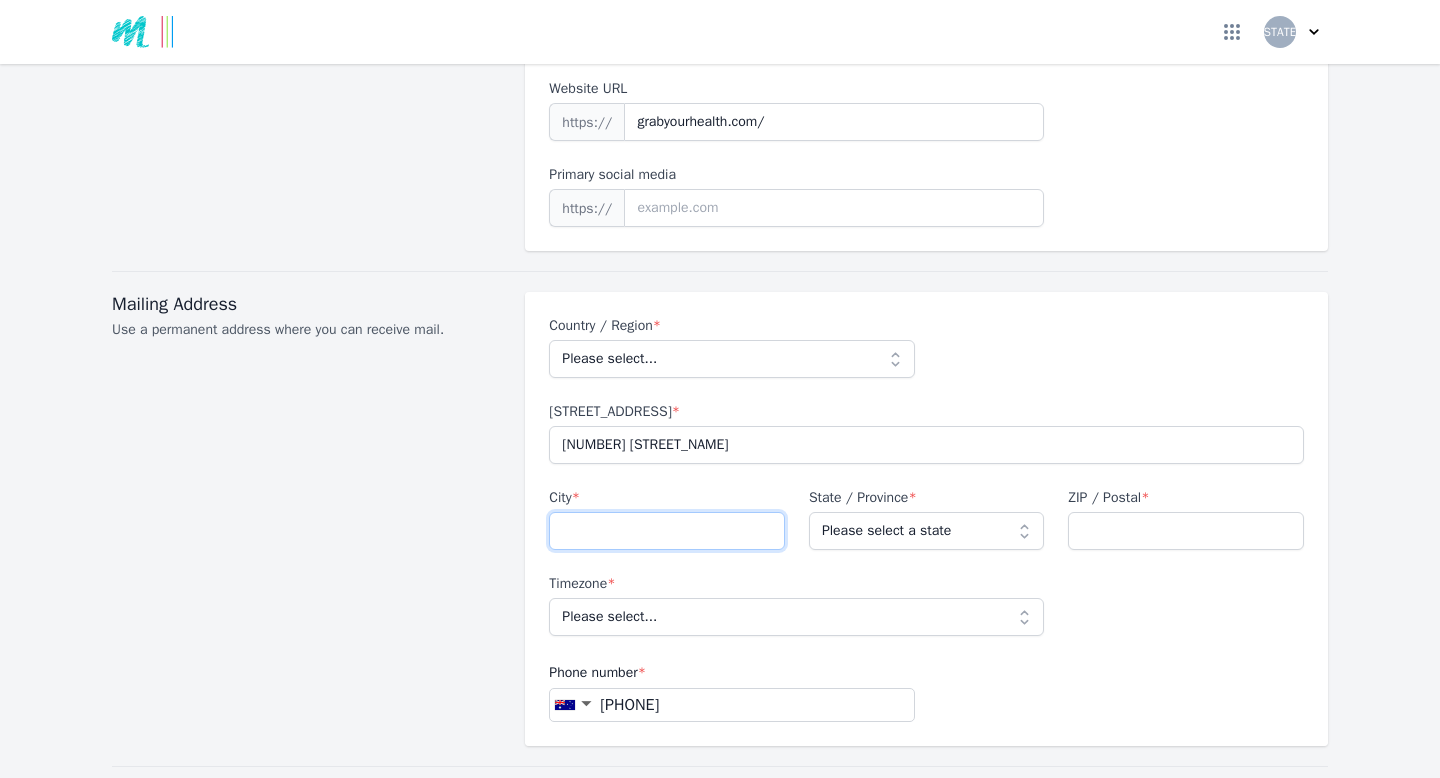 click on "City  *" at bounding box center (667, 531) 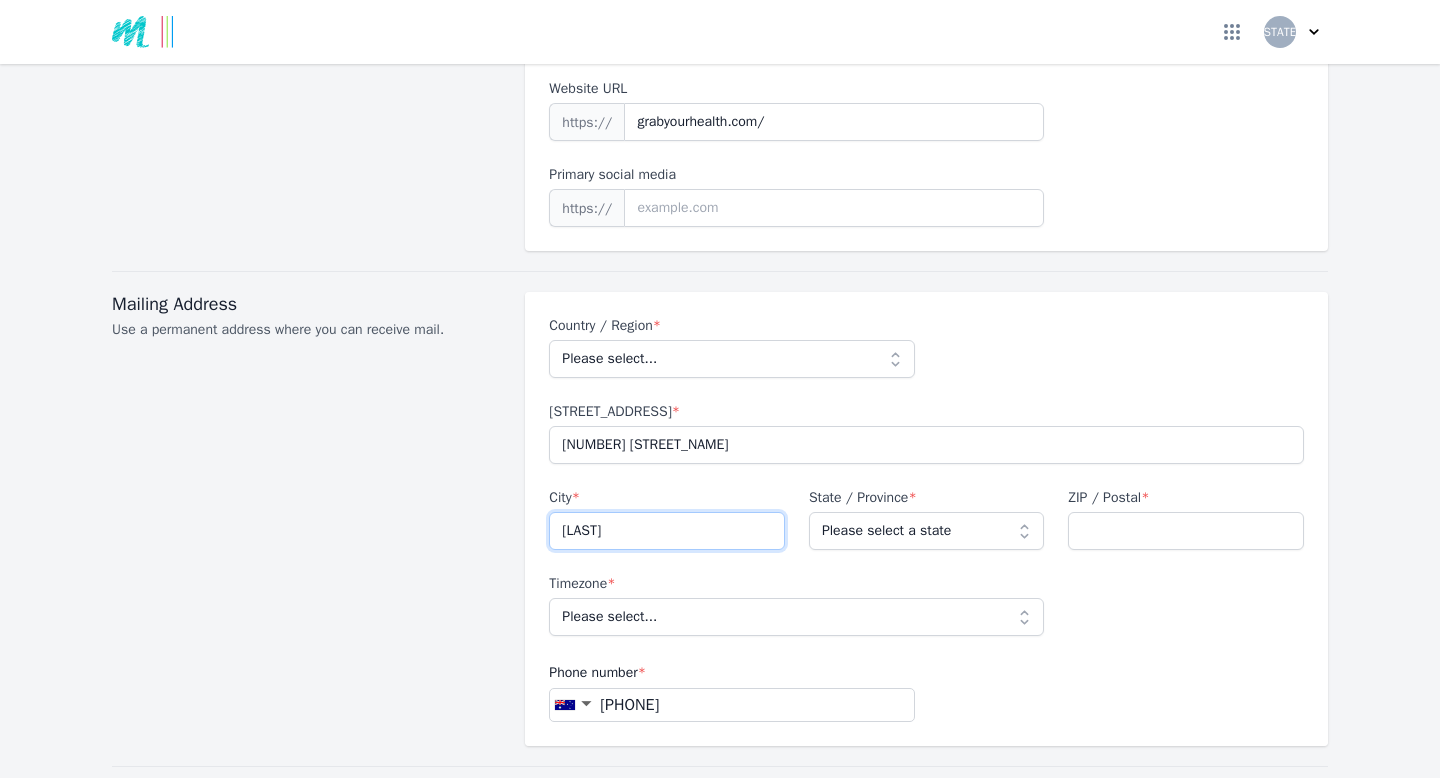 drag, startPoint x: 678, startPoint y: 534, endPoint x: 557, endPoint y: 531, distance: 121.037186 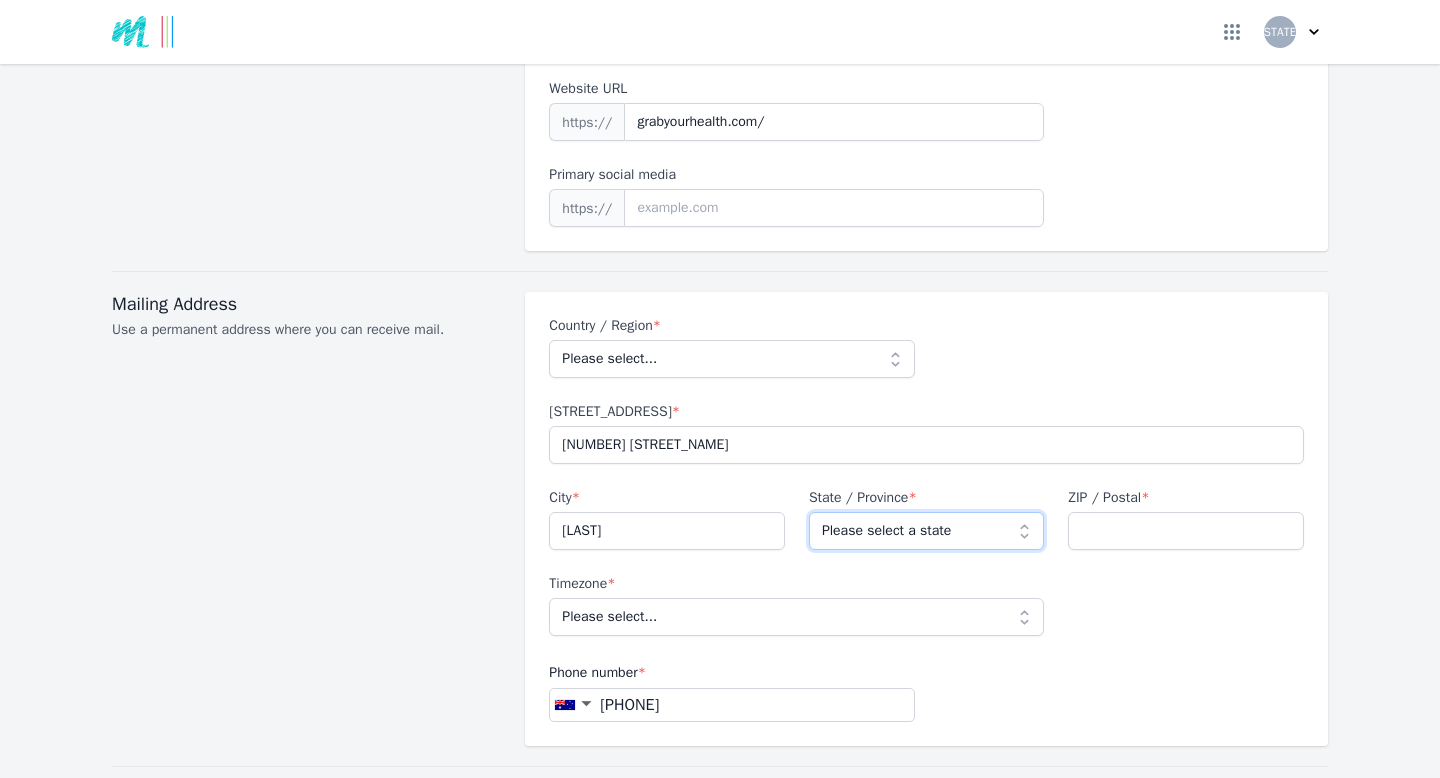 click on "Please select a state   Australian Capital Territory New South Wales Northern Territory Queensland South Australia Tasmania Victoria Western Australia" at bounding box center [927, 531] 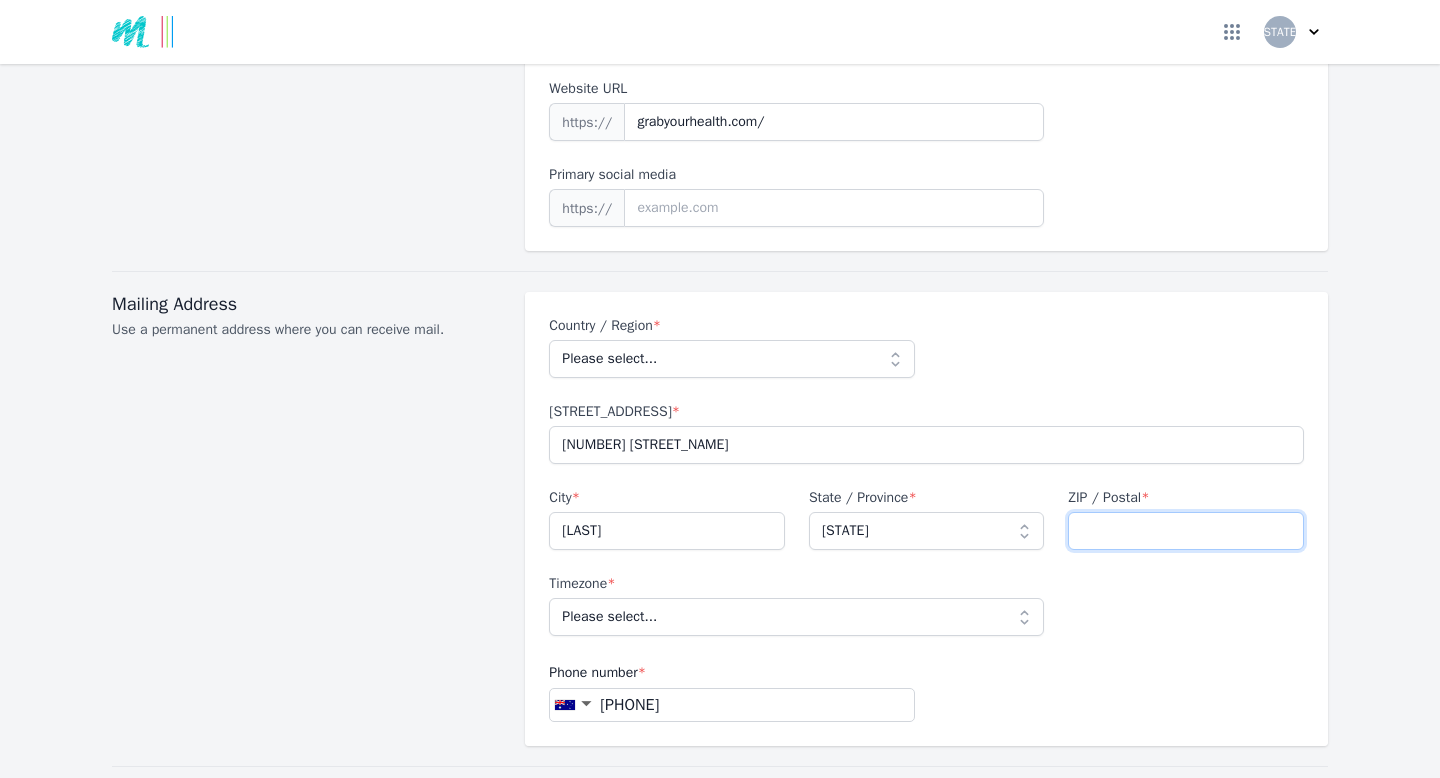 click on "ZIP / Postal  *" at bounding box center [1186, 531] 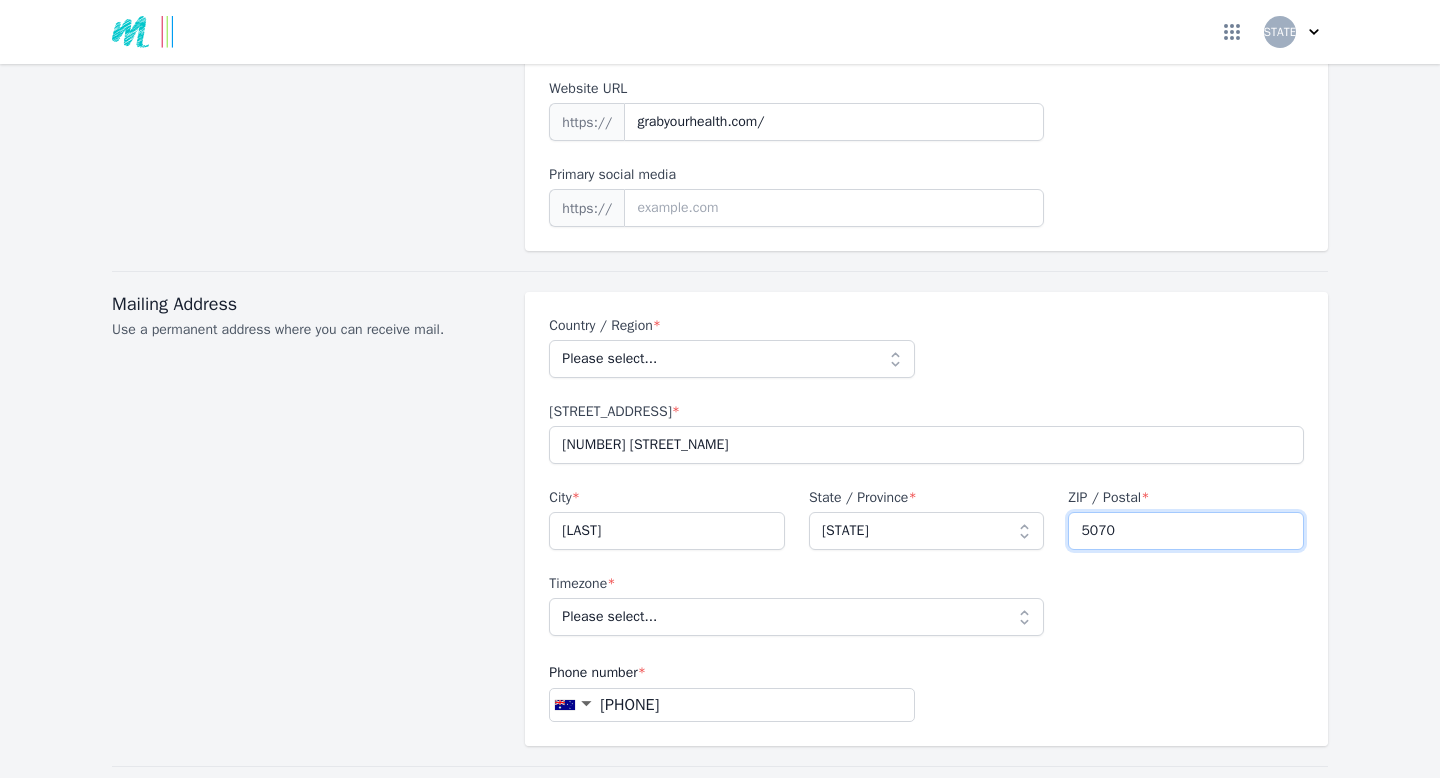 type on "5070" 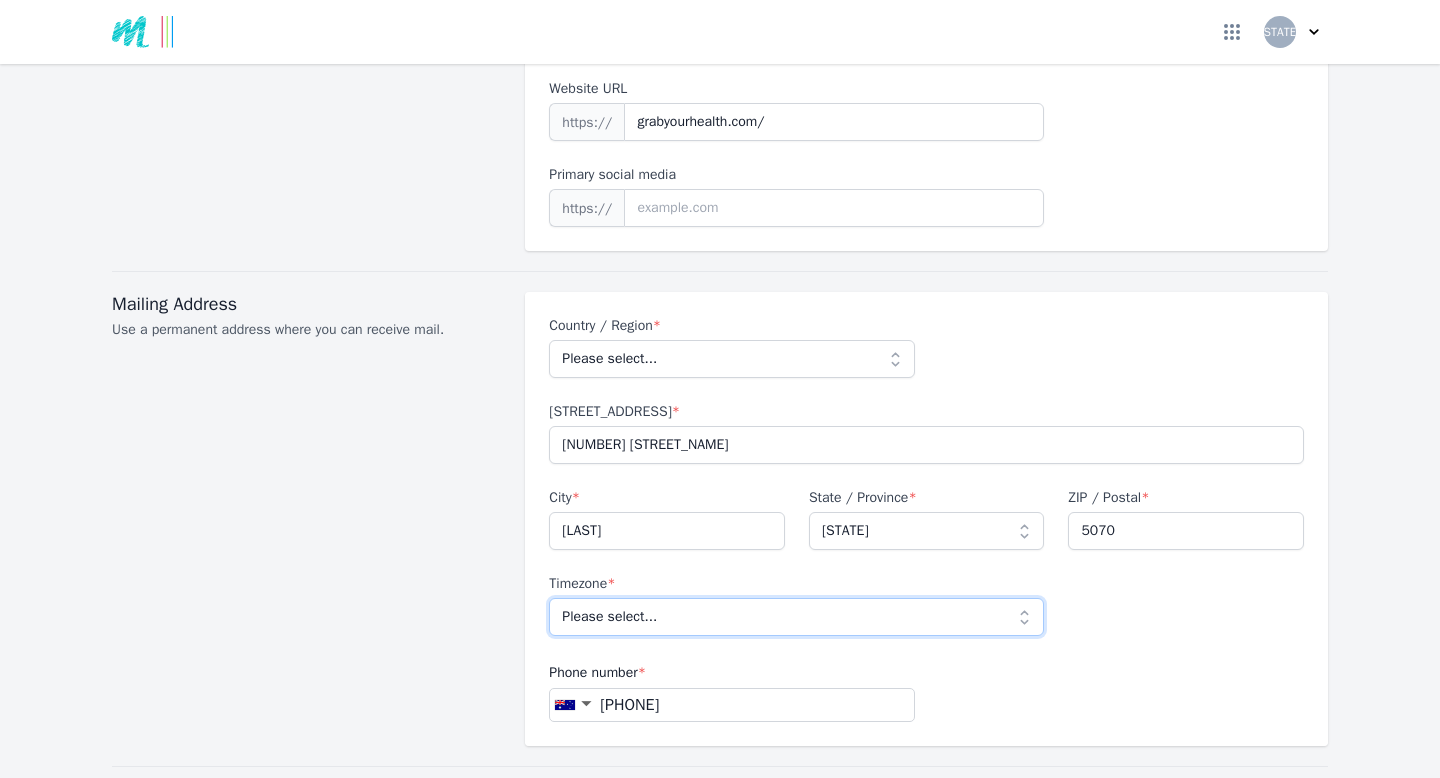 click on "Please select...   Australia/Lord_Howe Antarctica/Macquarie Australia/Hobart Australia/Currie Australia/Melbourne Australia/Sydney Australia/Broken_Hill Australia/Brisbane Australia/Lindeman Australia/Adelaide Australia/Darwin Australia/Perth Australia/Eucla" at bounding box center [796, 617] 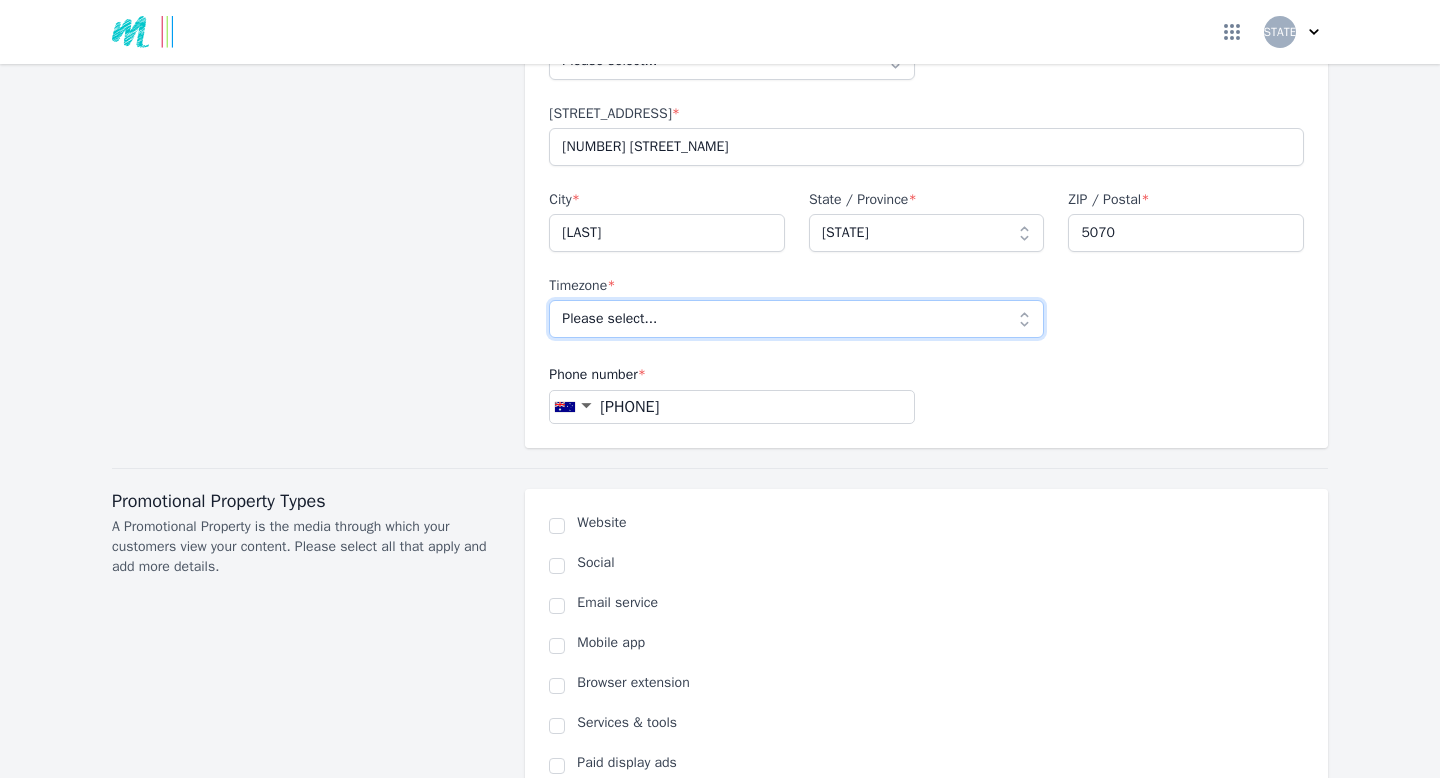 scroll, scrollTop: 979, scrollLeft: 0, axis: vertical 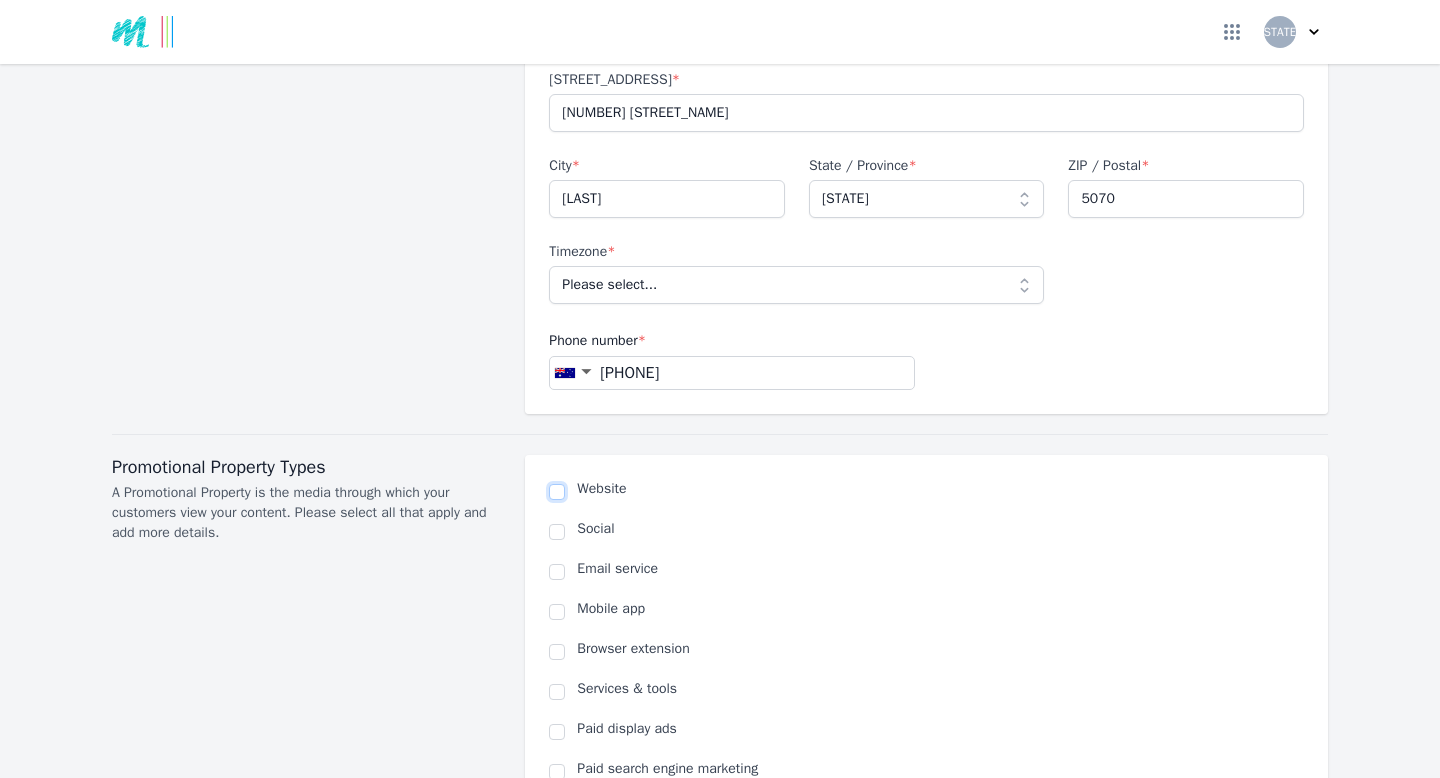 click at bounding box center [557, 492] 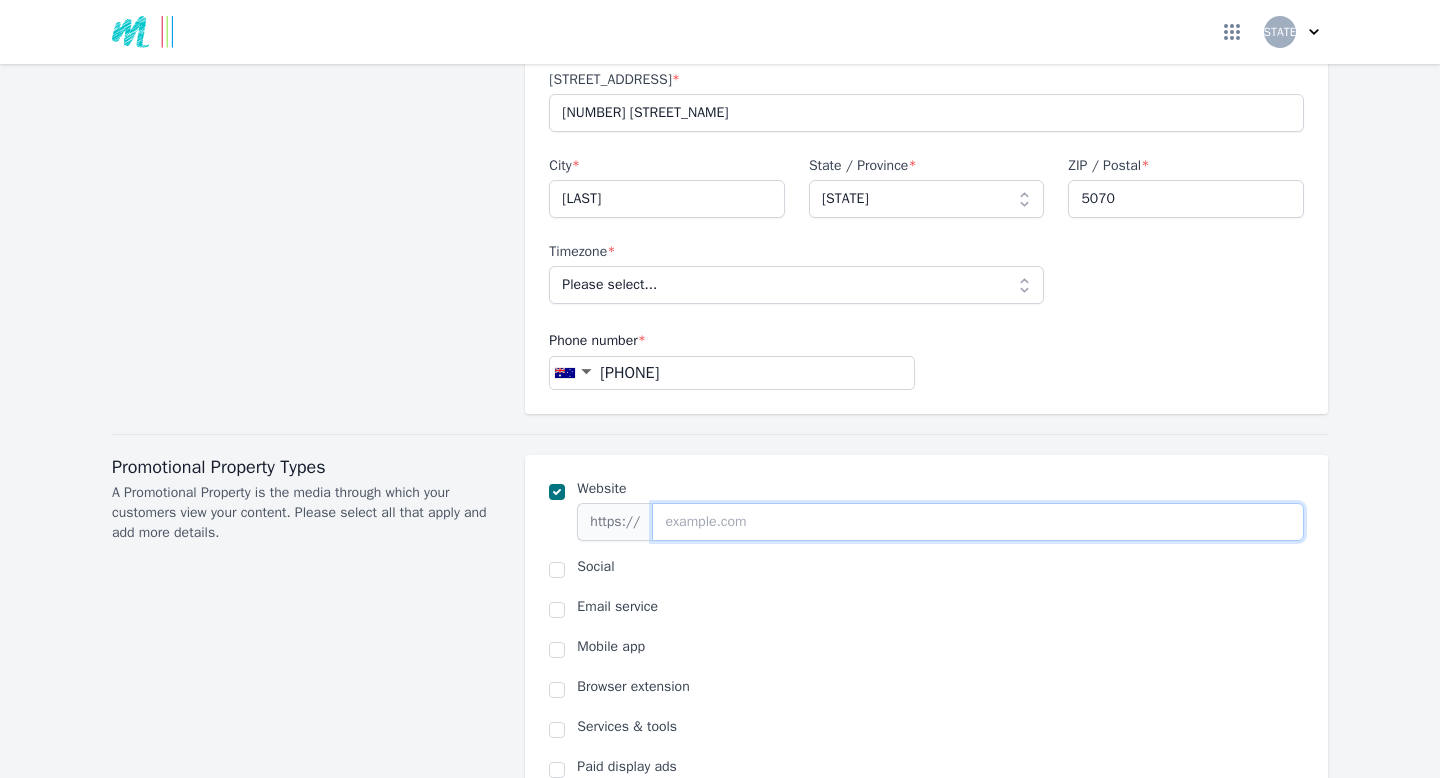 click at bounding box center (978, 522) 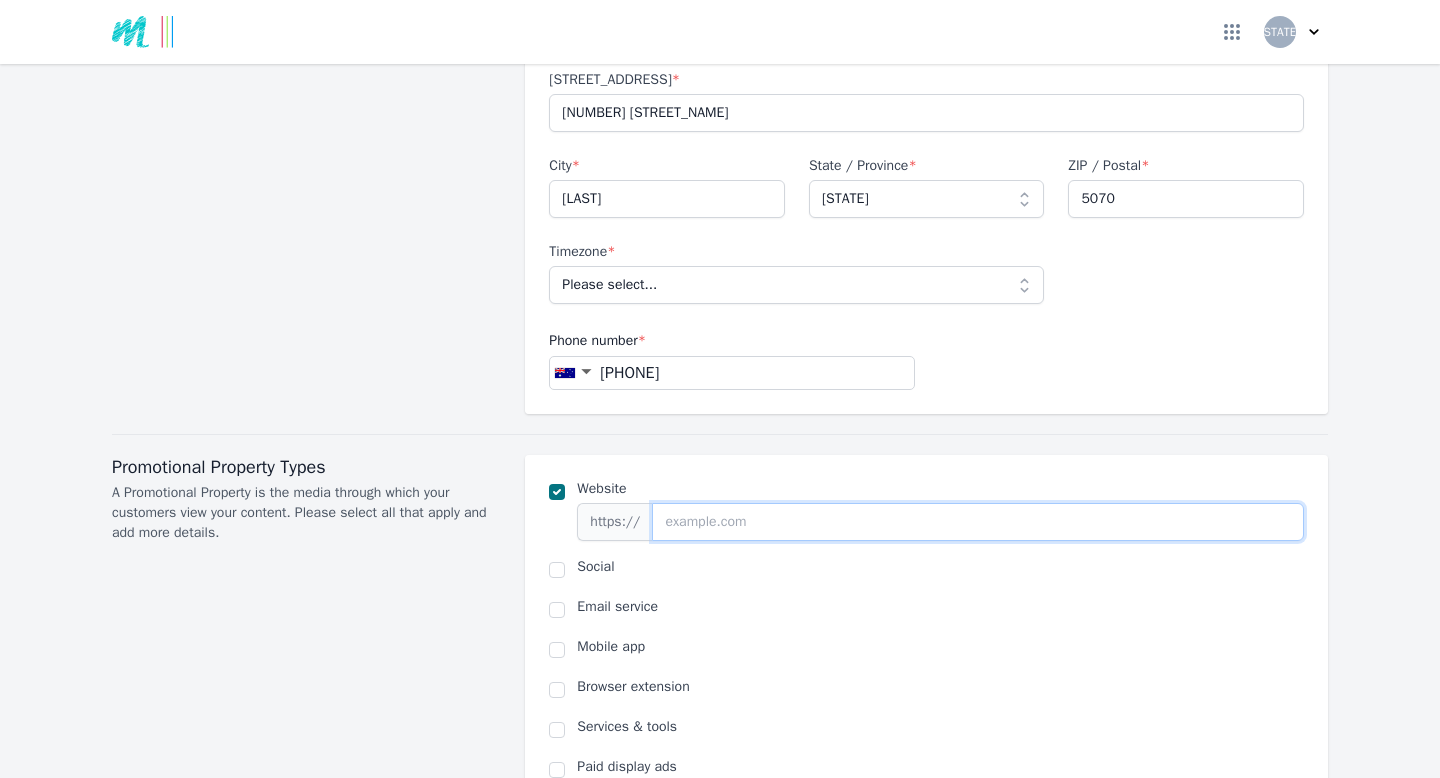 paste on "https://grabyourhealth.com/" 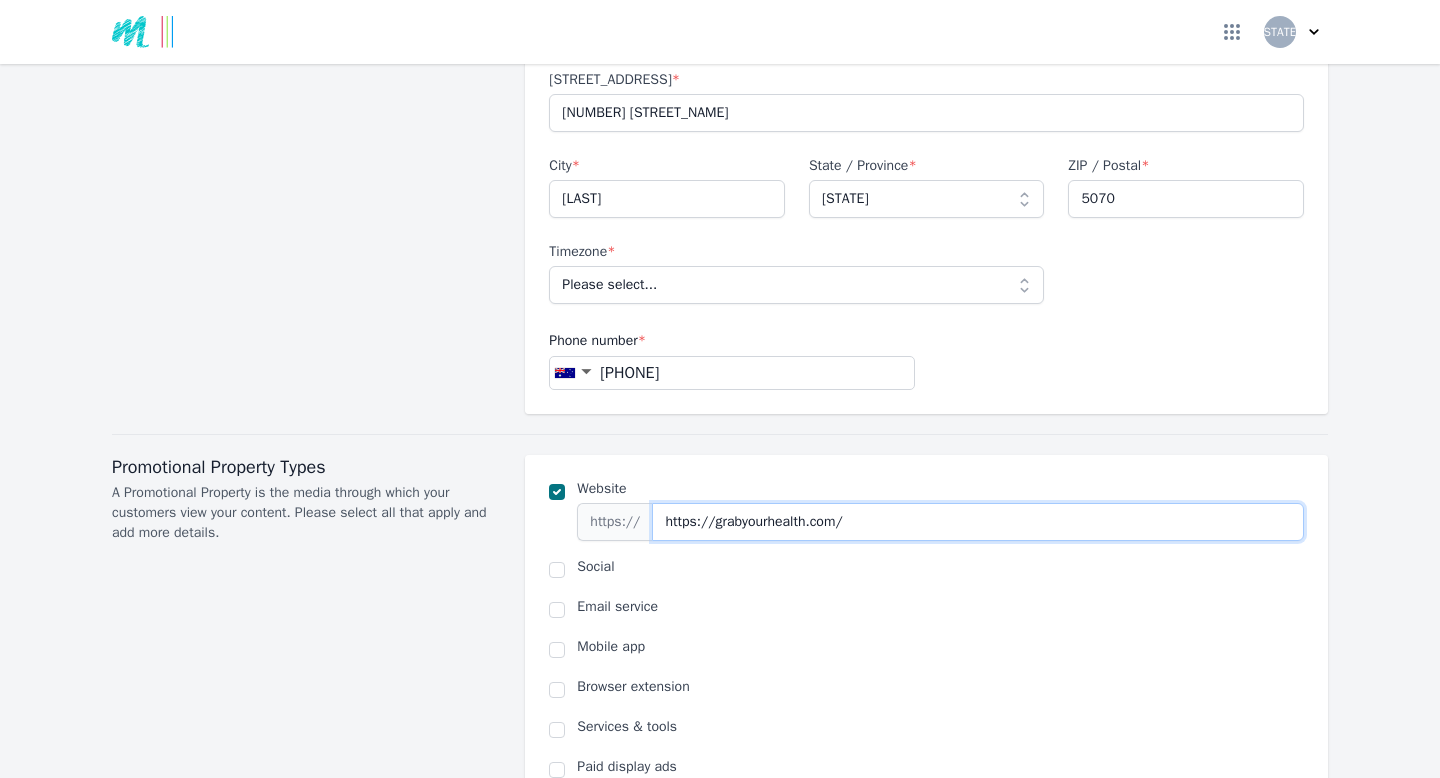 drag, startPoint x: 707, startPoint y: 523, endPoint x: 528, endPoint y: 487, distance: 182.58423 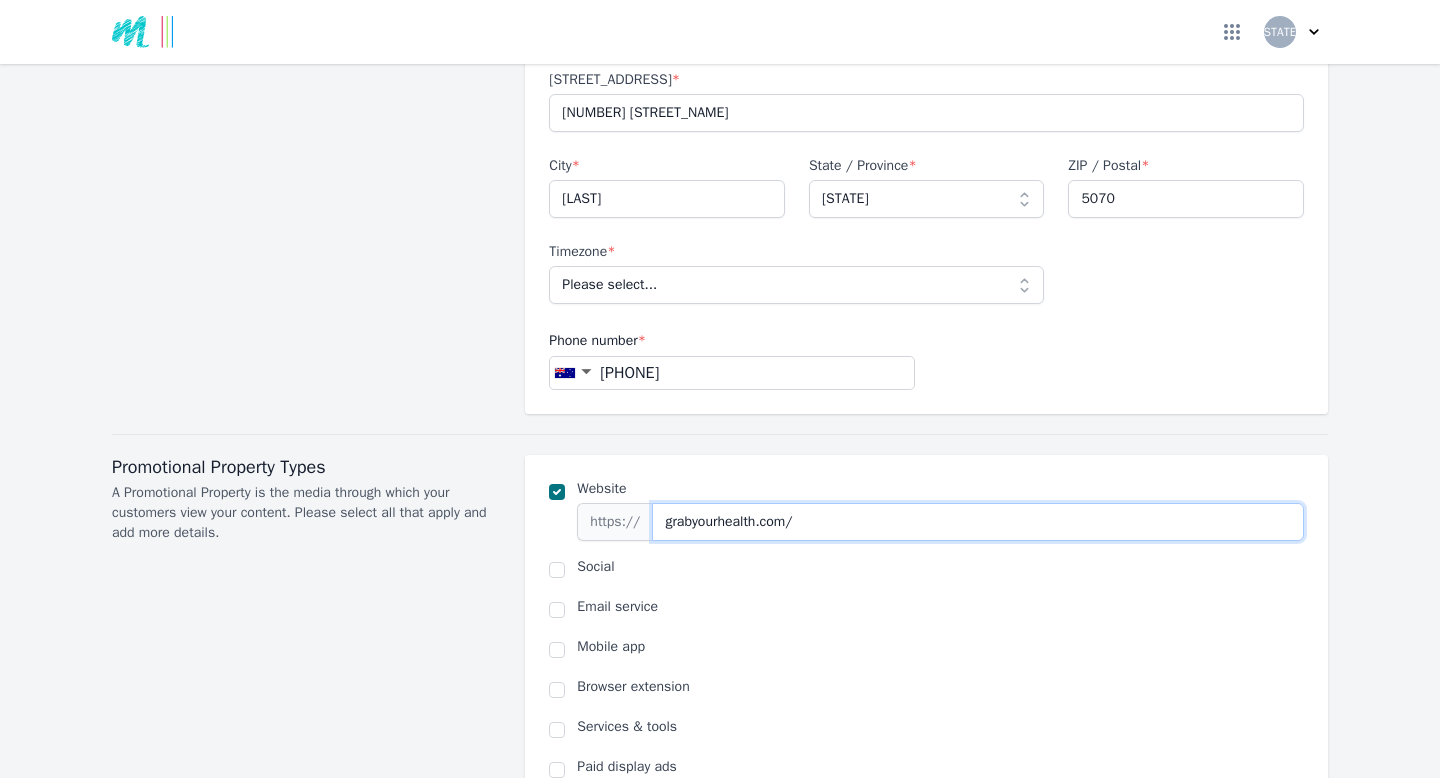 type on "grabyourhealth.com/" 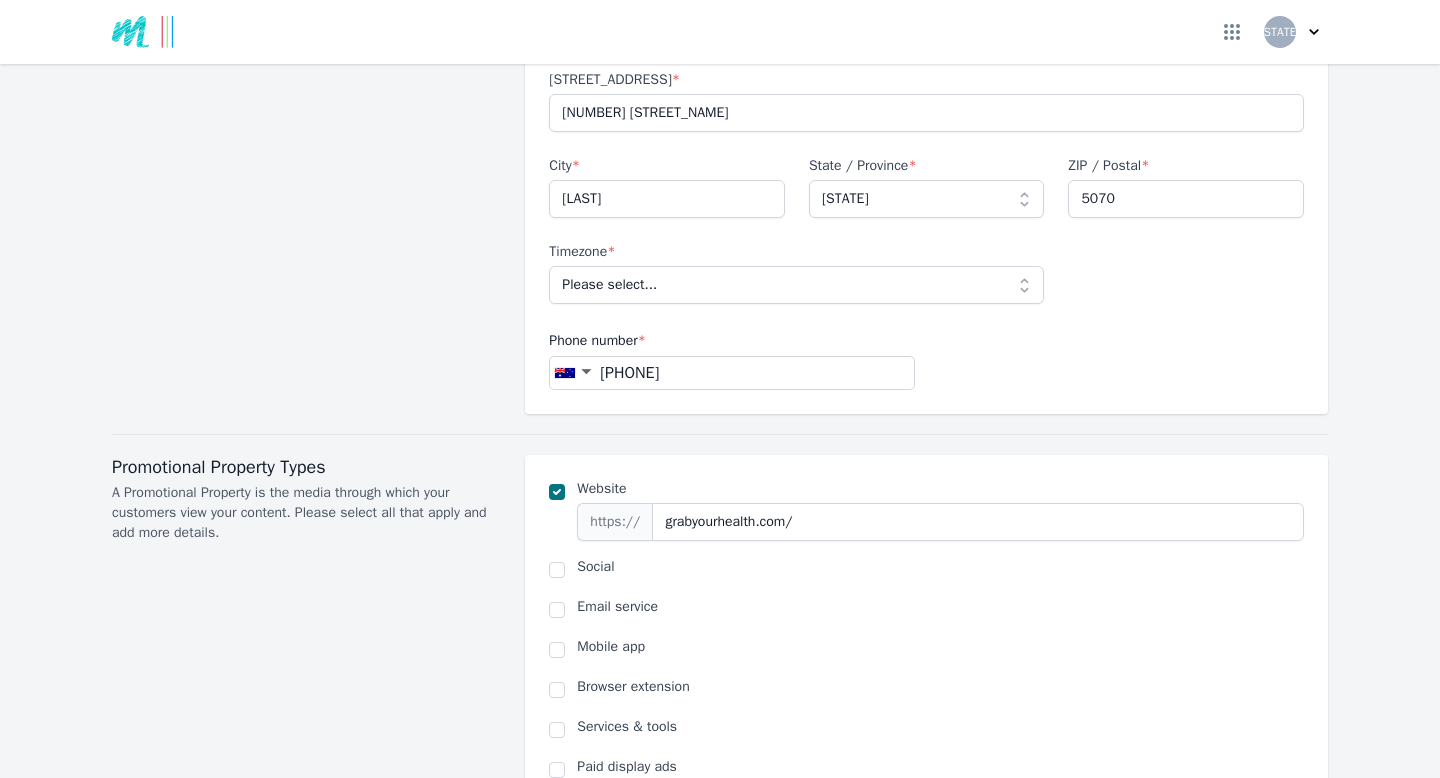 click on "Promotional Property Types
A Promotional Property is the media through which your customers view your content. Please select all
that apply and add more details." at bounding box center (306, 670) 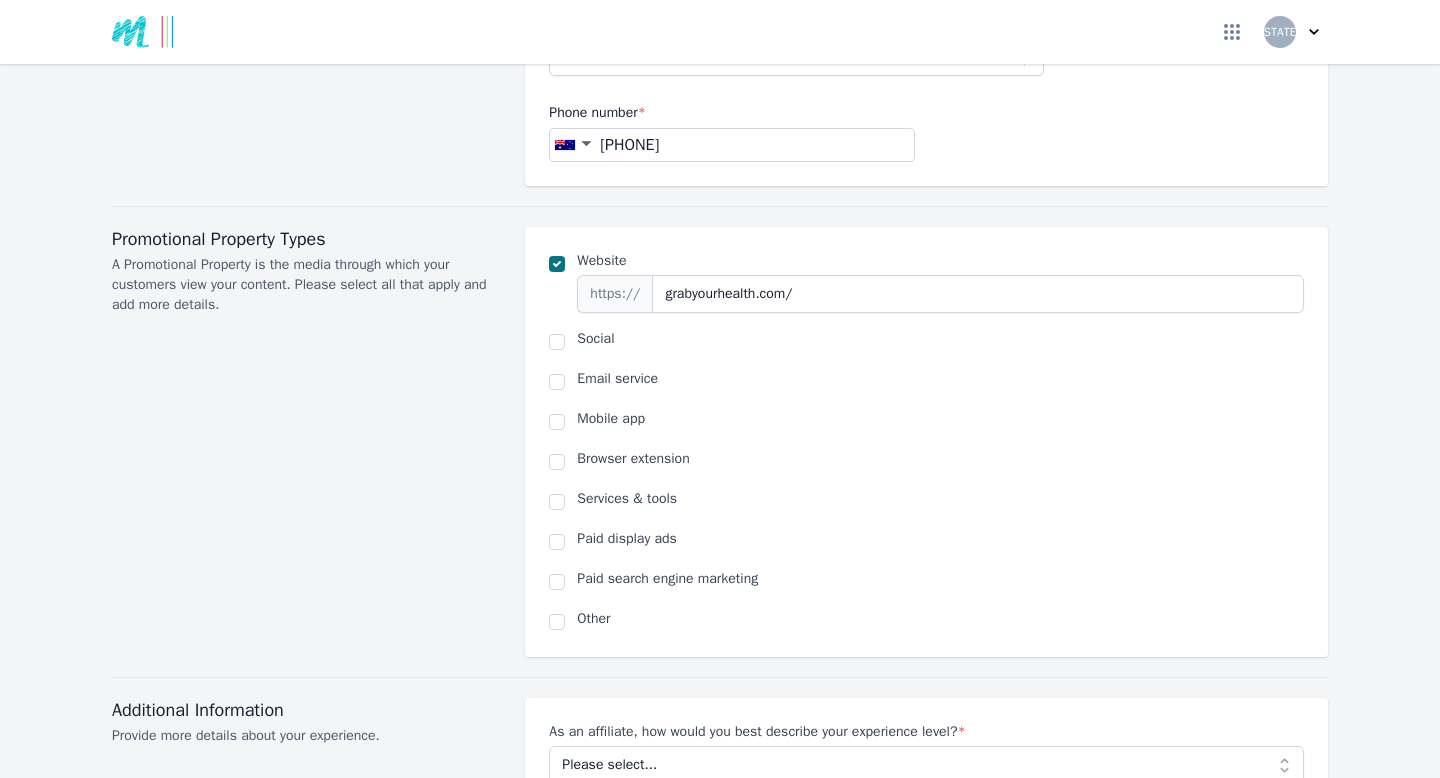 scroll, scrollTop: 1211, scrollLeft: 0, axis: vertical 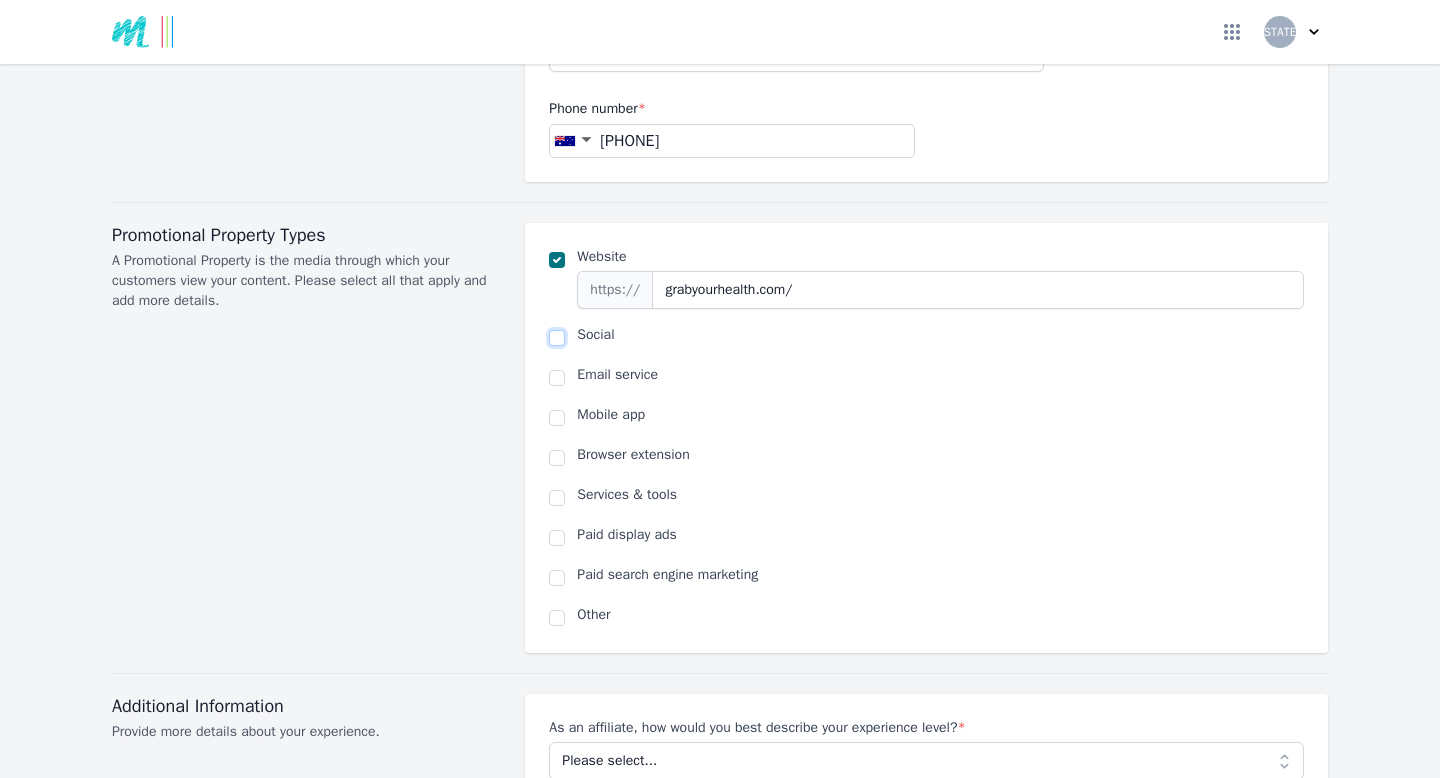 click at bounding box center (557, 338) 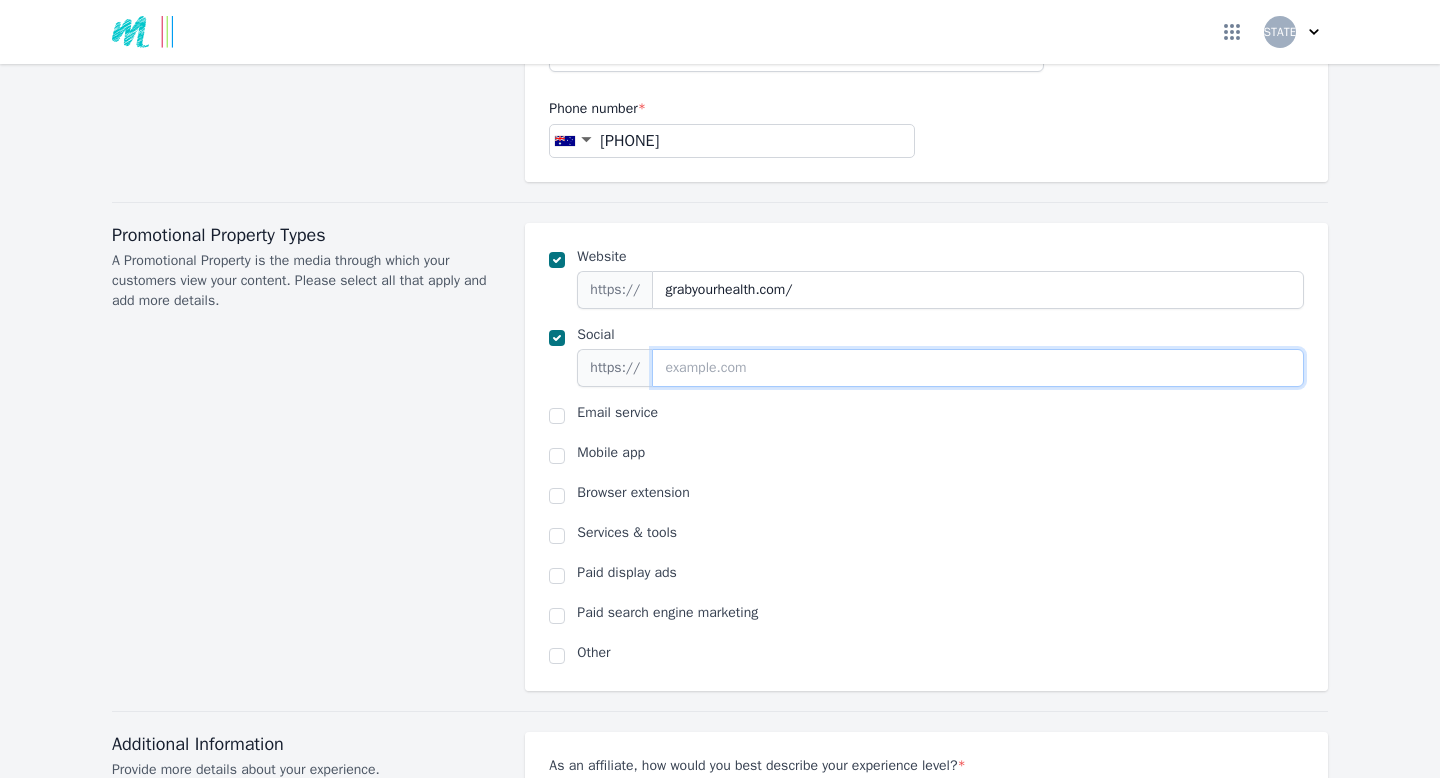 click at bounding box center [978, 368] 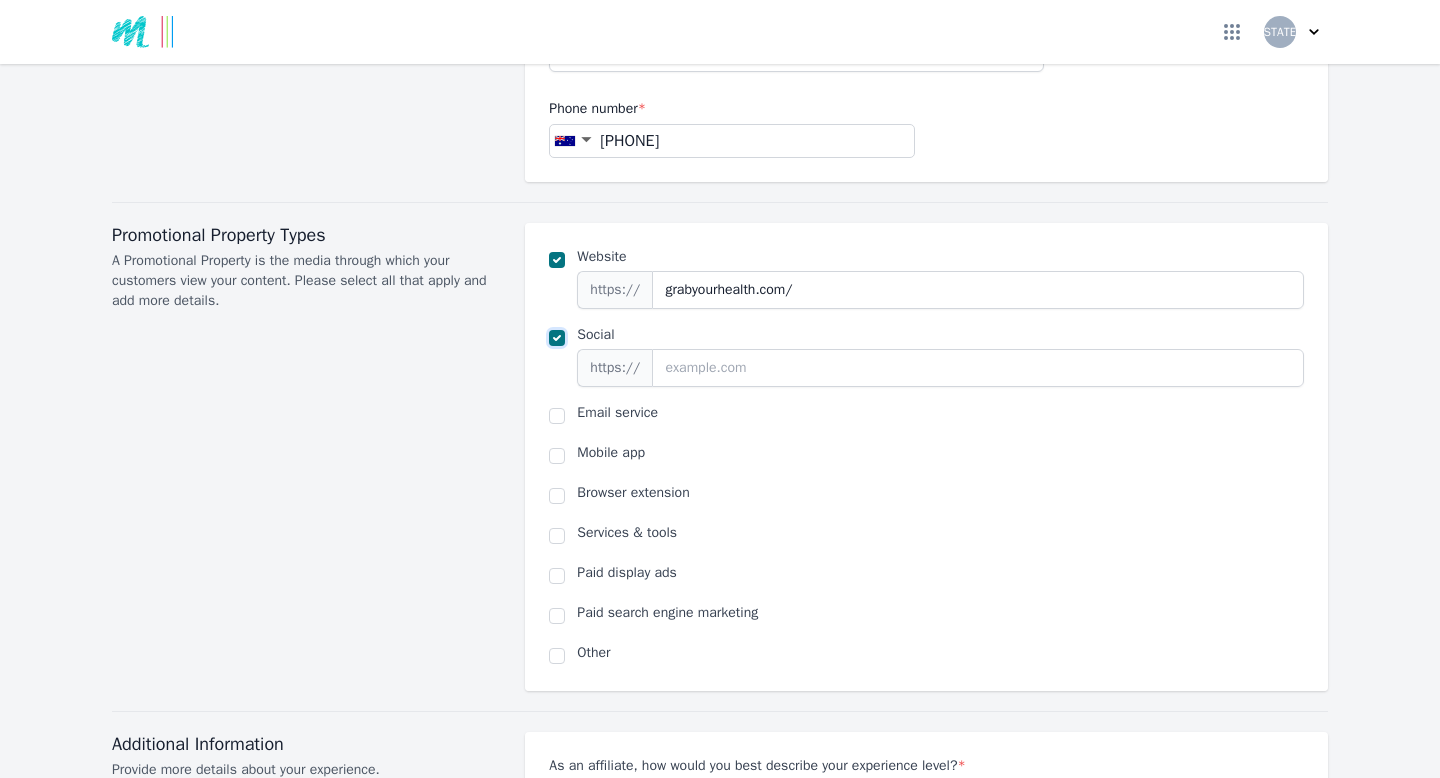 click at bounding box center [557, 338] 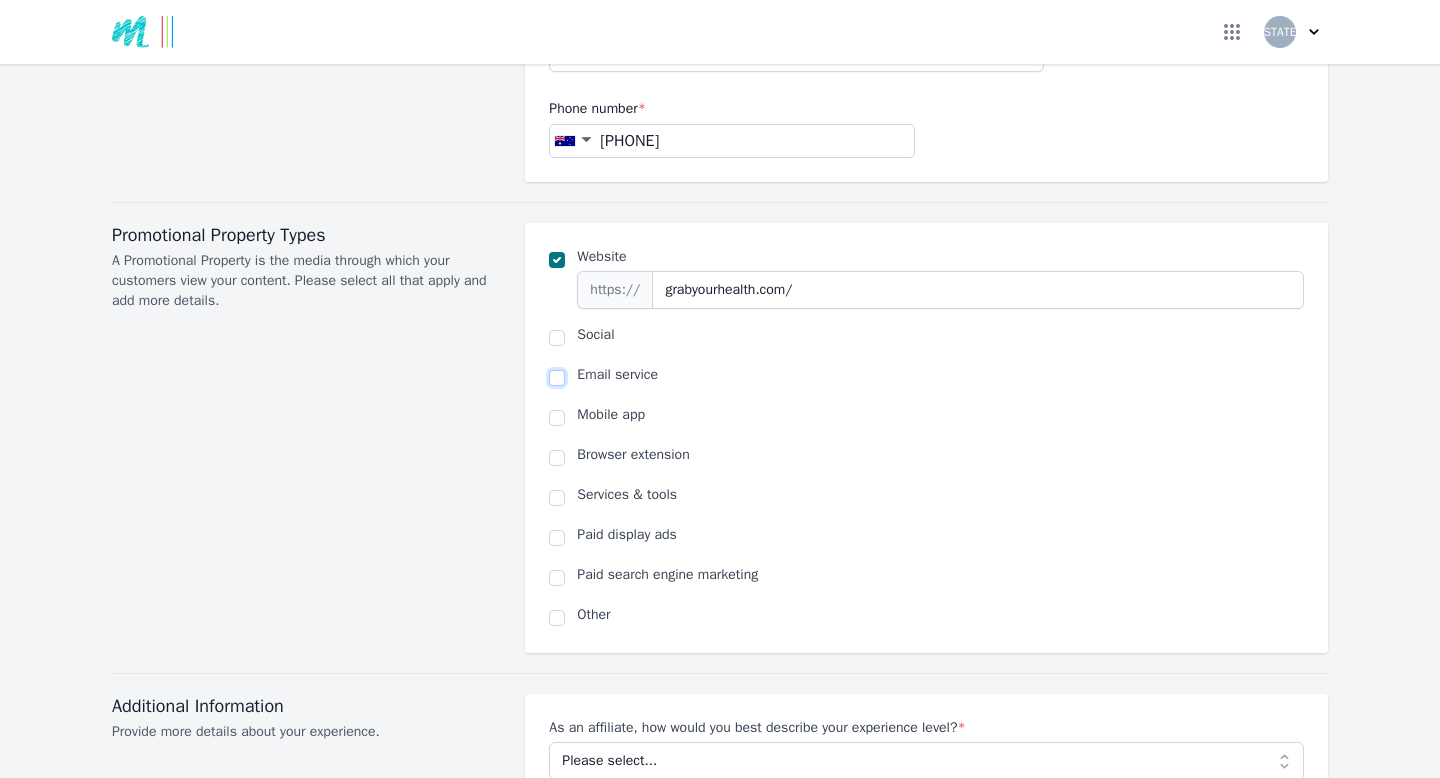 click at bounding box center [557, 378] 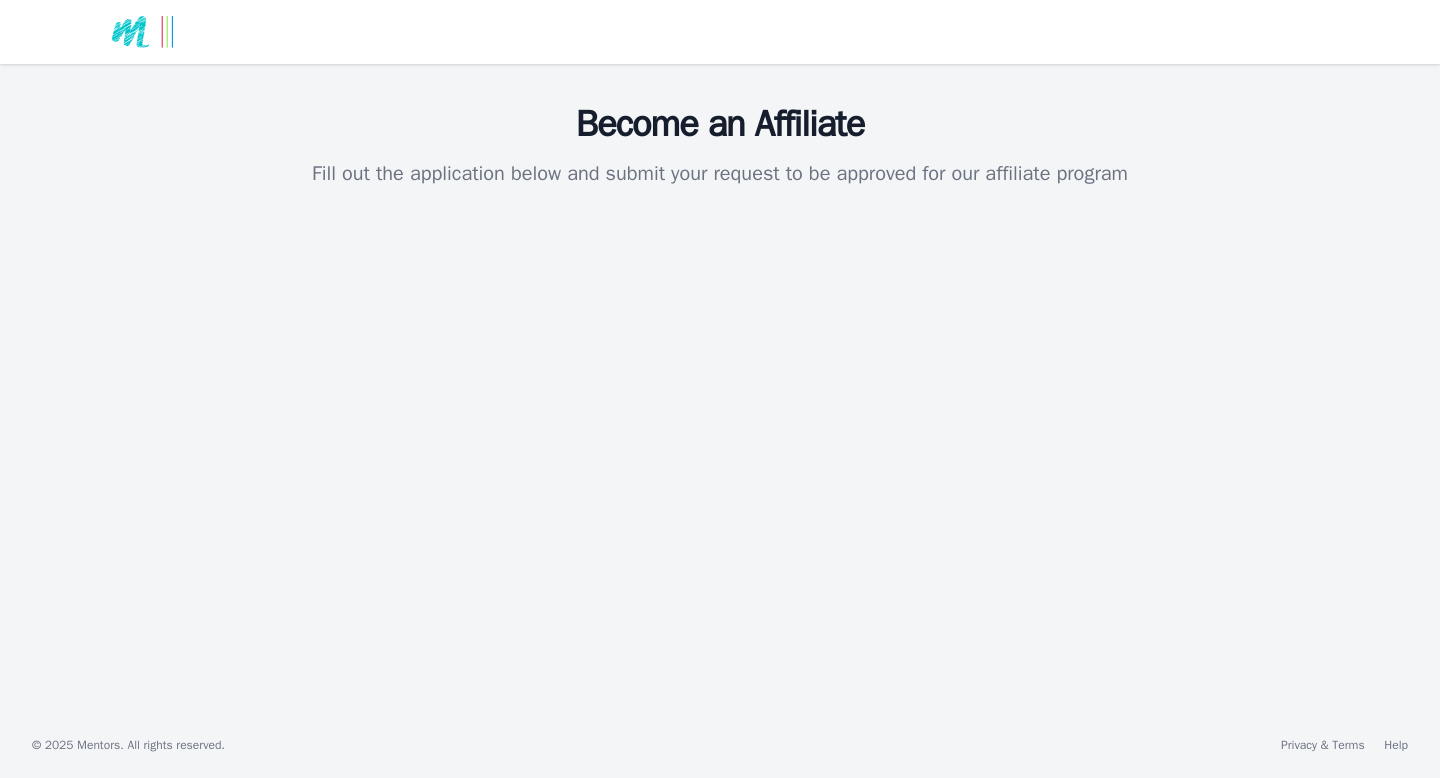 scroll, scrollTop: 0, scrollLeft: 0, axis: both 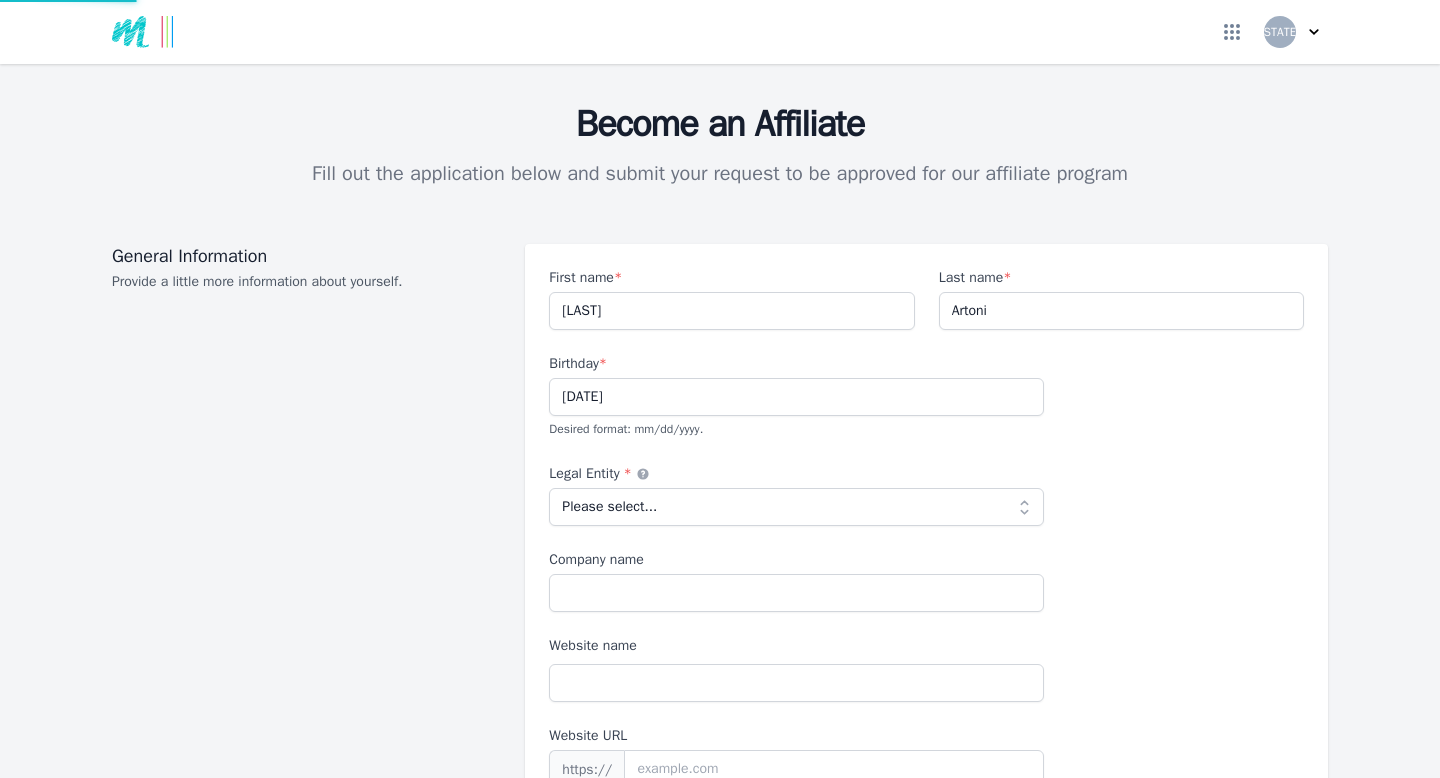 select 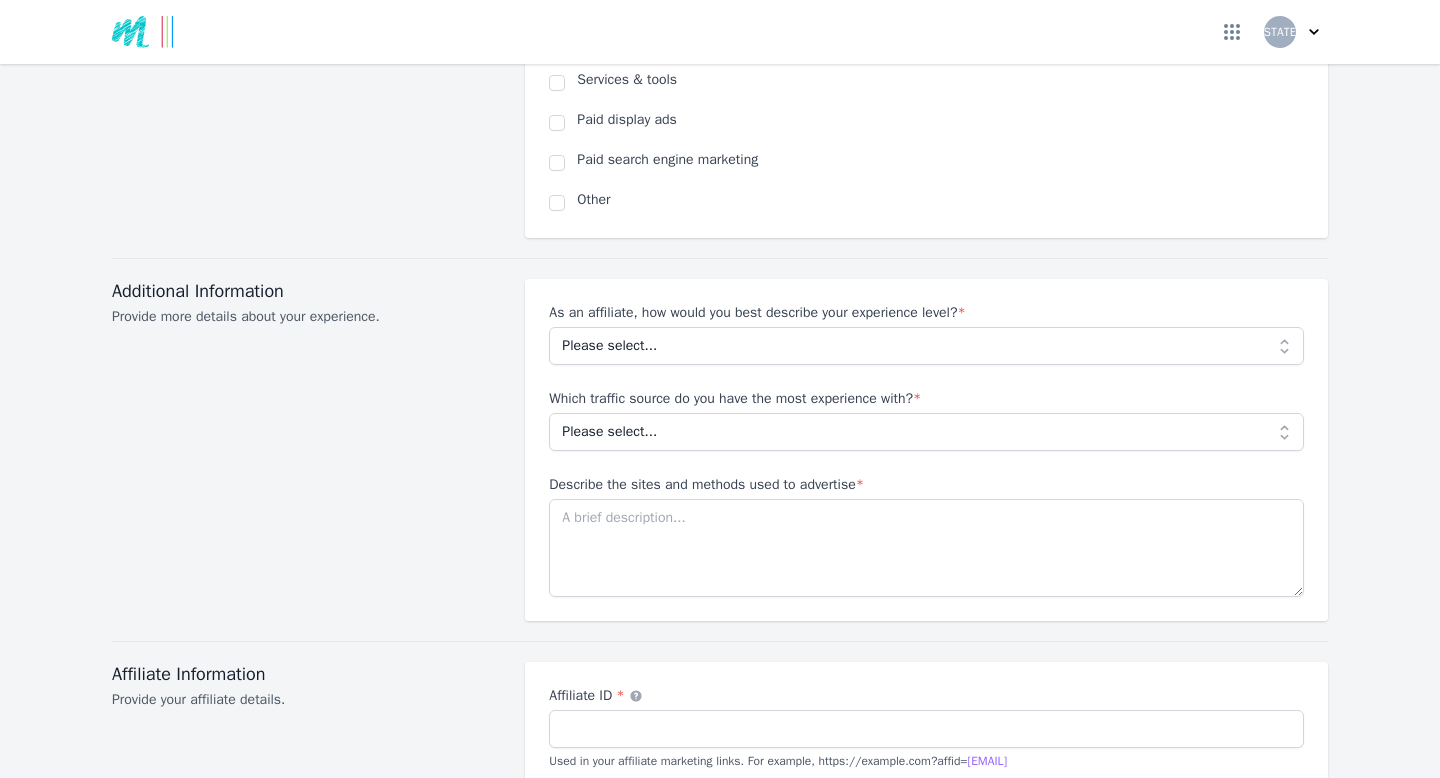 scroll, scrollTop: 1534, scrollLeft: 0, axis: vertical 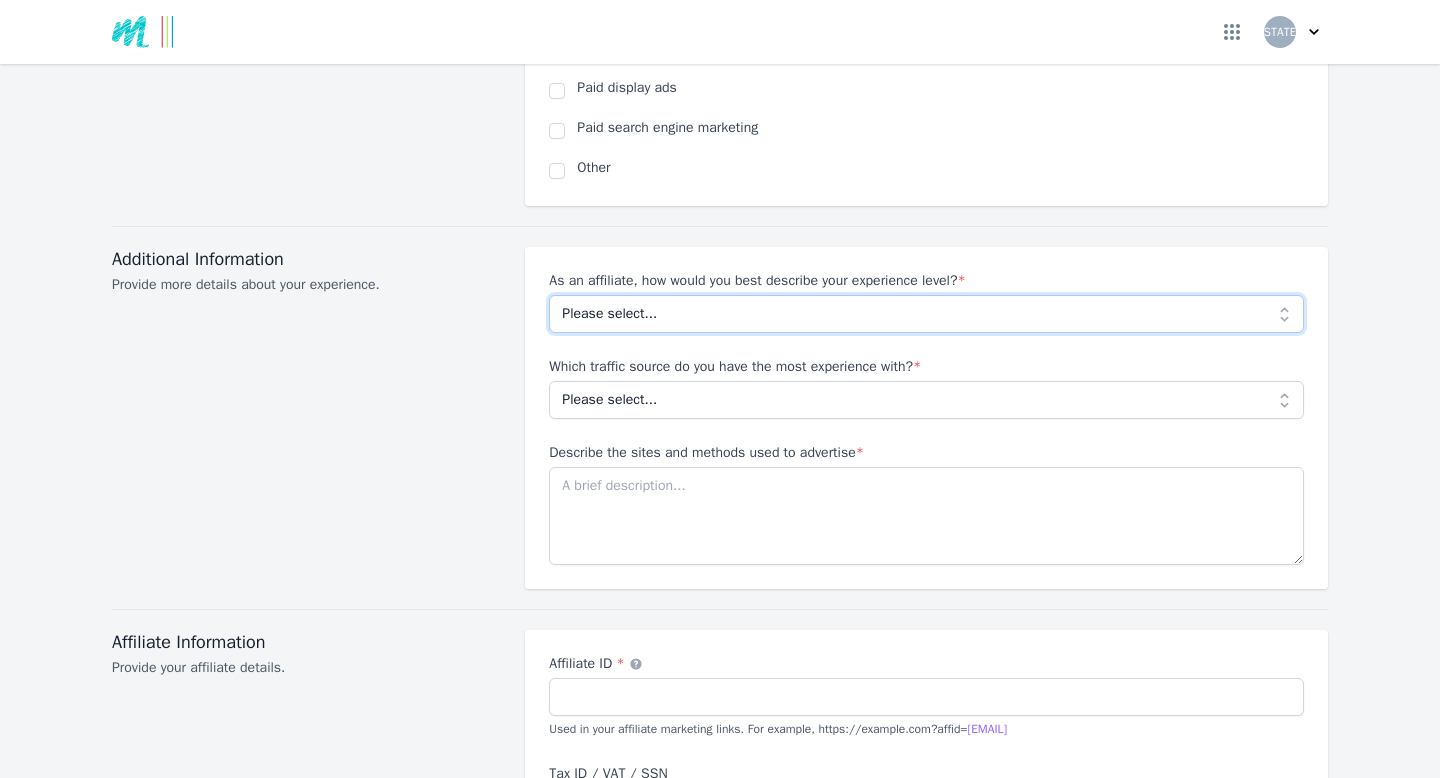 click on "Please select...   Beginner   Intermediate   Expert" at bounding box center (926, 314) 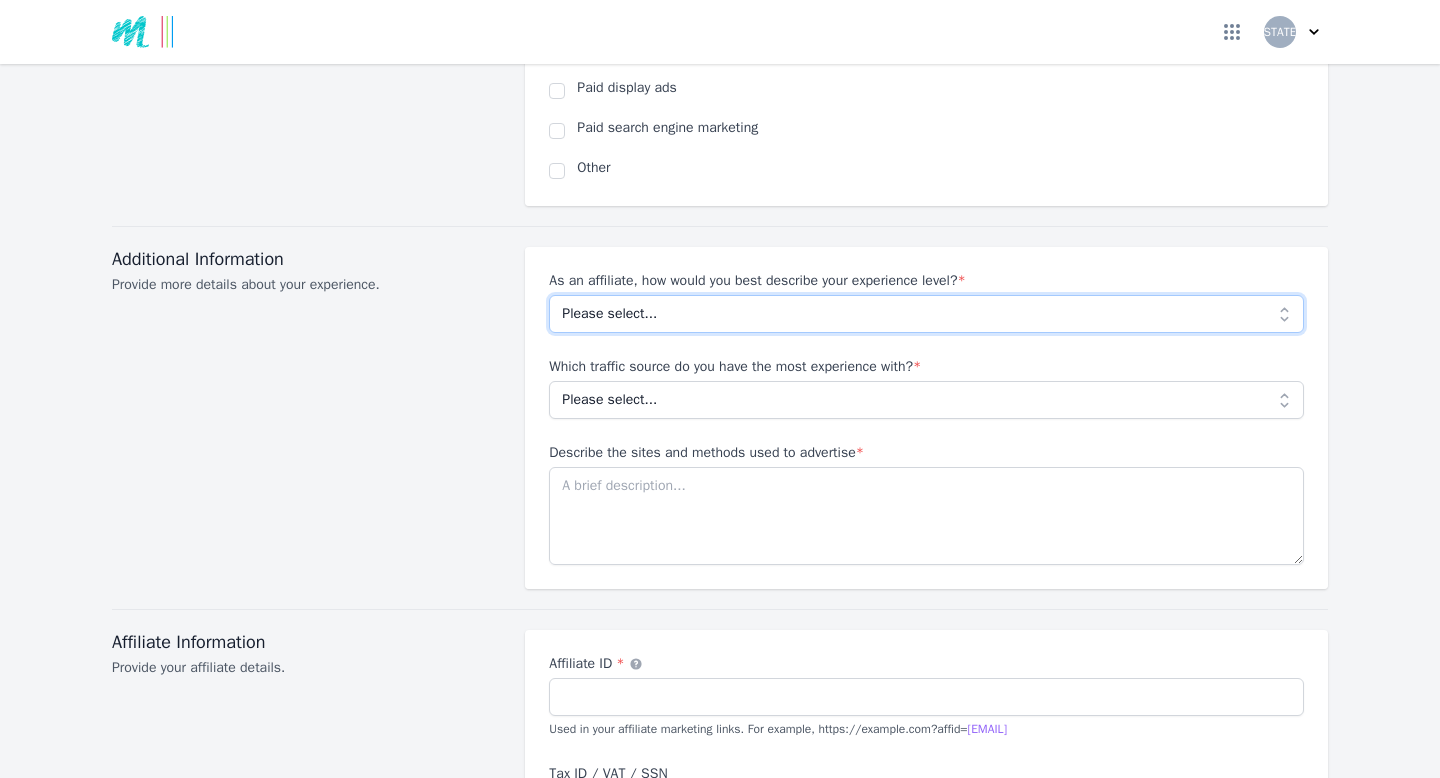 select on "Beginner" 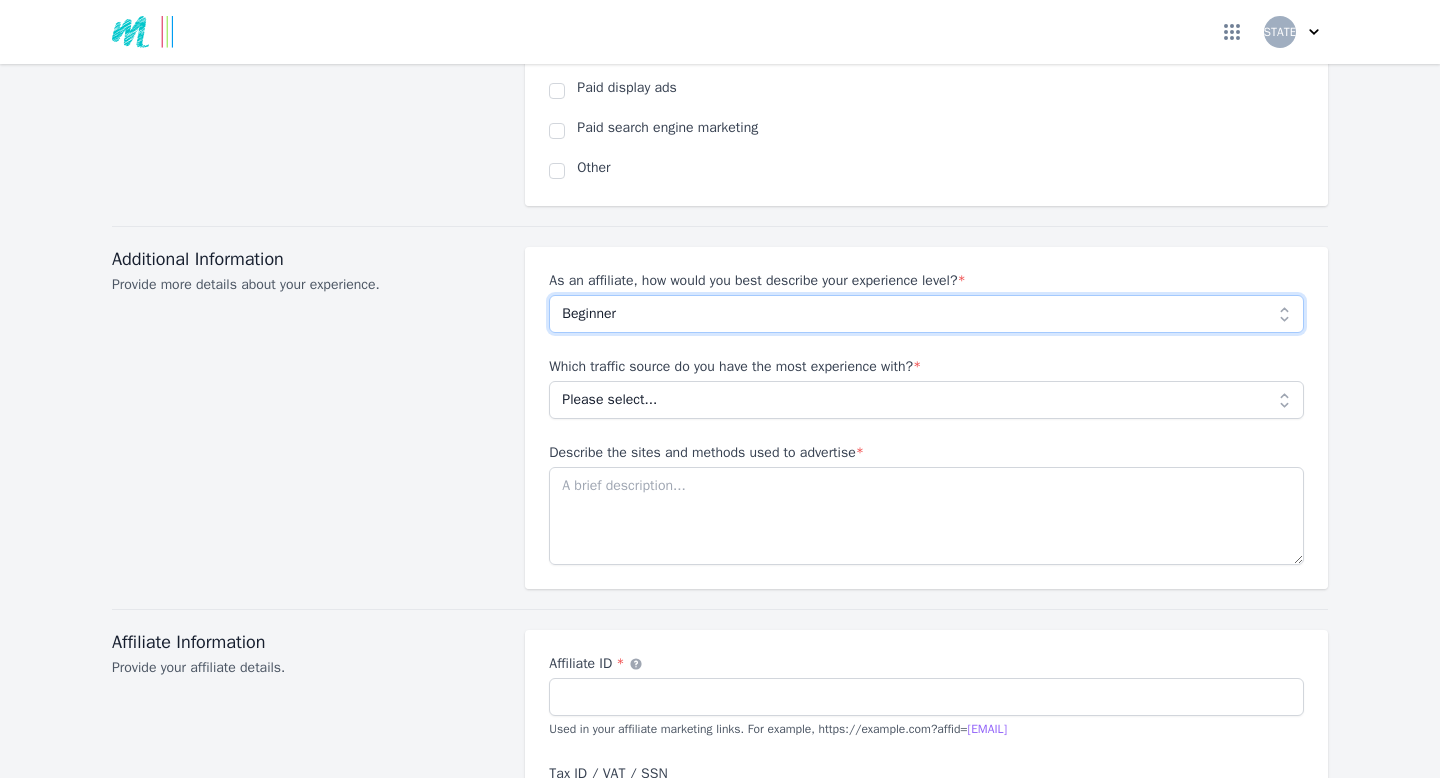 select 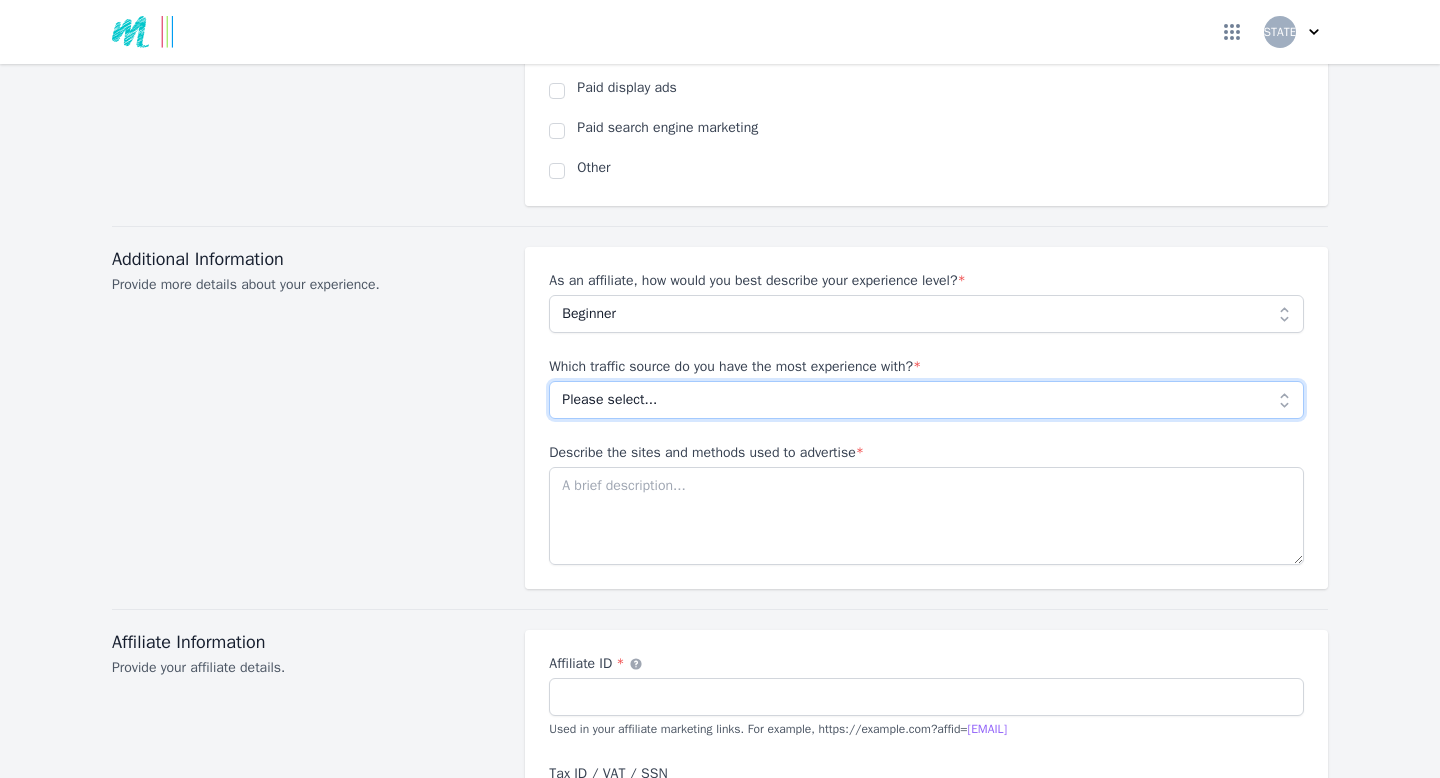 click on "Please select...   No experience   Social media   Pay per click   Media buying   Organic search   Email   Other" at bounding box center (926, 400) 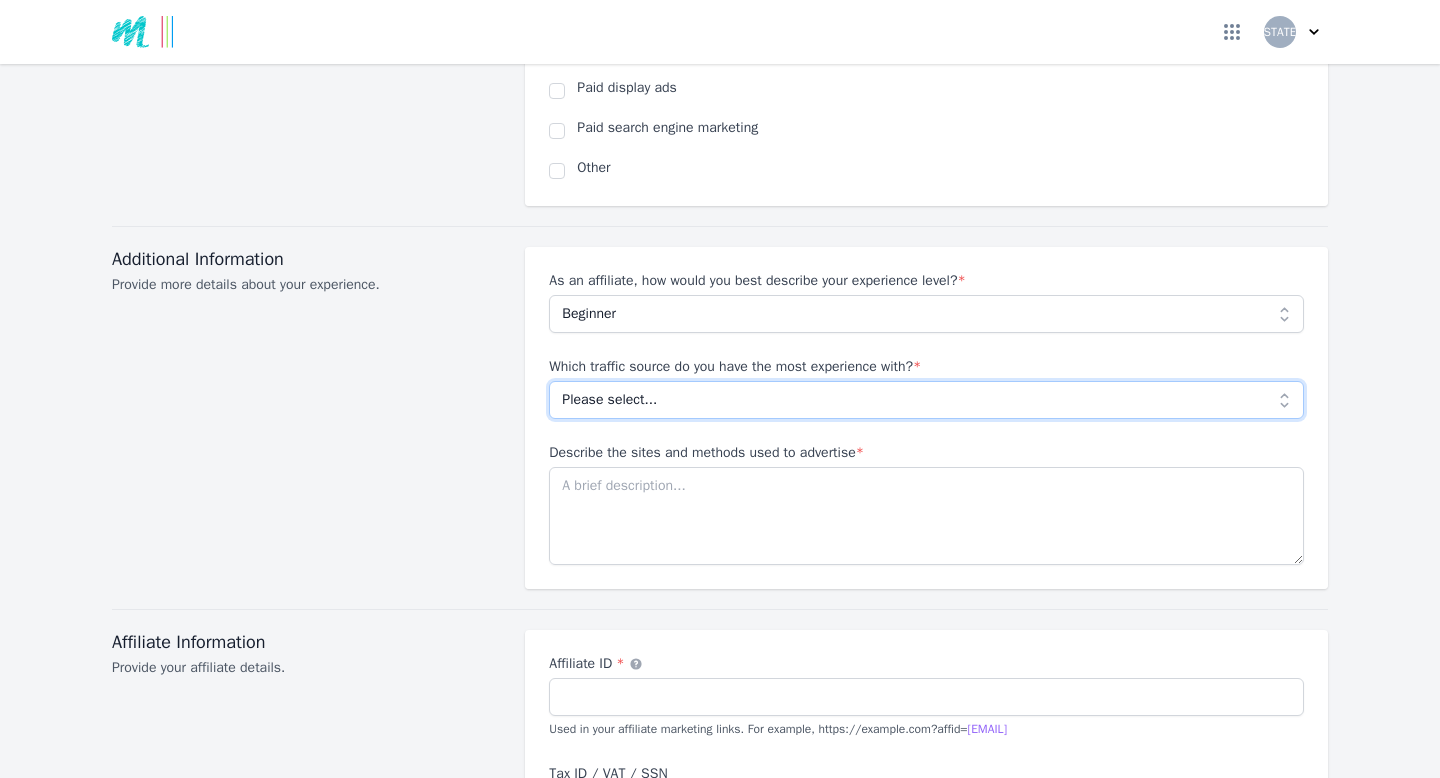select on "Social media" 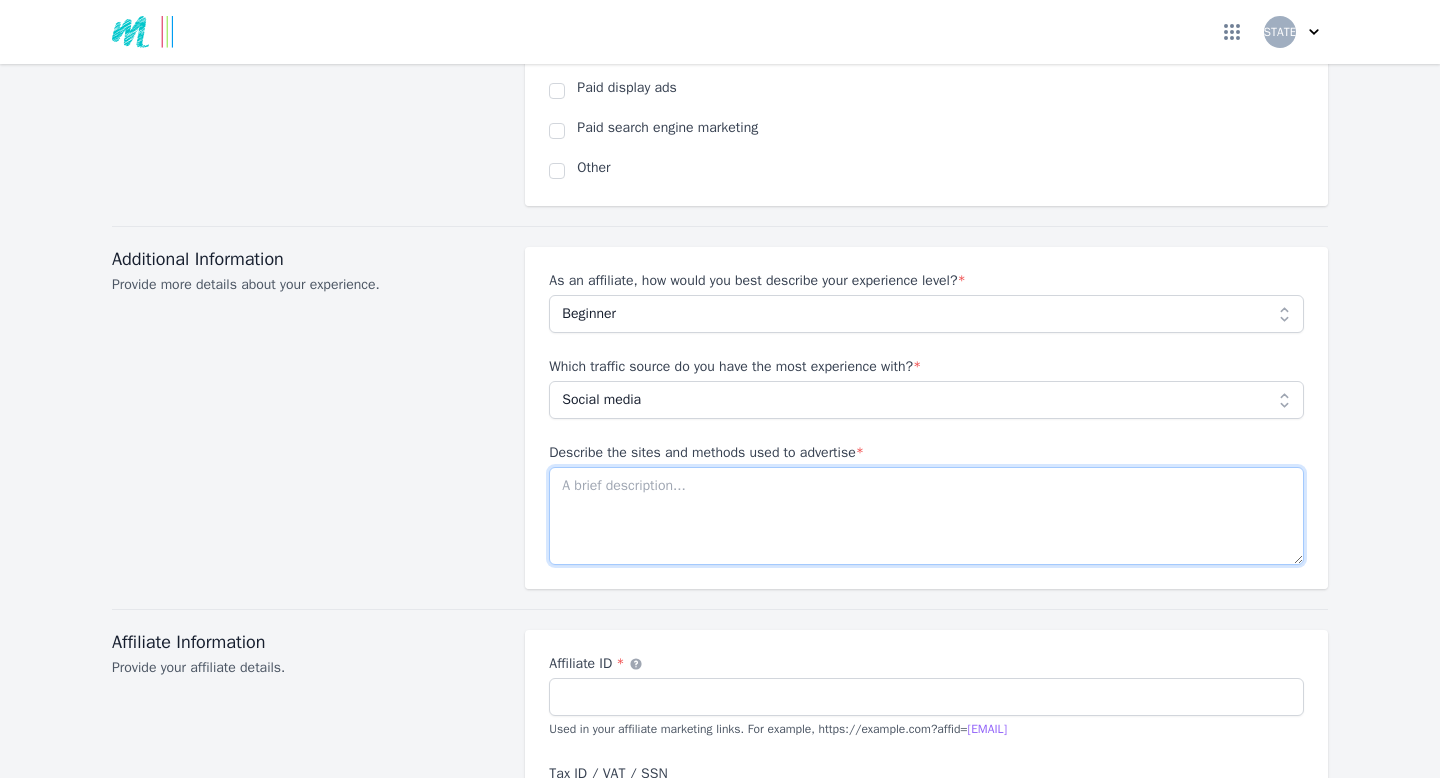 click on "Describe the sites and methods used to advertise  *" at bounding box center [926, 516] 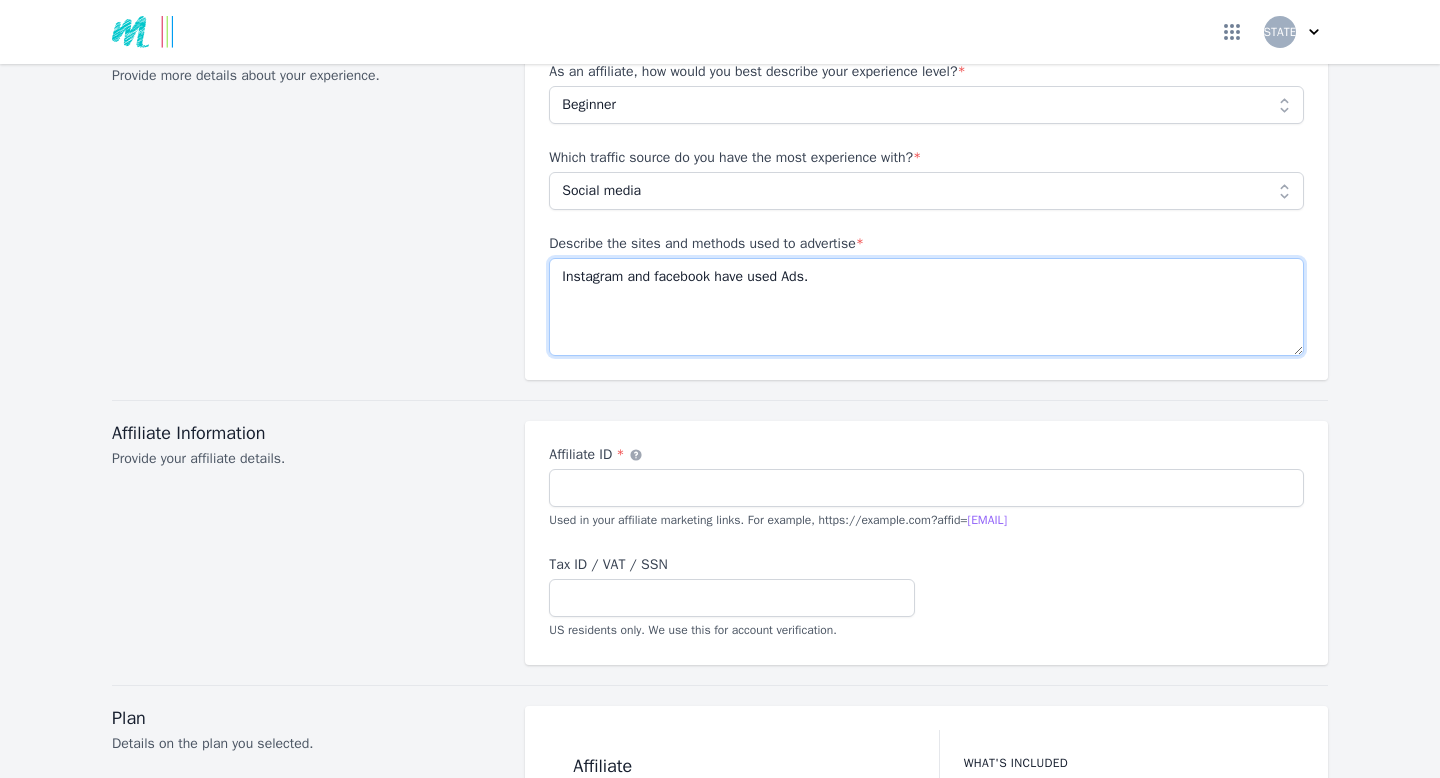 scroll, scrollTop: 1755, scrollLeft: 0, axis: vertical 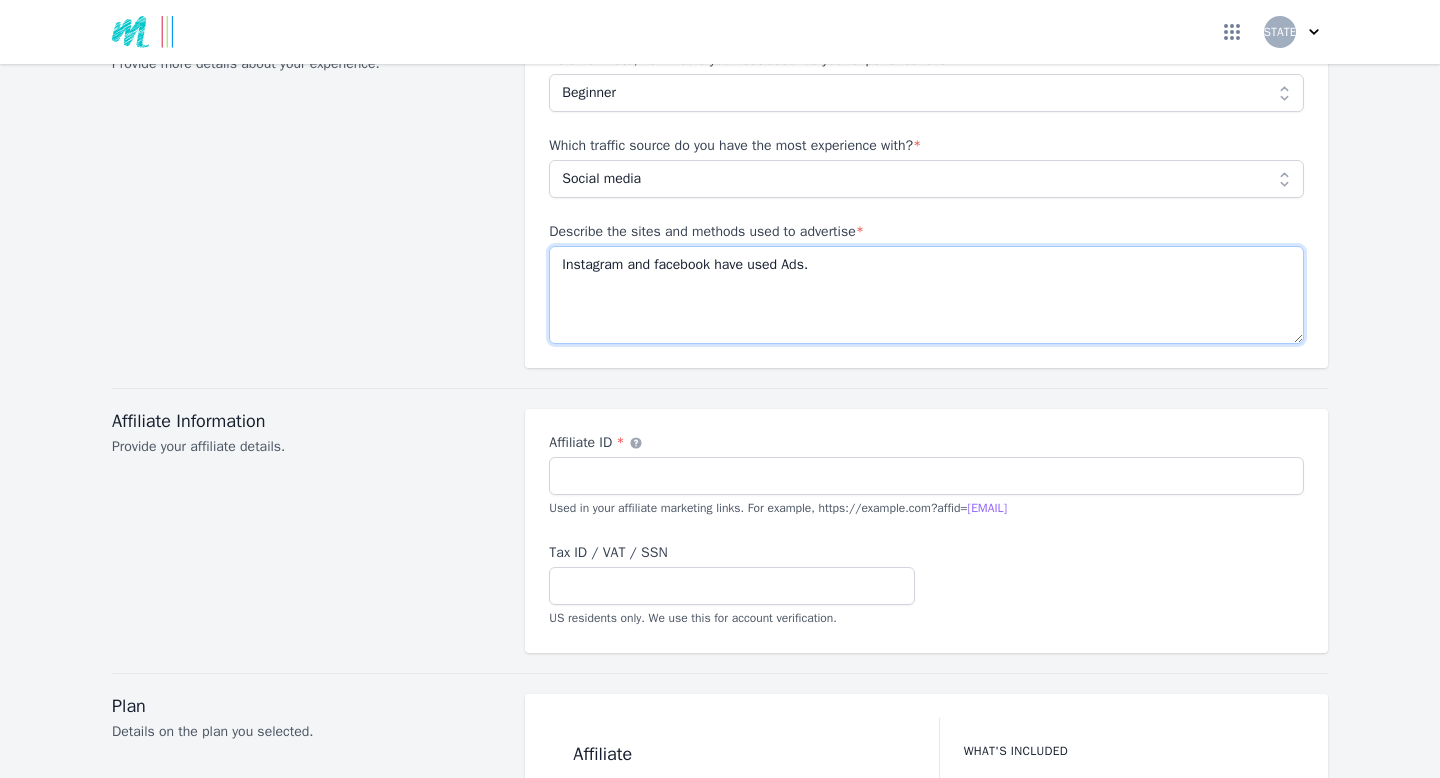 type on "Instagram and facebook have used Ads." 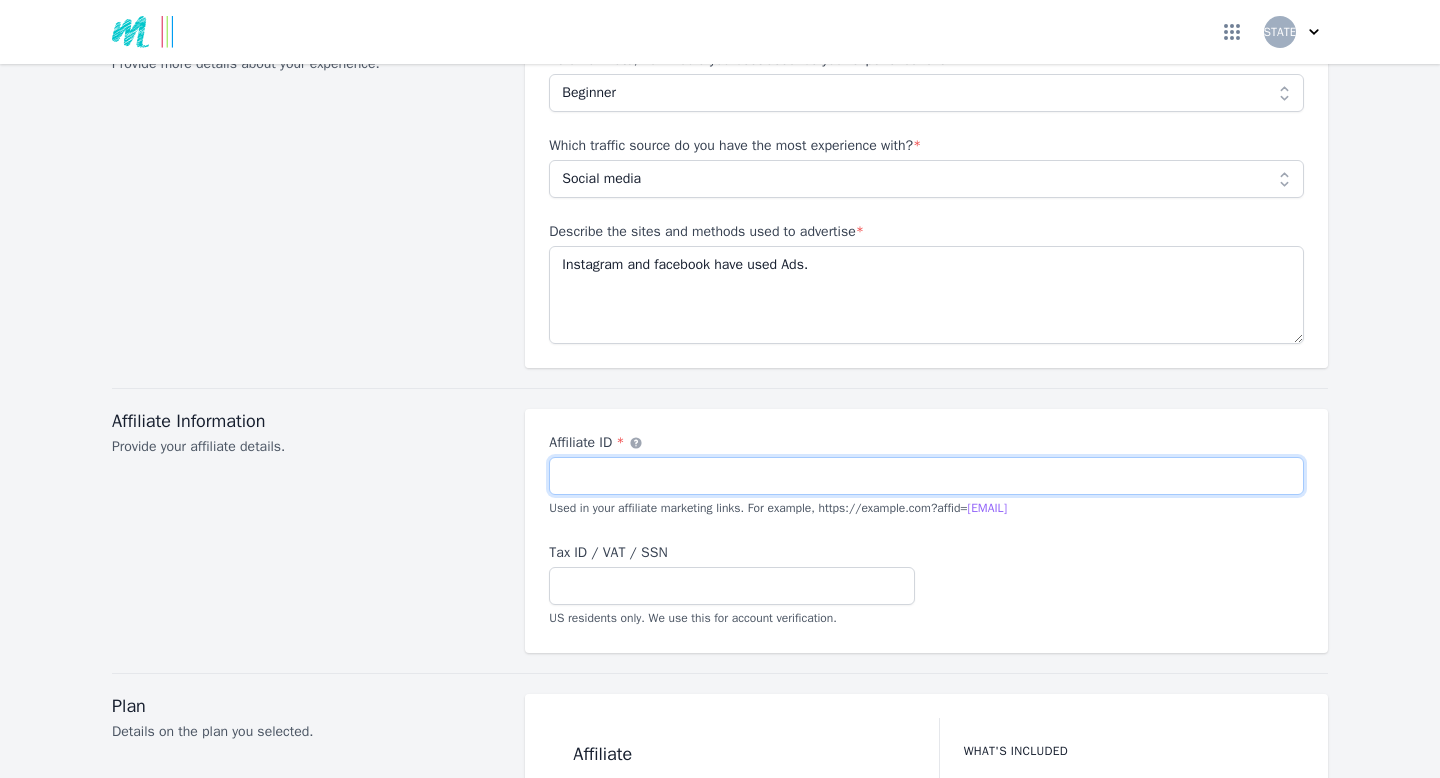 click on "Affiliate ID  *" at bounding box center (926, 476) 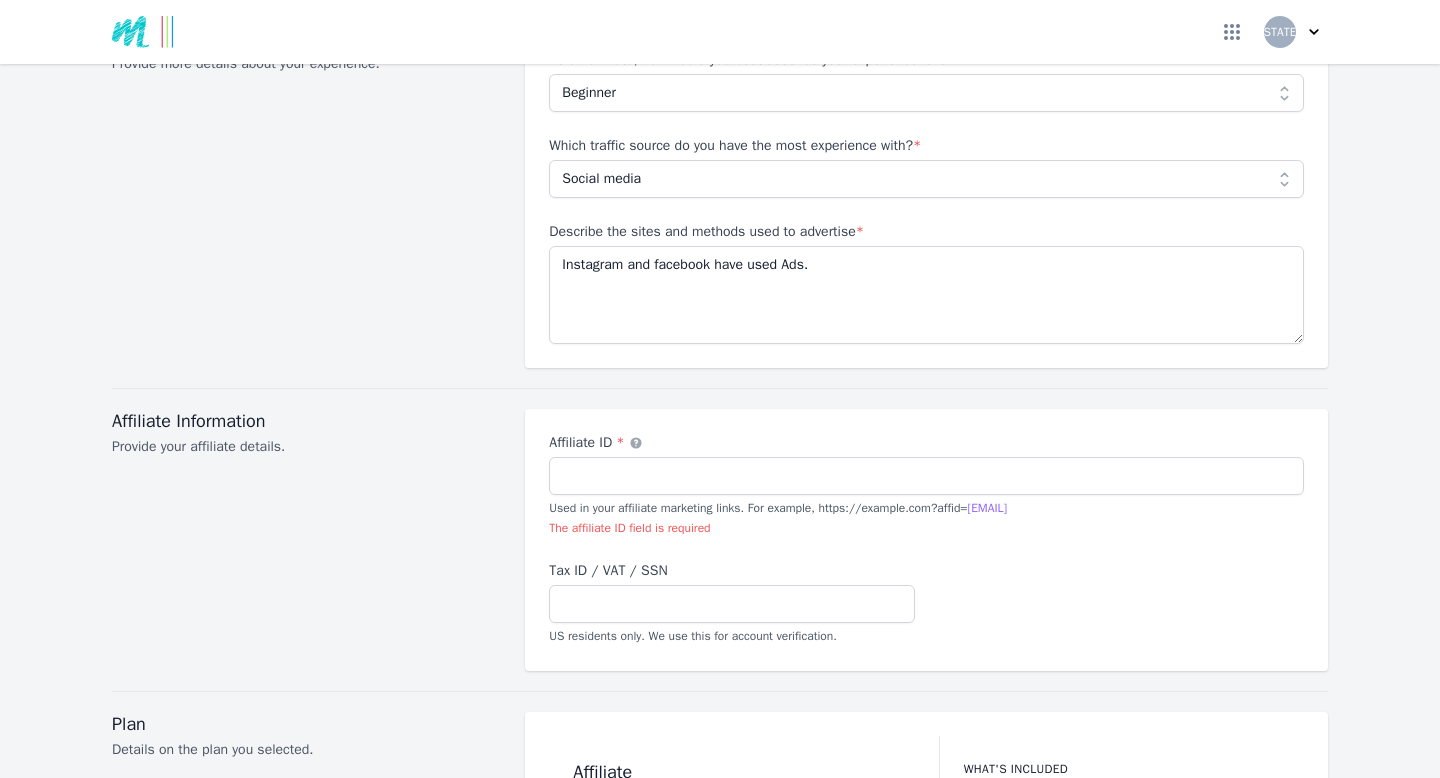 drag, startPoint x: 1045, startPoint y: 509, endPoint x: 855, endPoint y: 516, distance: 190.1289 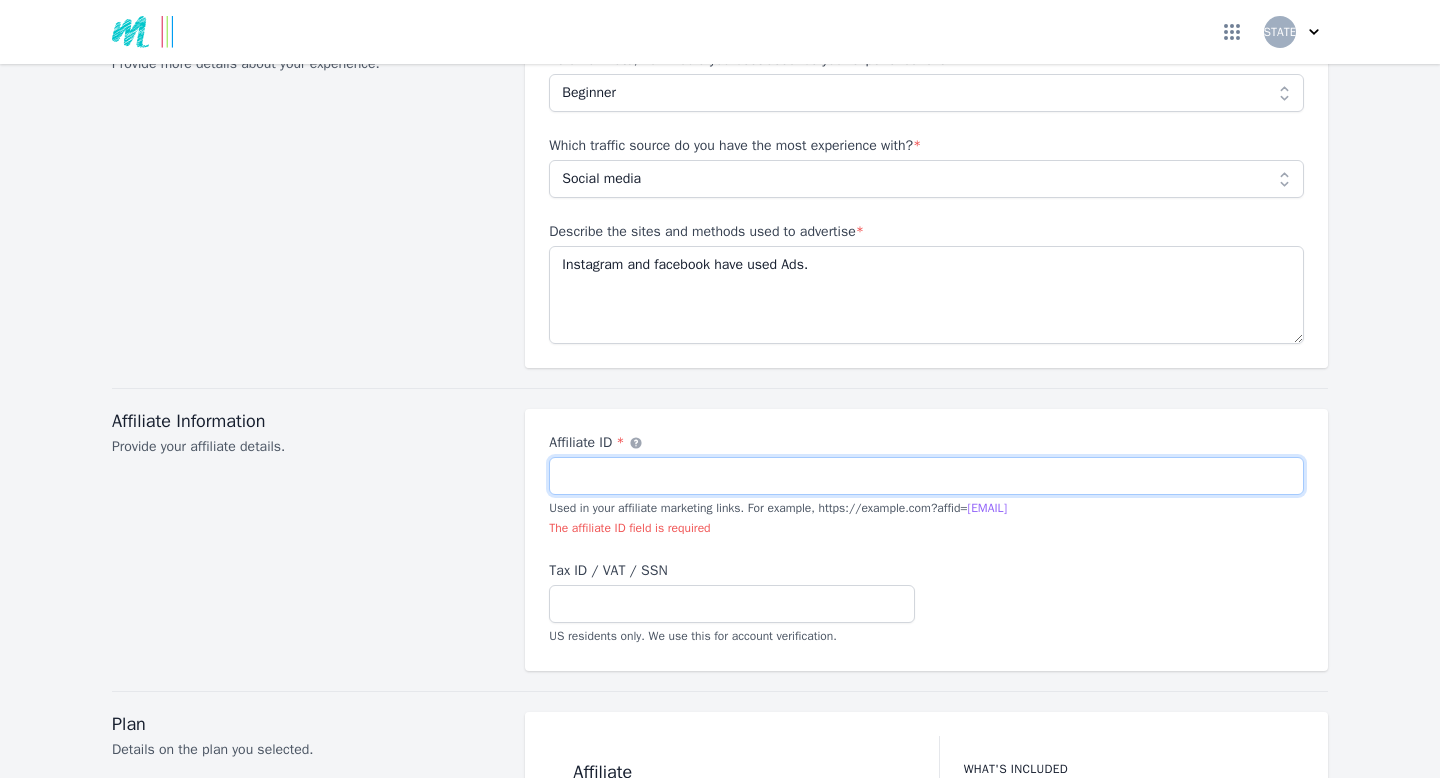 click on "Affiliate ID  *" at bounding box center [926, 476] 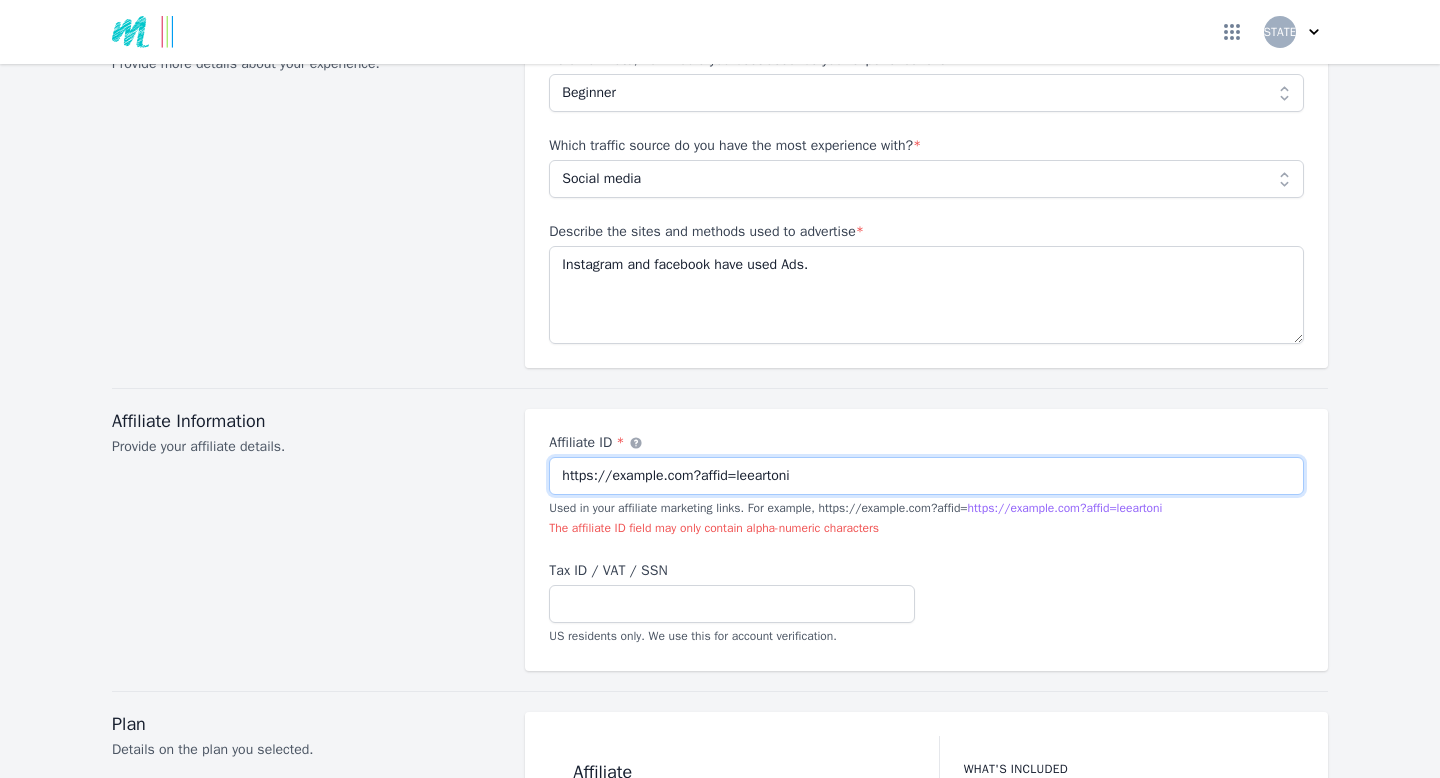 click on "https://example.com?affid=leeartoni" at bounding box center (926, 476) 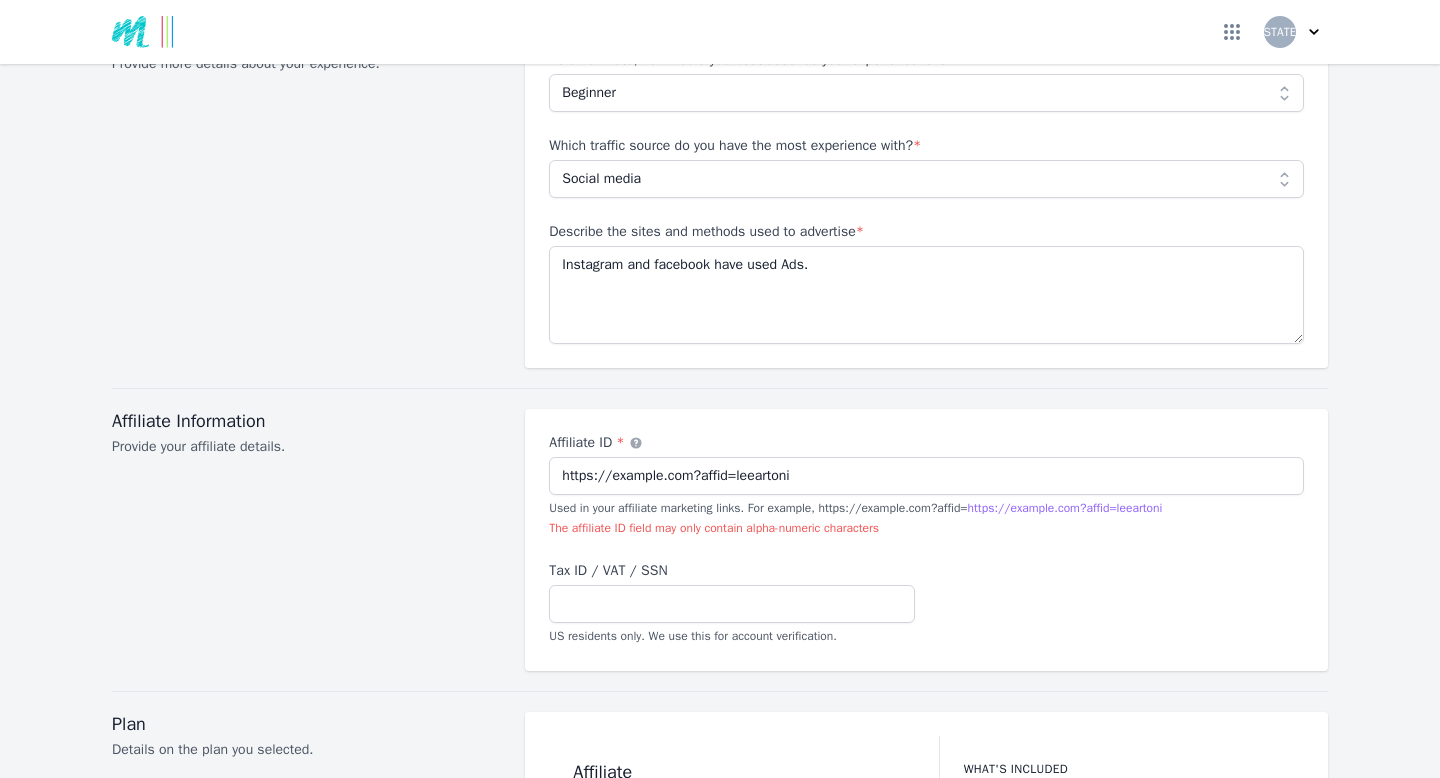 click on "Affiliate Information   Provide your affiliate details." at bounding box center [306, 540] 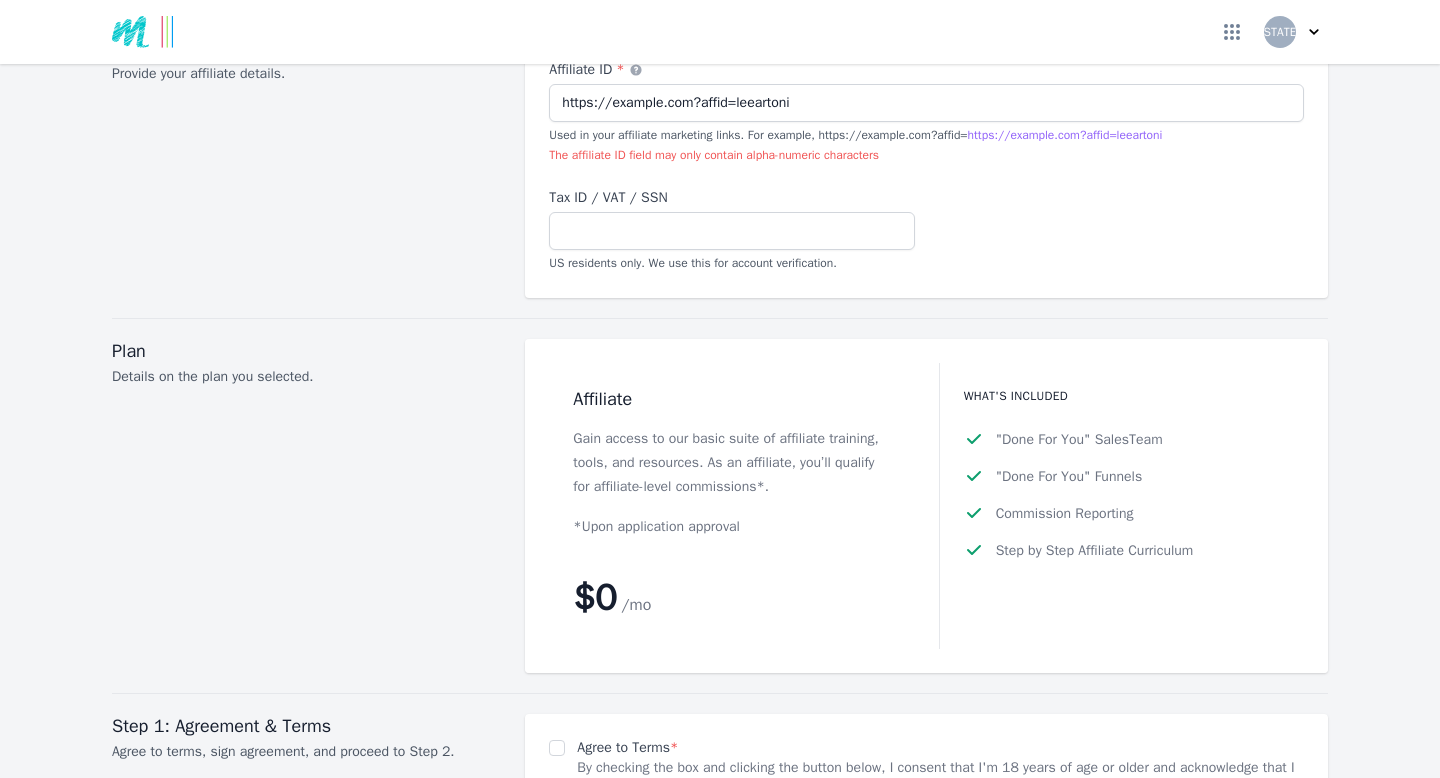 scroll, scrollTop: 2406, scrollLeft: 0, axis: vertical 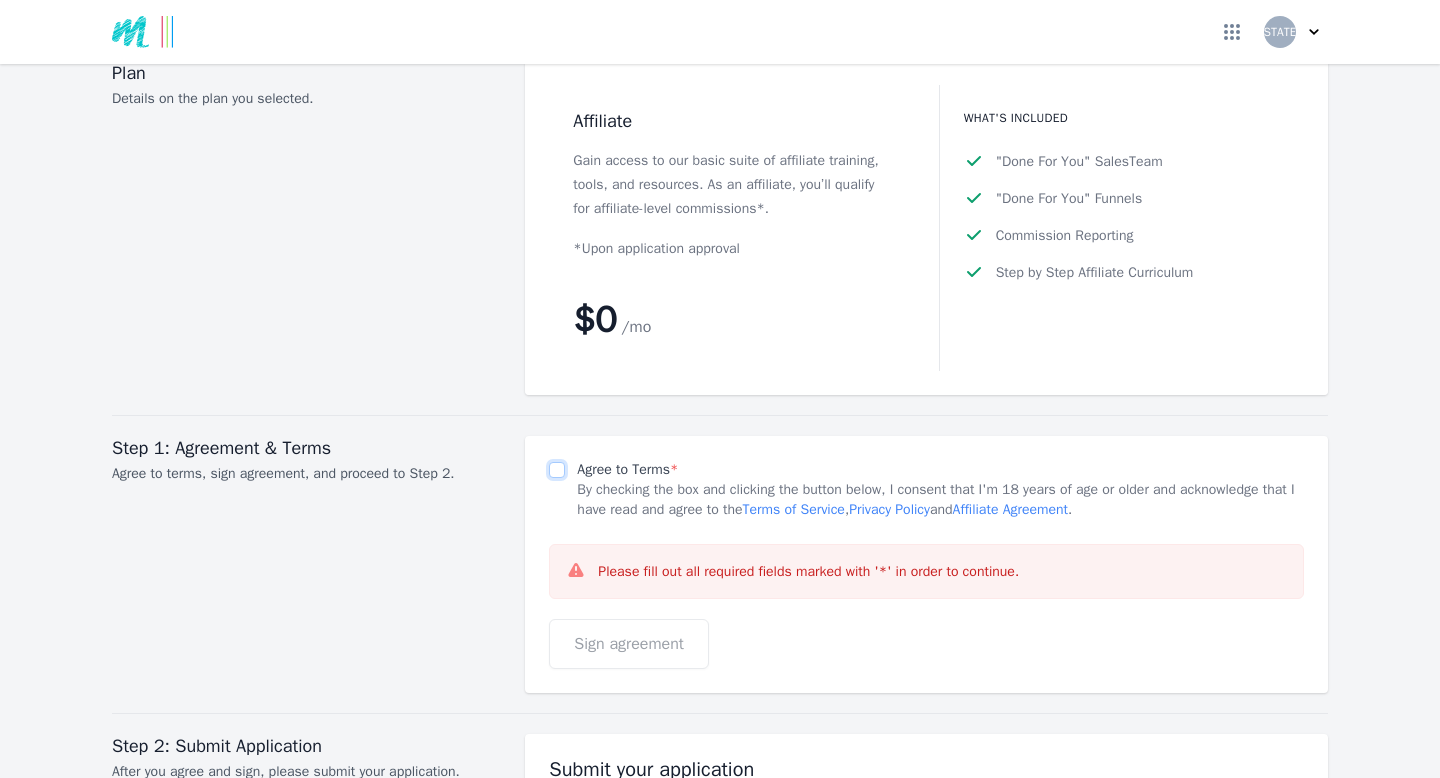 click on "Agree to Terms  *" at bounding box center (557, 470) 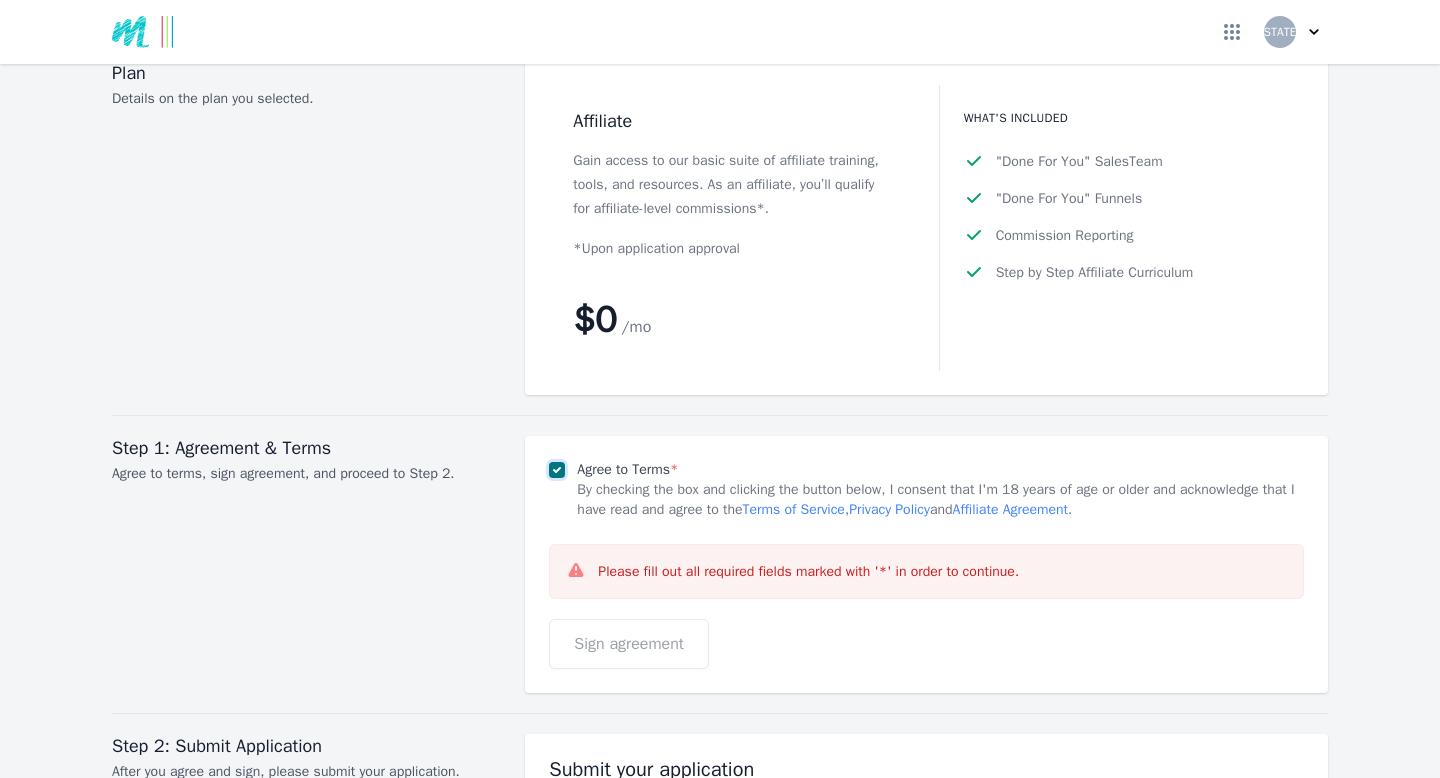 scroll, scrollTop: 2557, scrollLeft: 0, axis: vertical 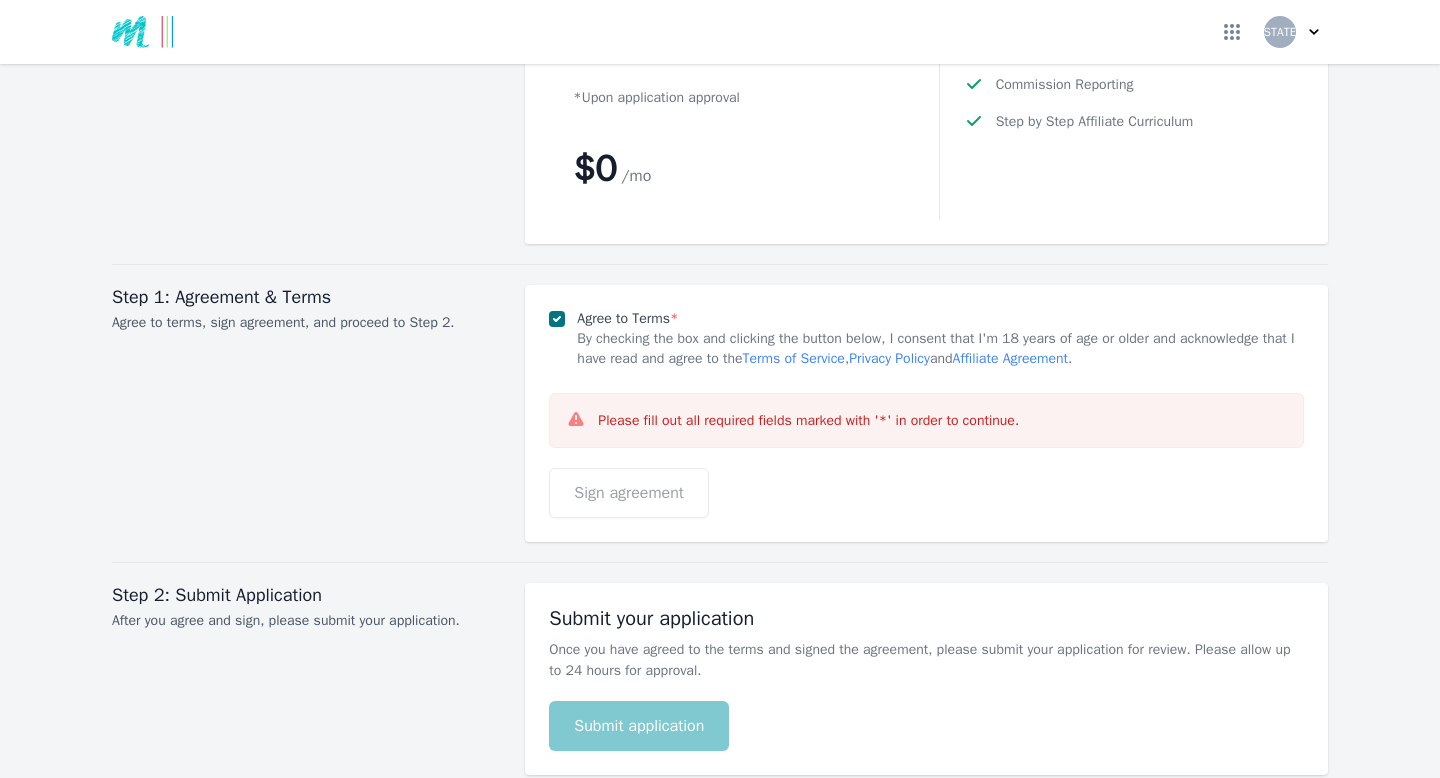click on "*" at bounding box center [883, 420] 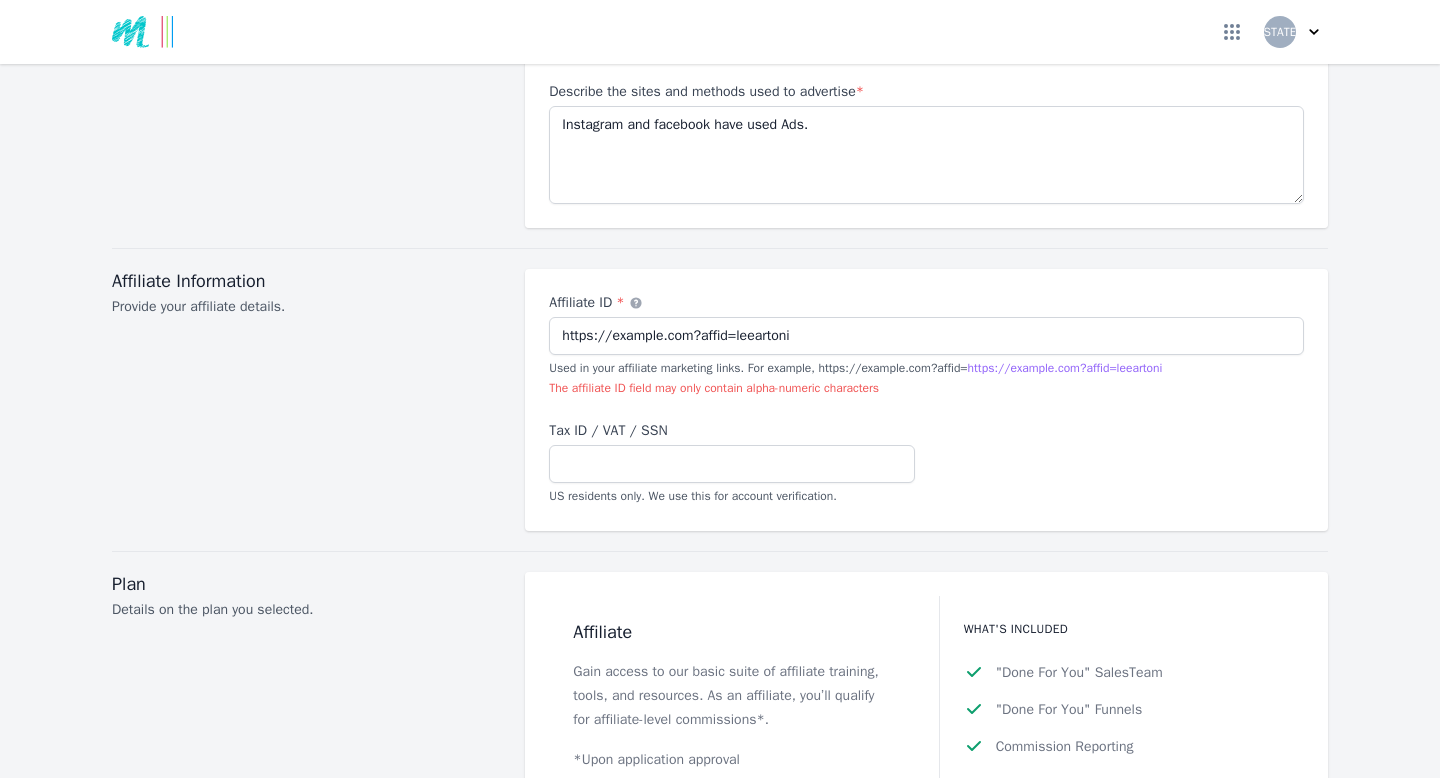 scroll, scrollTop: 1948, scrollLeft: 0, axis: vertical 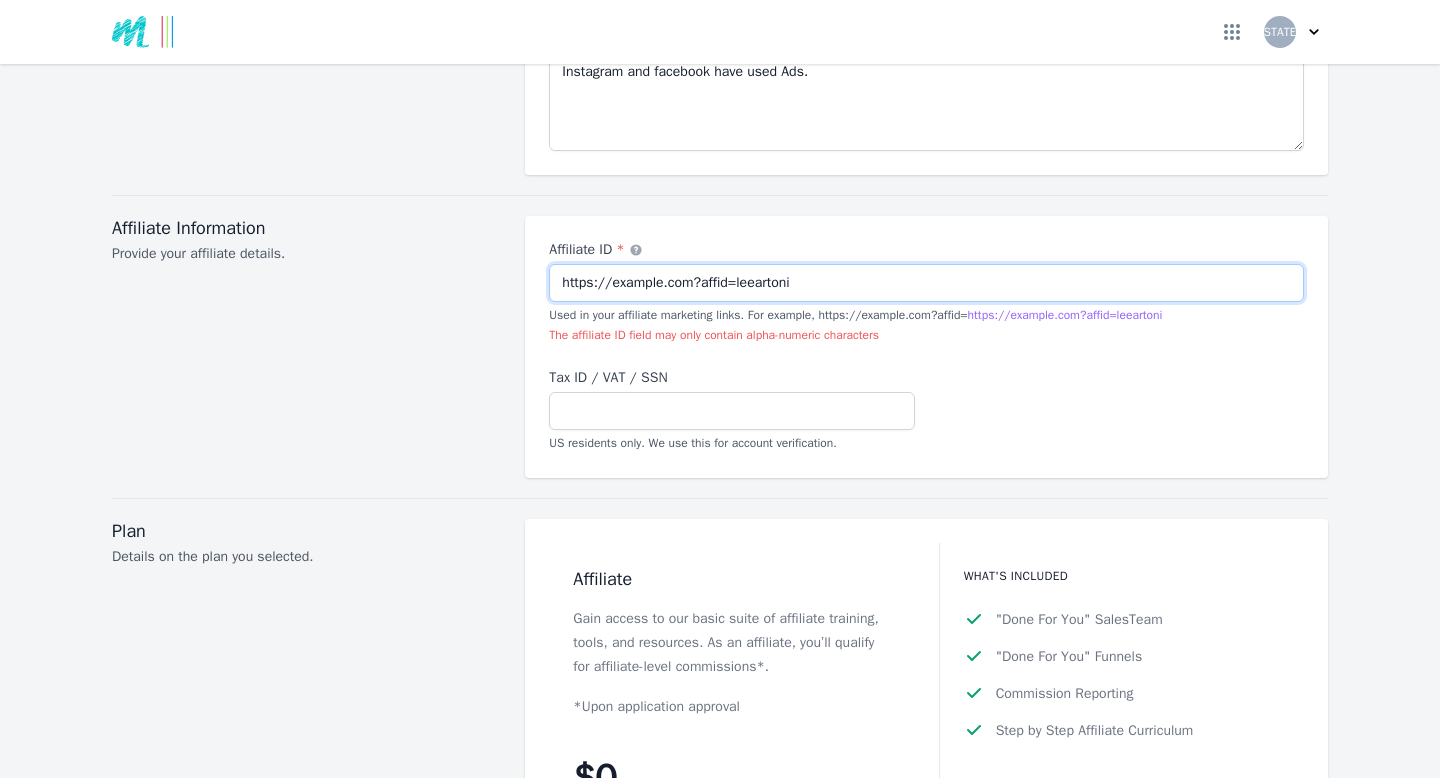 drag, startPoint x: 814, startPoint y: 293, endPoint x: 539, endPoint y: 269, distance: 276.0453 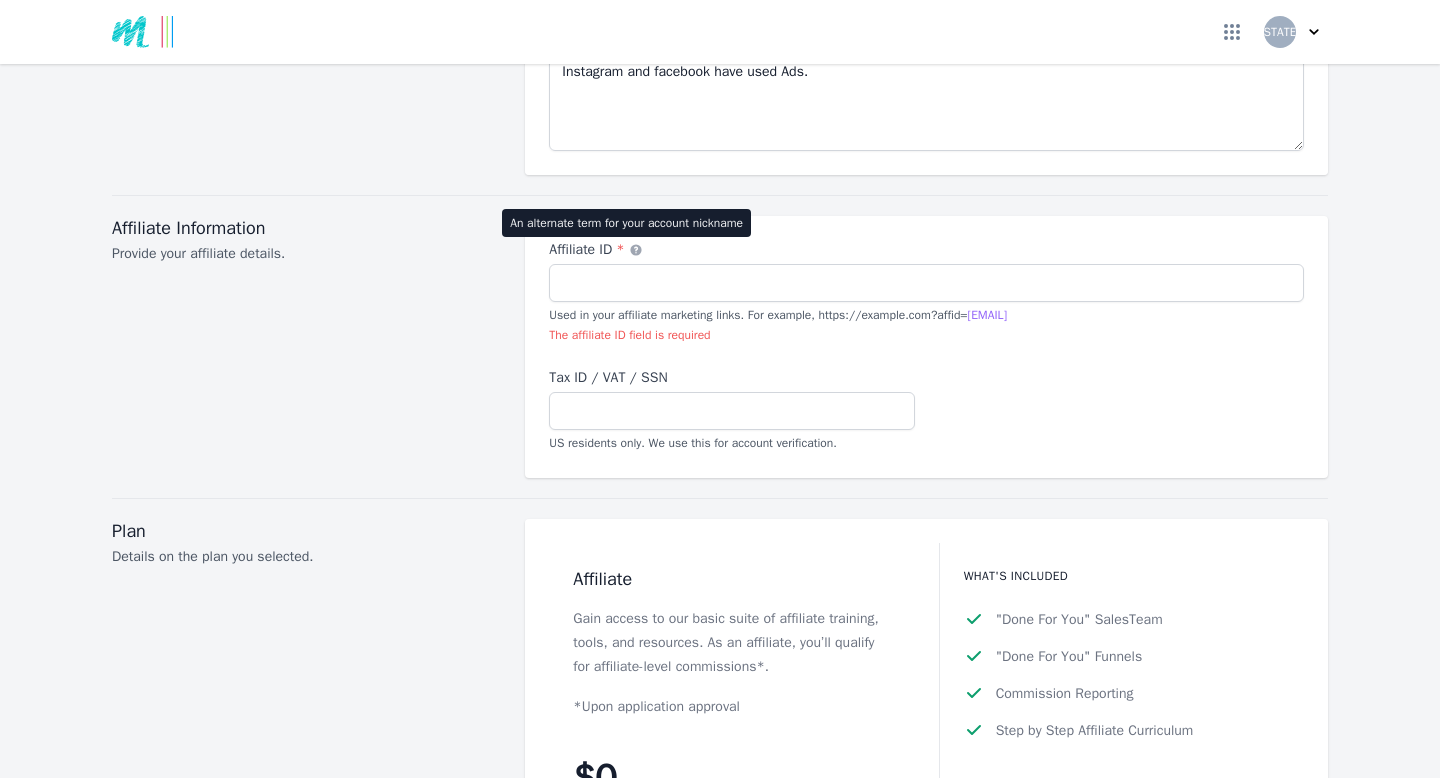 click 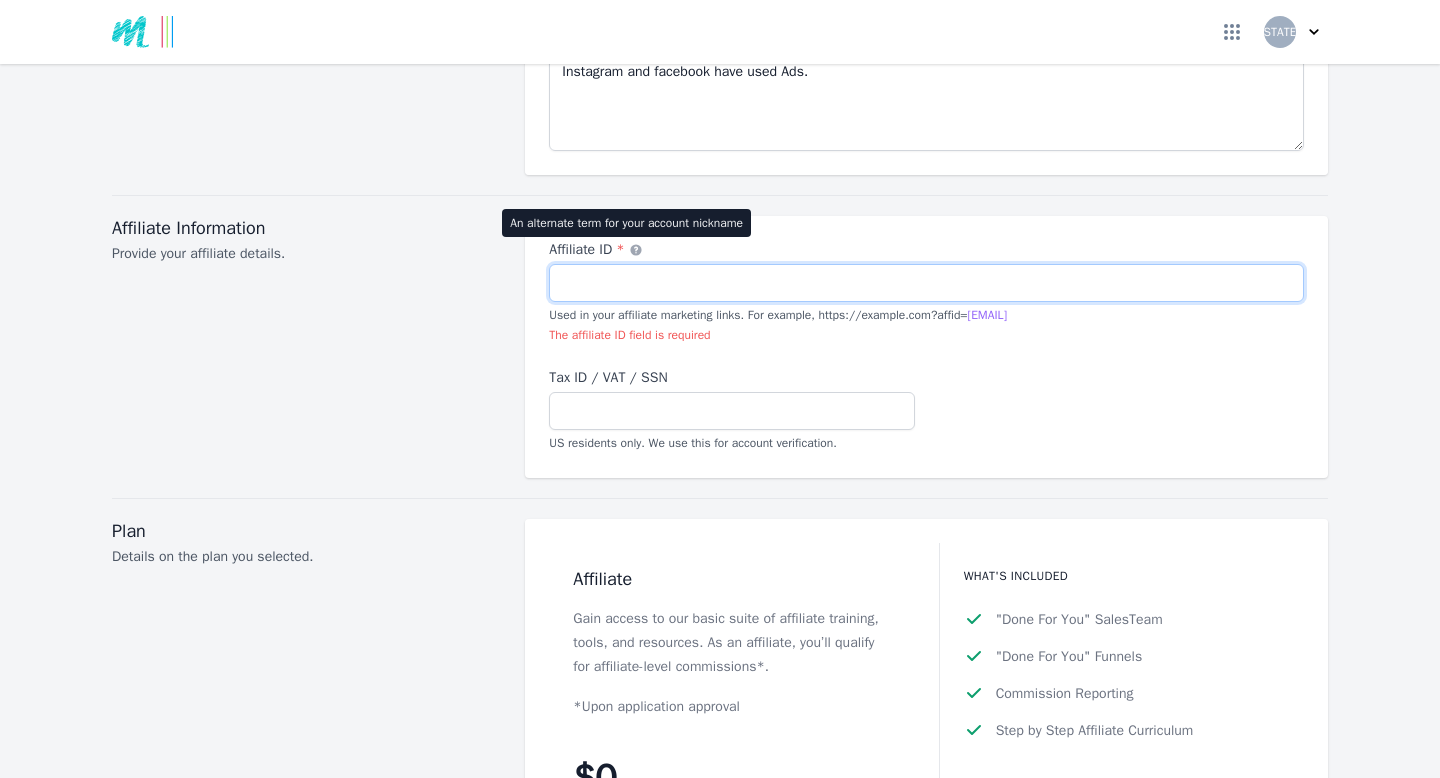 click on "Affiliate ID  *   An alternate term for your account nickname" at bounding box center [926, 283] 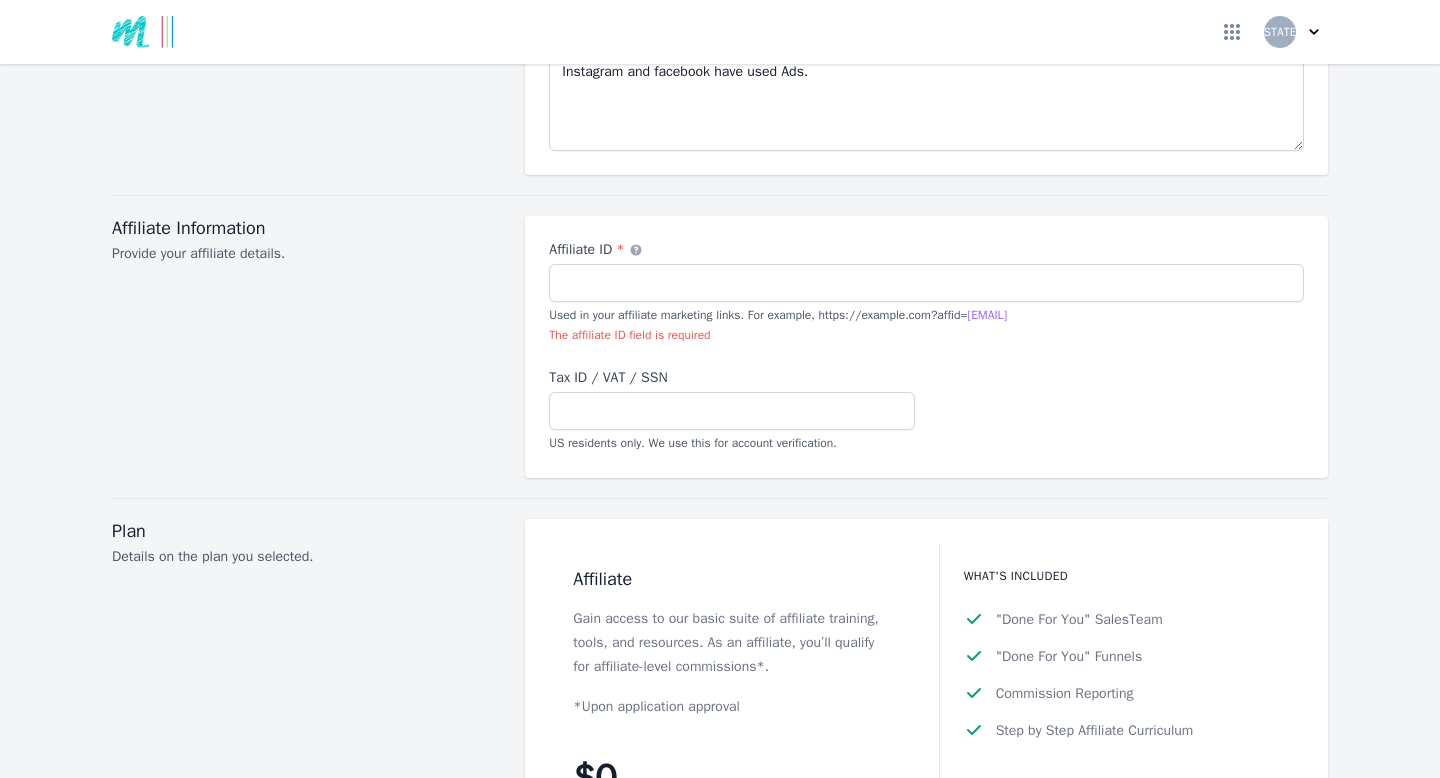 click on "[STATE]" at bounding box center (1296, 32) 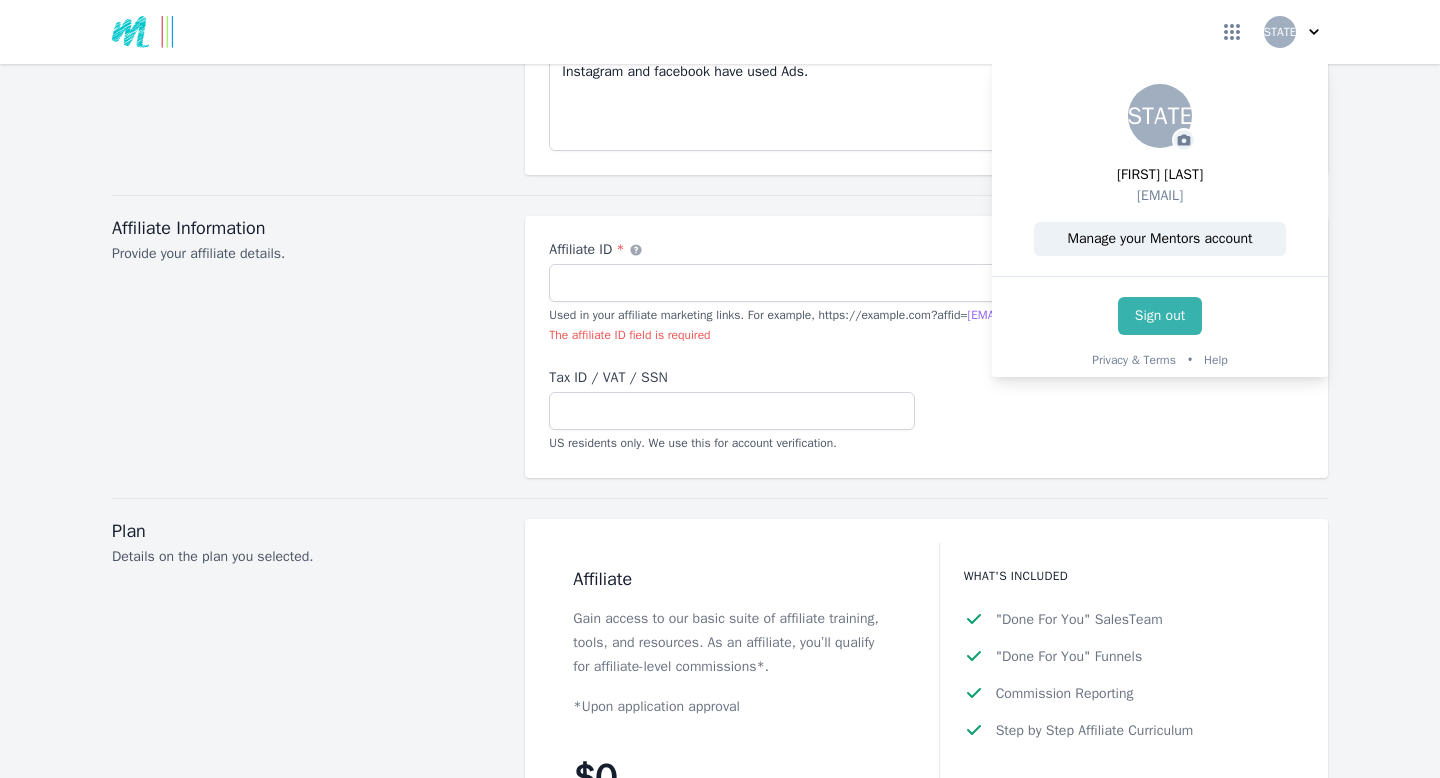 click on "Become an Affiliate
Fill out the application below and submit your request to be approved for our affiliate program
General Information   Provide a little more information about yourself.   First name  *   [FIRST]     Last name  *   [LAST]     Birthday  *   [DATE]   Desired format: mm/dd/yyyy.     Legal Entity  *     Please select...   Individual   Partnership   Corporation   Sole Proprietorship   Foreign   LLC   LLP   Non profit   Other     Company name       Website name       Website URL
https://
Primary social media
https://
Mailing Address   Use a permanent address where you can receive mail.   Country / Region  *   Please select...   Afghanistan Albania Algeria American Samoa Andorra Angola Anguilla Antarctica Antigua and Barbuda Argentina Armenia Aruba Australia Austria Azerbaijan Bahamas Bahrain Bangladesh Barbados Belarus Belgium Belize Chad" at bounding box center (720, -230) 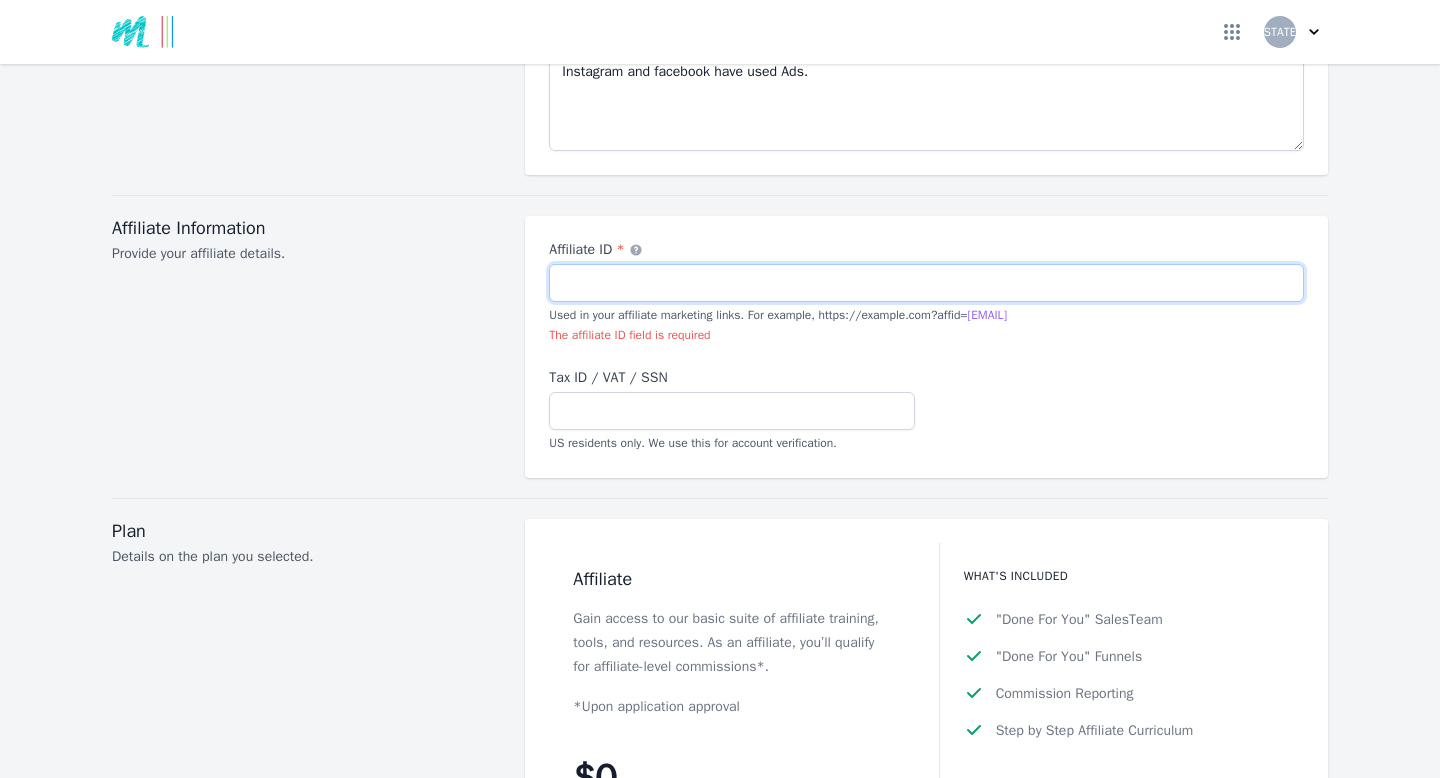 click on "Affiliate ID  *   An alternate term for your account nickname" at bounding box center (926, 283) 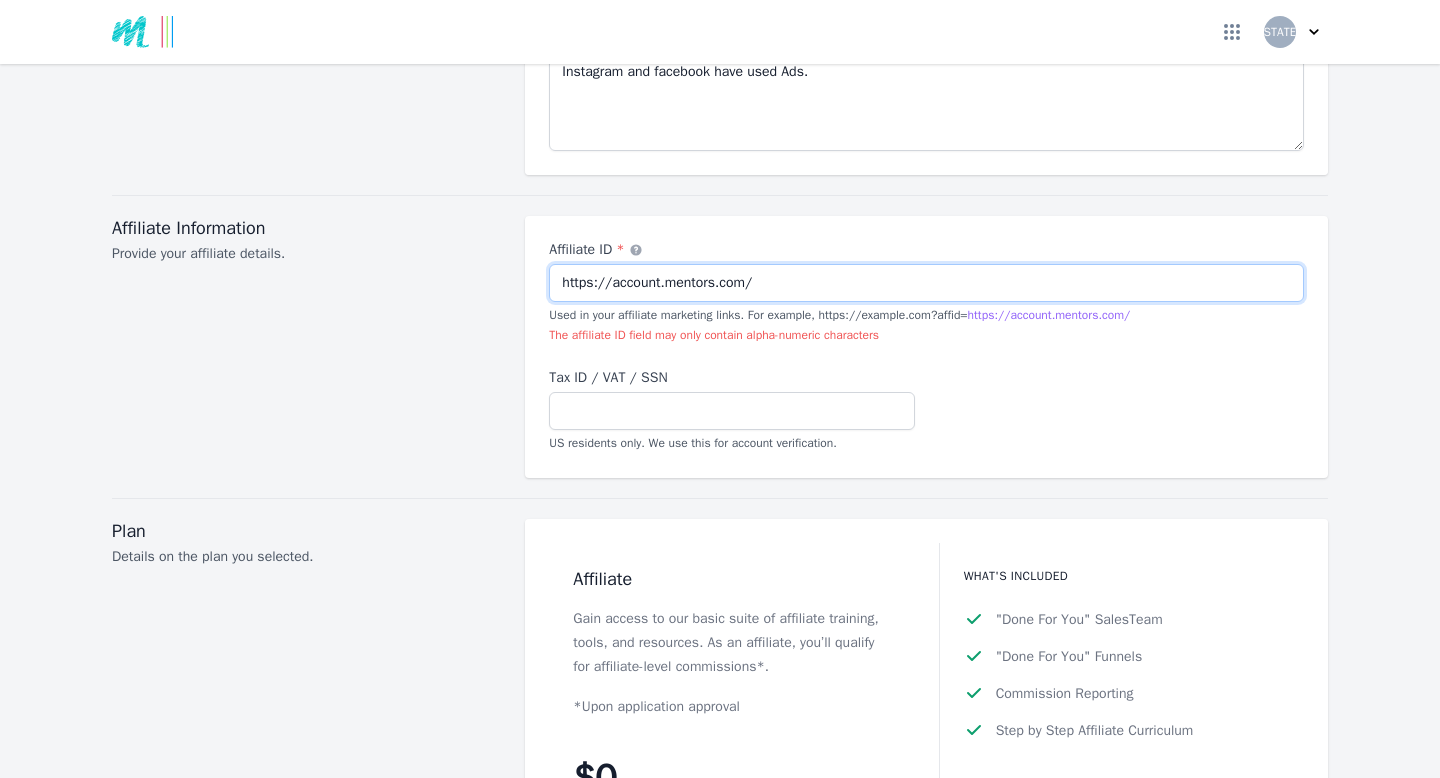 drag, startPoint x: 774, startPoint y: 284, endPoint x: 108, endPoint y: 241, distance: 667.3867 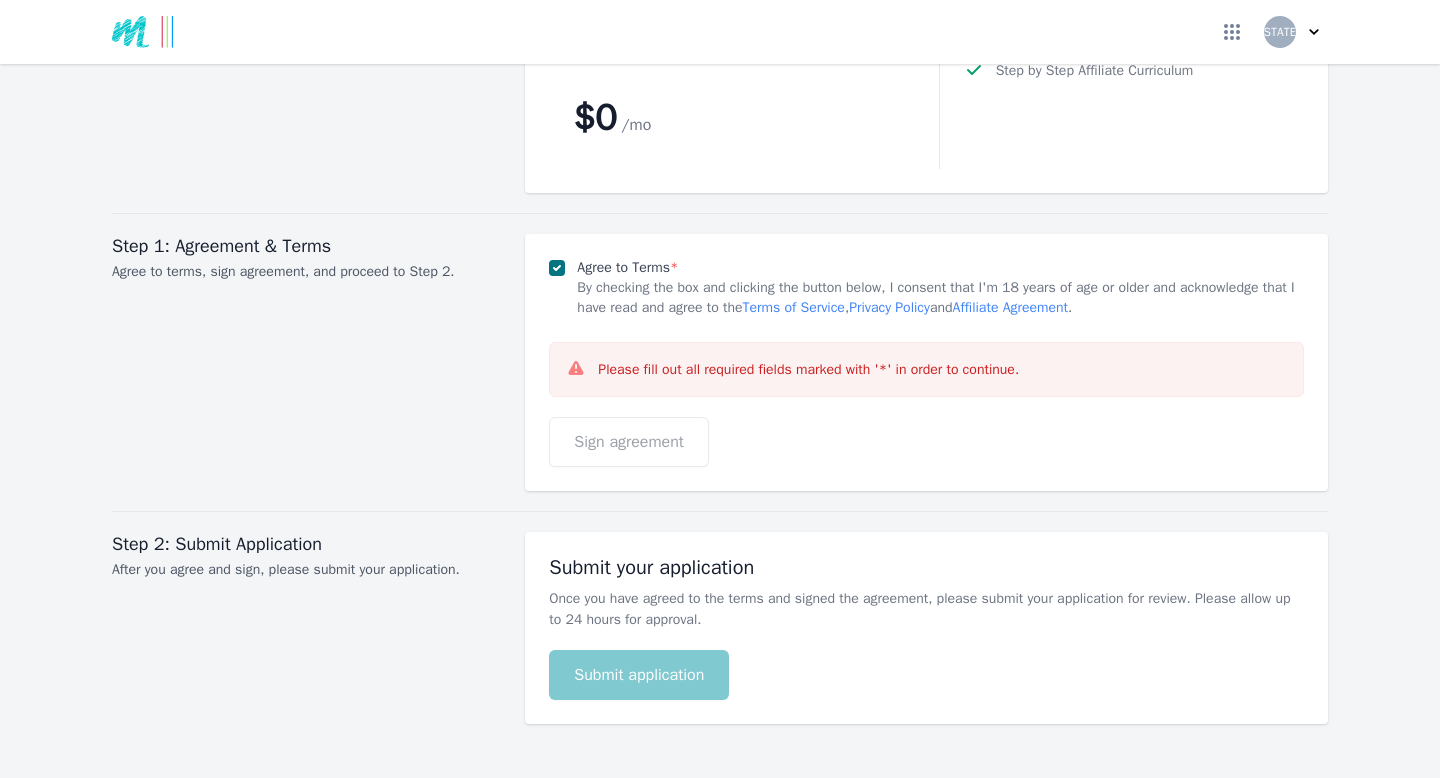scroll, scrollTop: 2660, scrollLeft: 0, axis: vertical 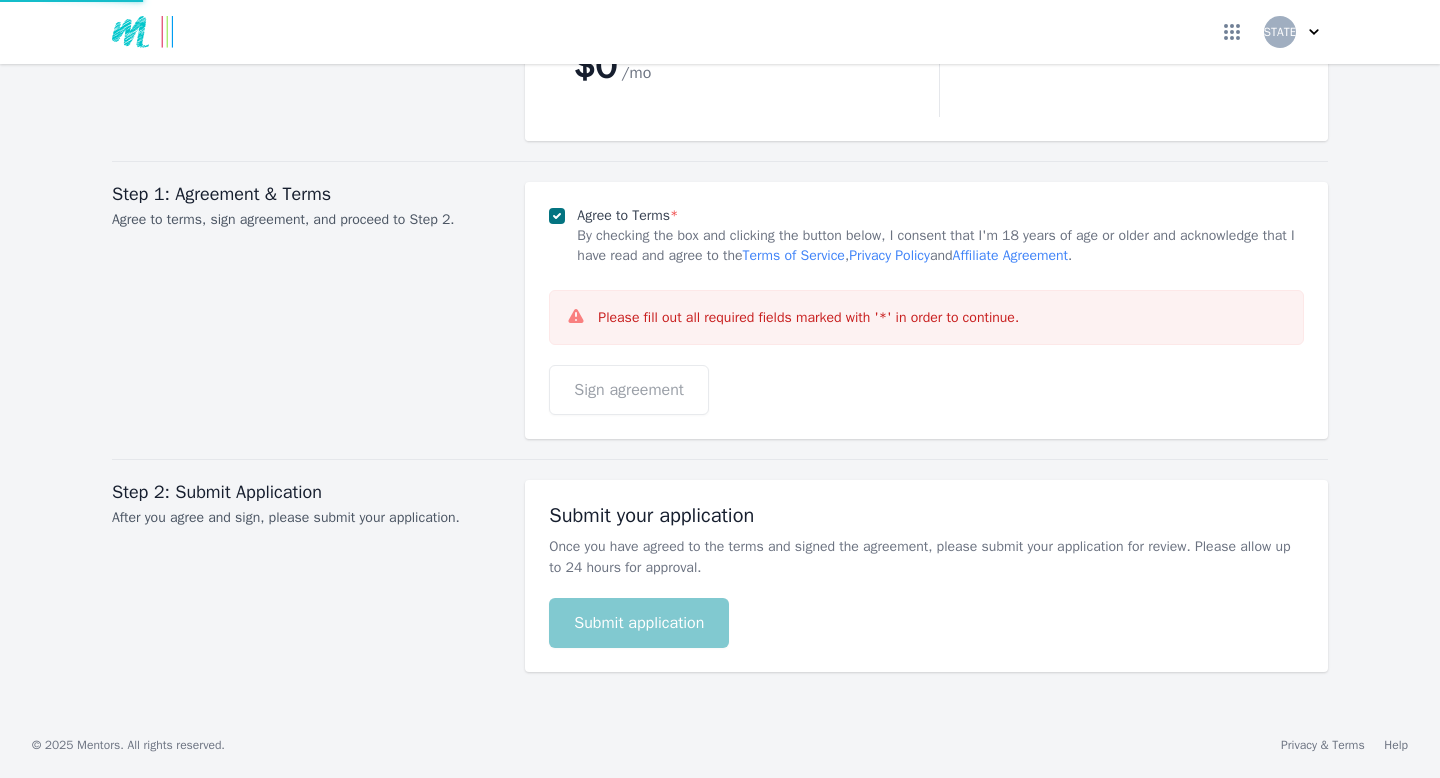 type on "[FIRST] [LAST]" 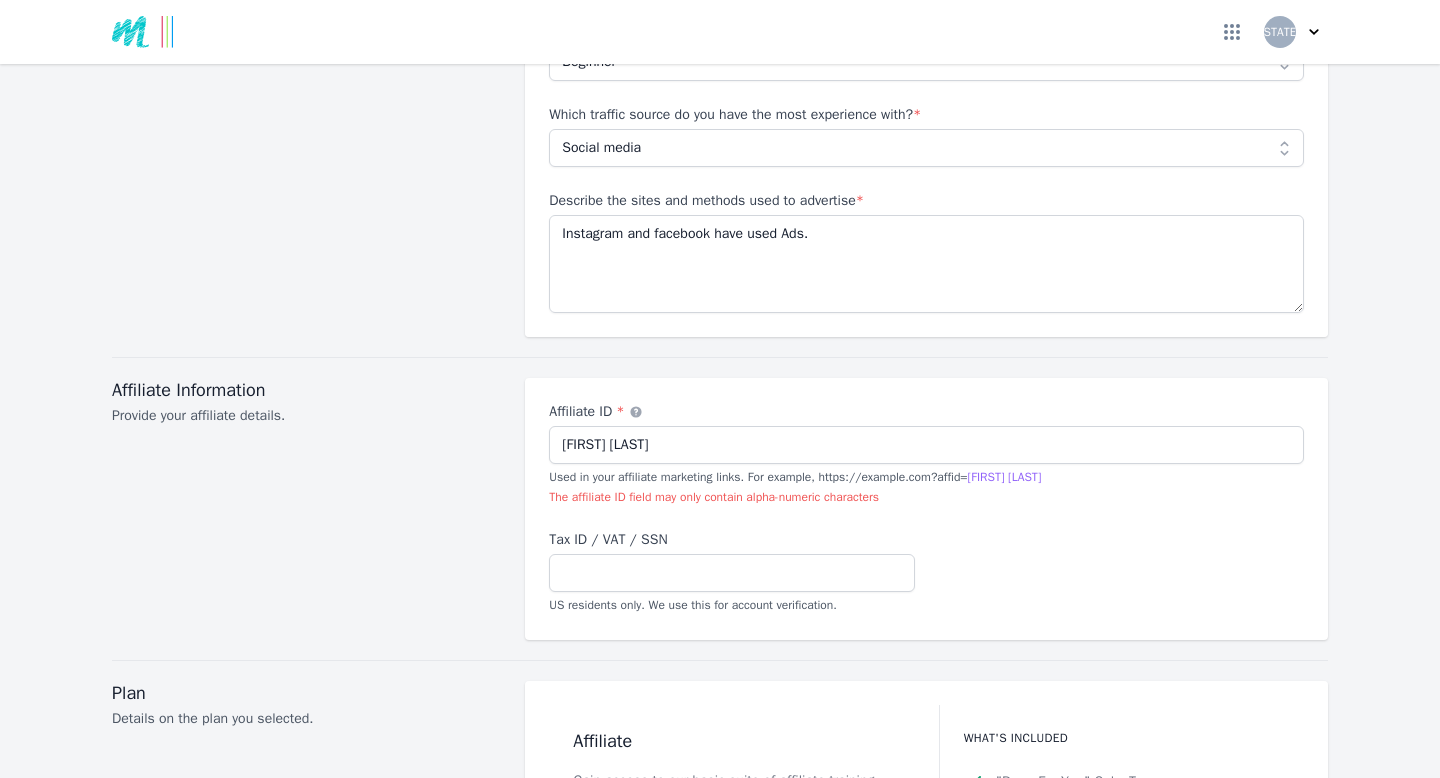scroll, scrollTop: 1791, scrollLeft: 0, axis: vertical 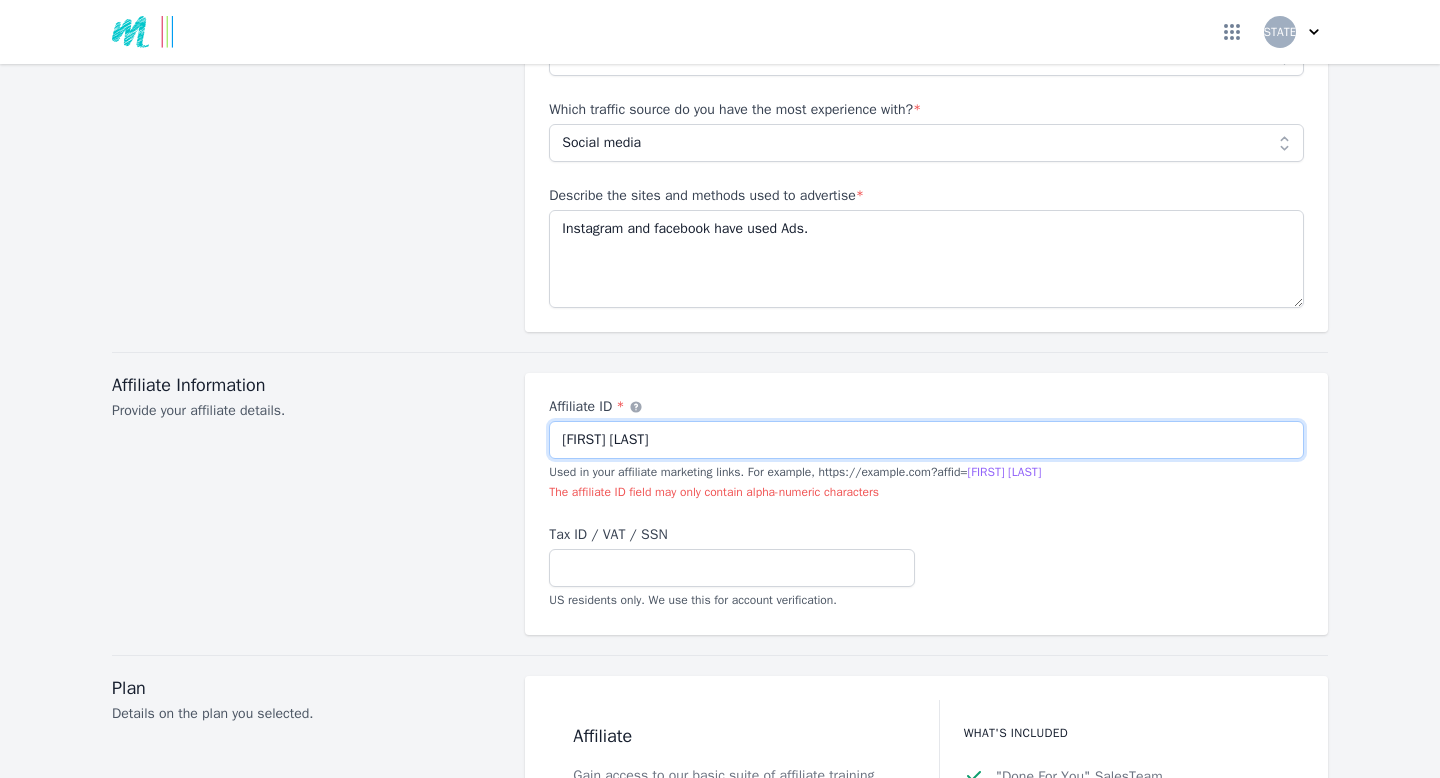 drag, startPoint x: 634, startPoint y: 436, endPoint x: 350, endPoint y: 459, distance: 284.9298 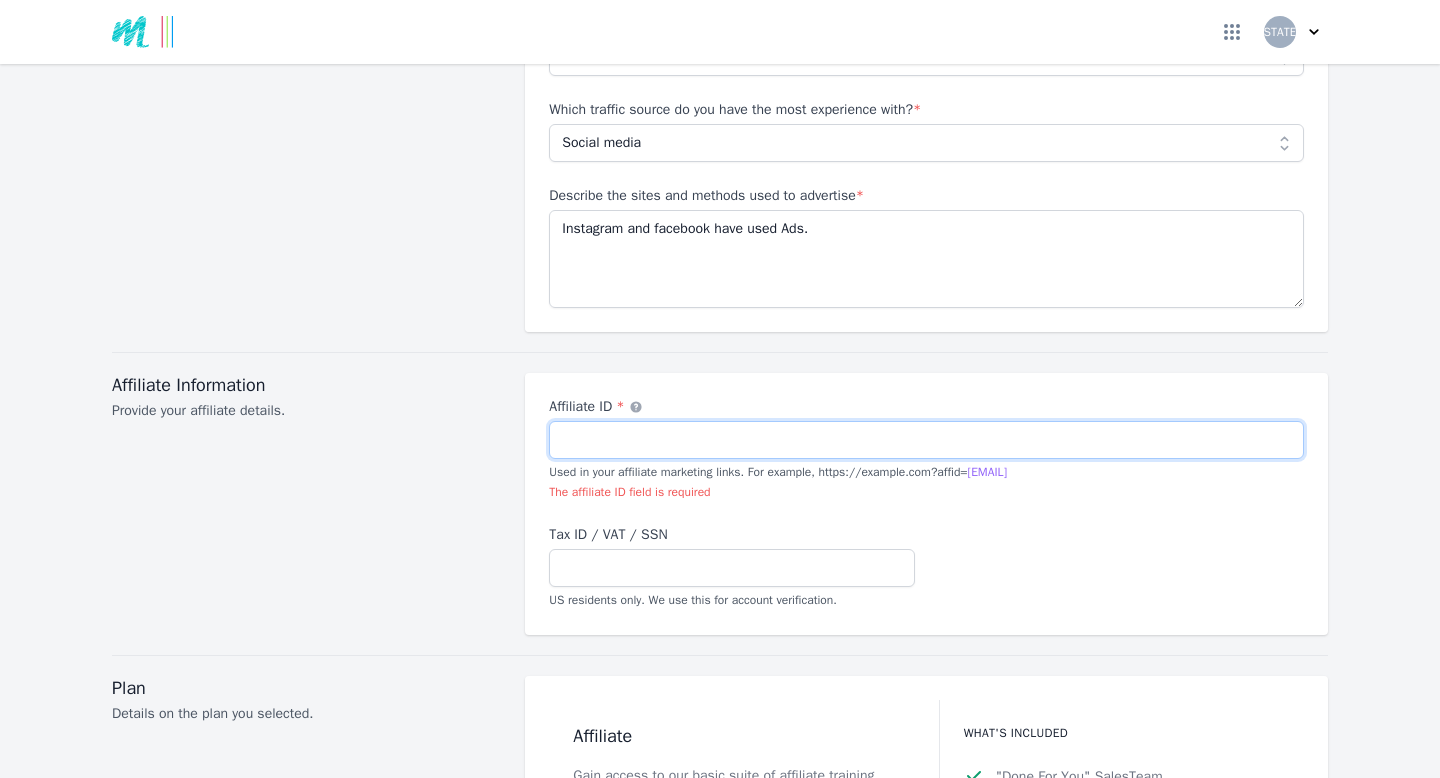 paste on "https://account.mentors.com/" 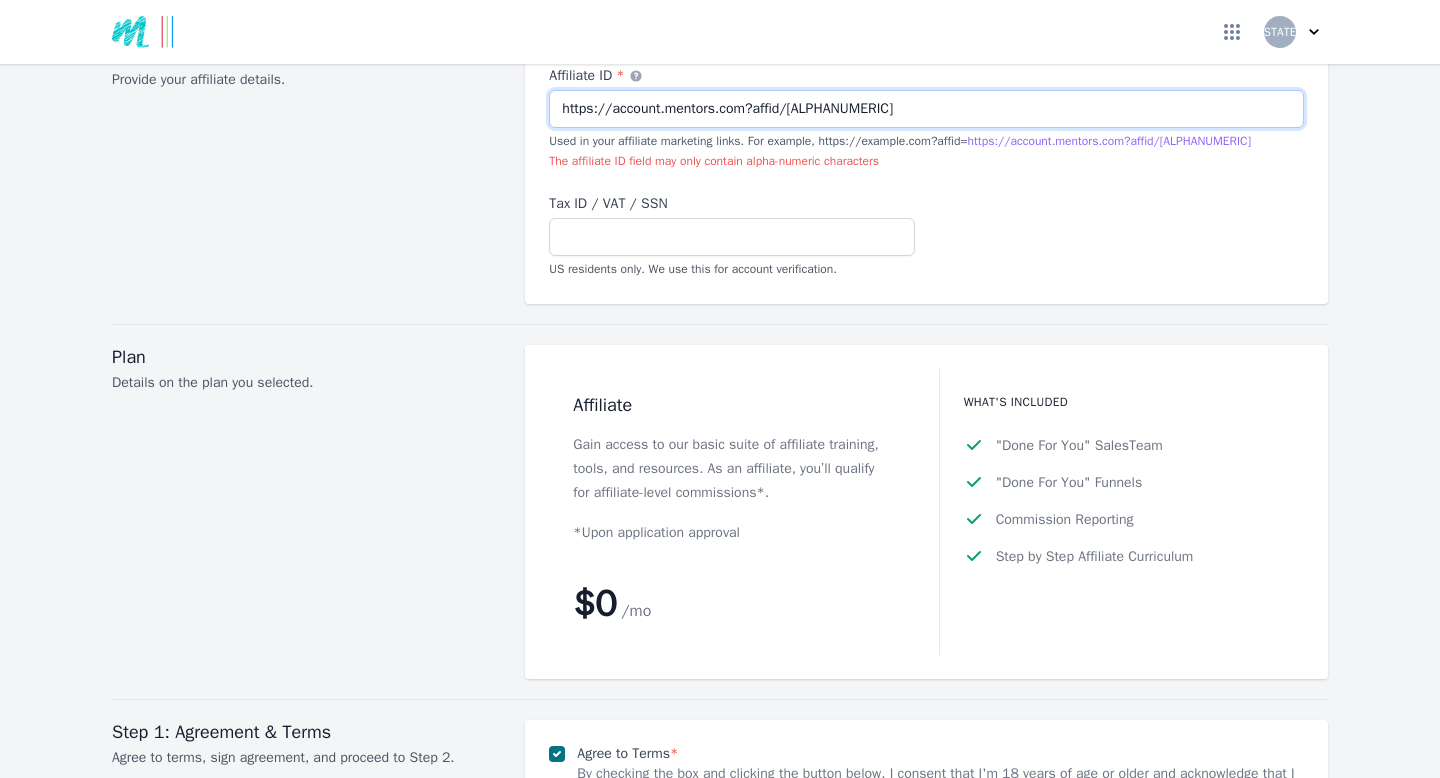 scroll, scrollTop: 2660, scrollLeft: 0, axis: vertical 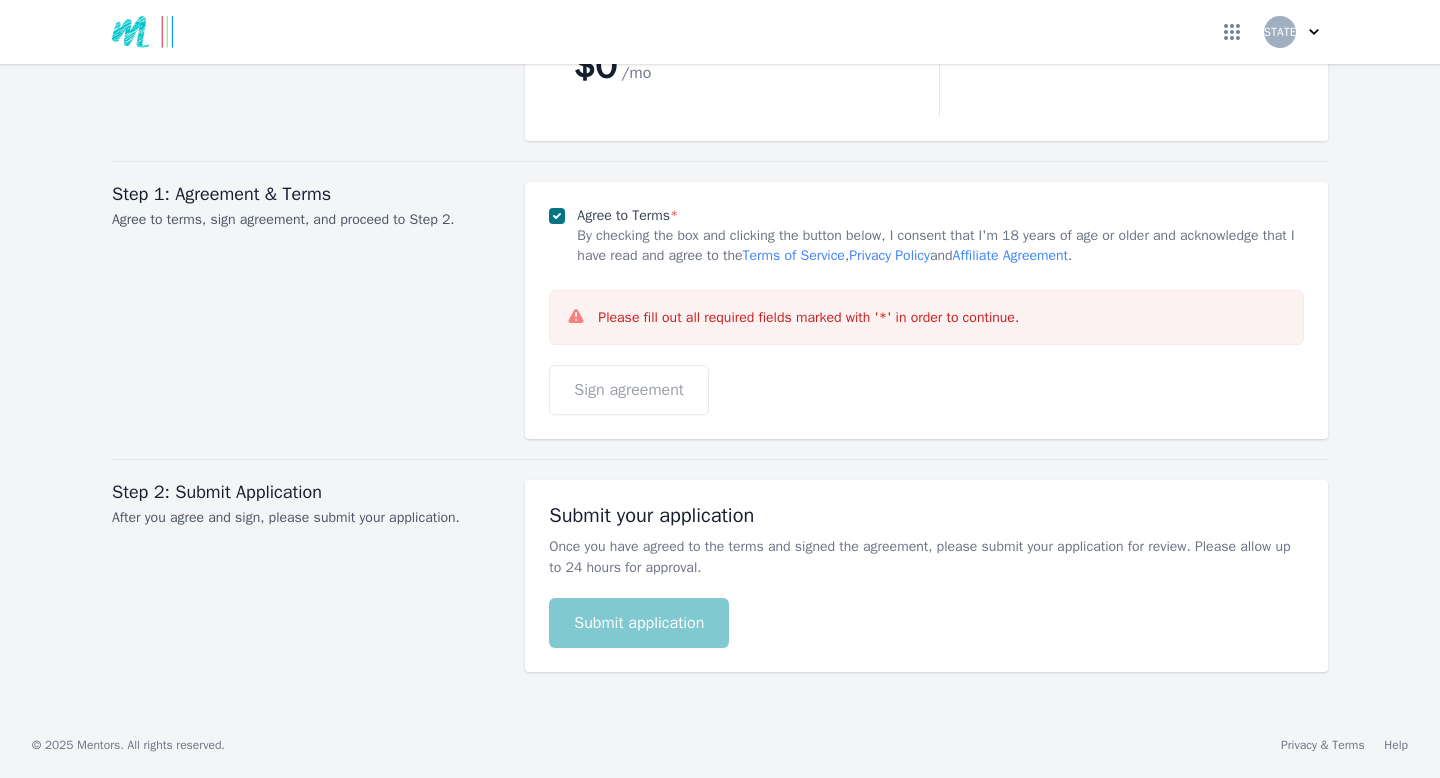 type on "https://account.mentors.com?affid/[ALPHANUMERIC]" 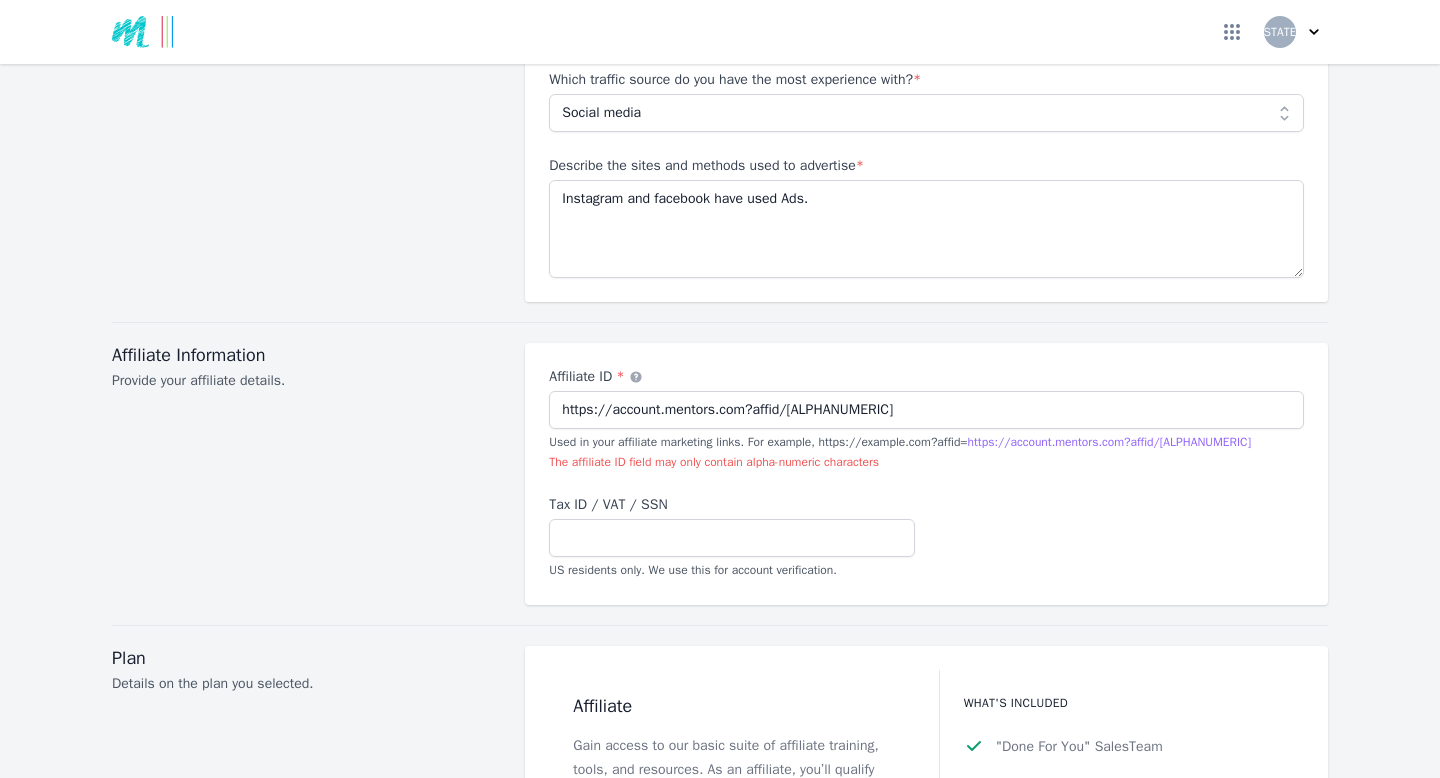 scroll, scrollTop: 1827, scrollLeft: 0, axis: vertical 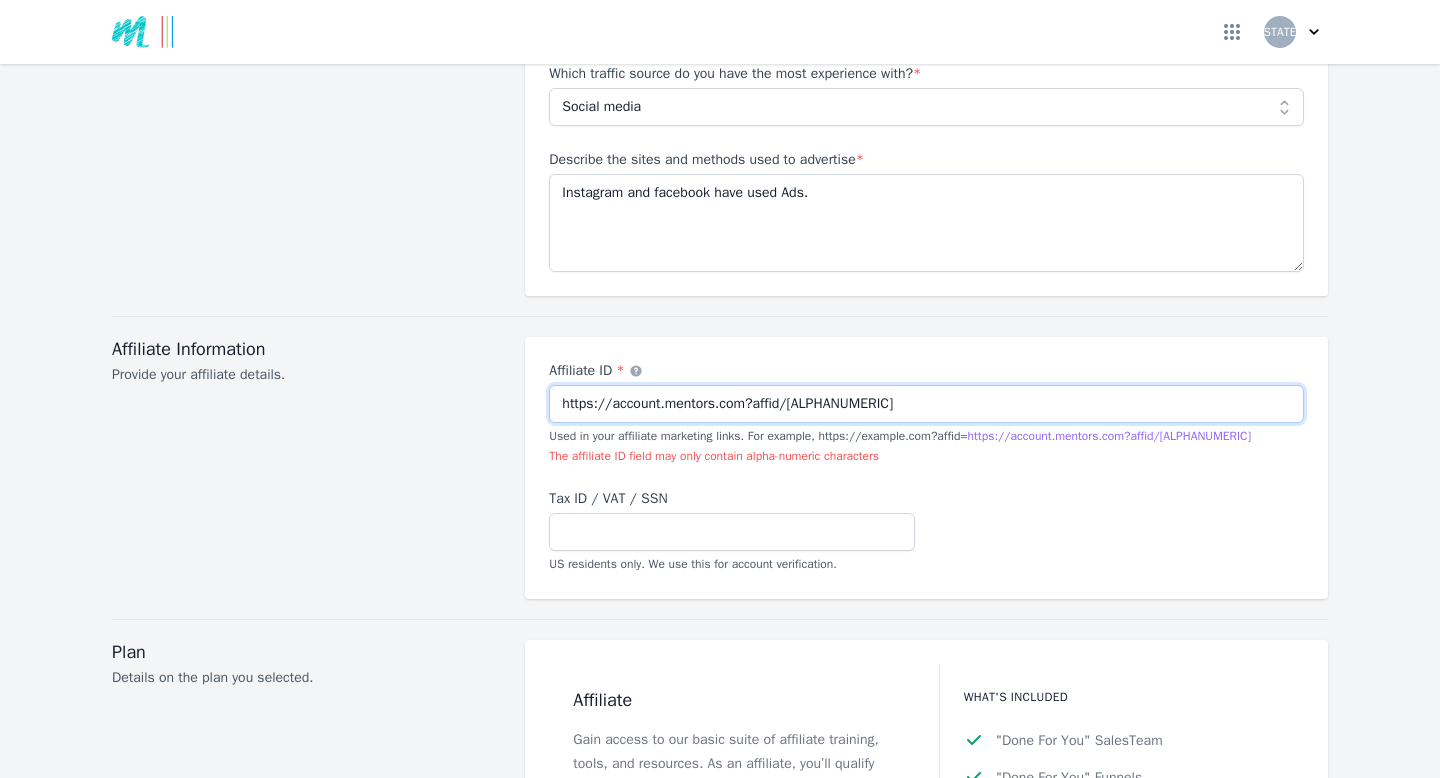 drag, startPoint x: 869, startPoint y: 410, endPoint x: 485, endPoint y: 417, distance: 384.06378 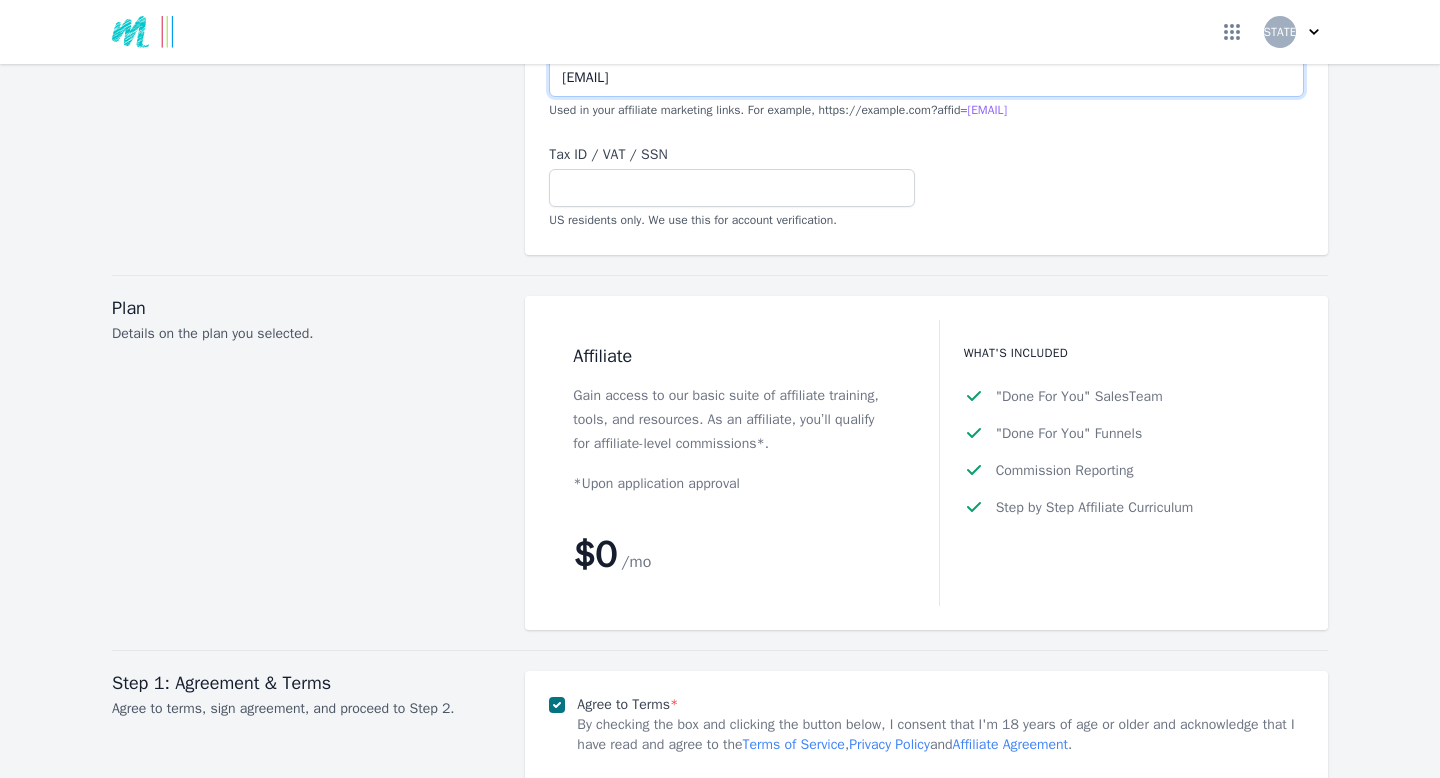 scroll, scrollTop: 2642, scrollLeft: 0, axis: vertical 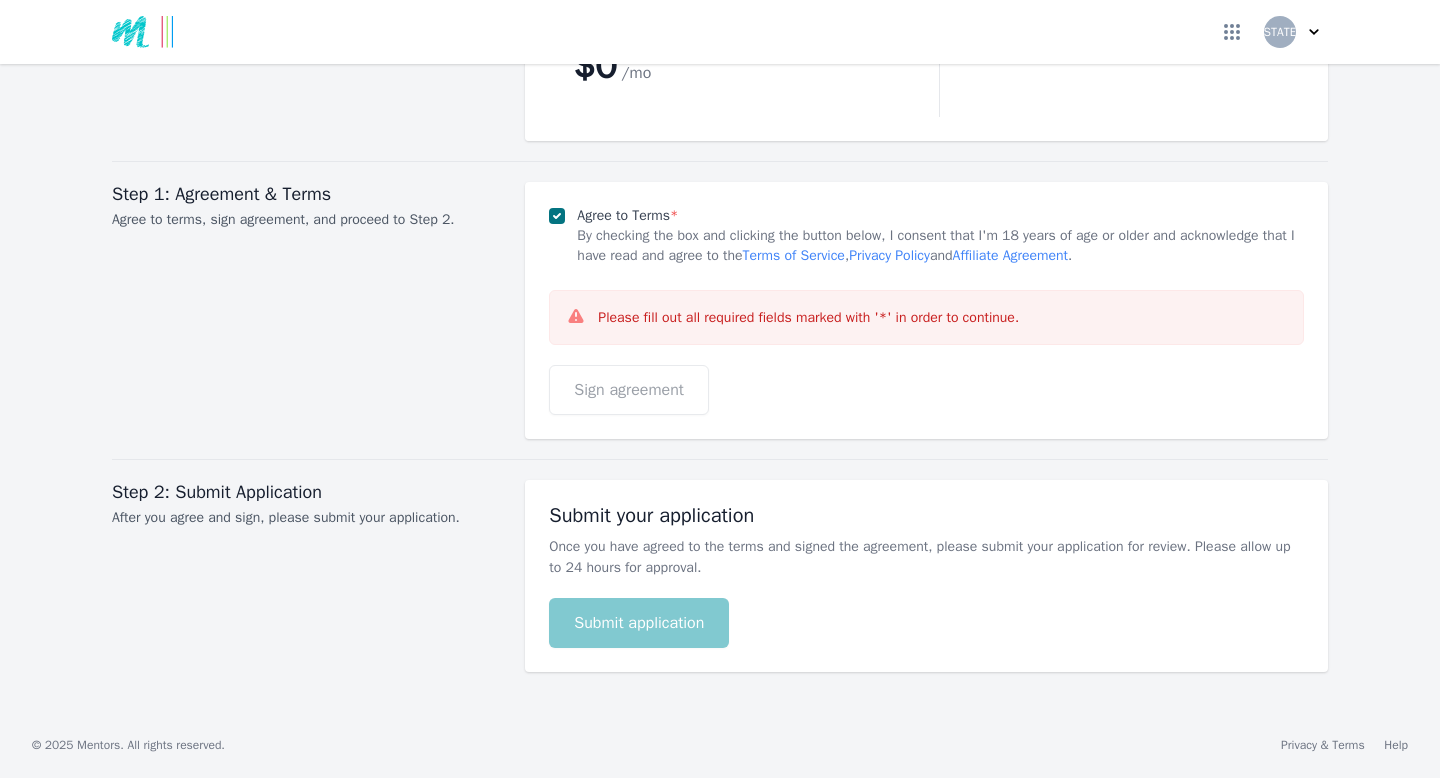 type on "[EMAIL]" 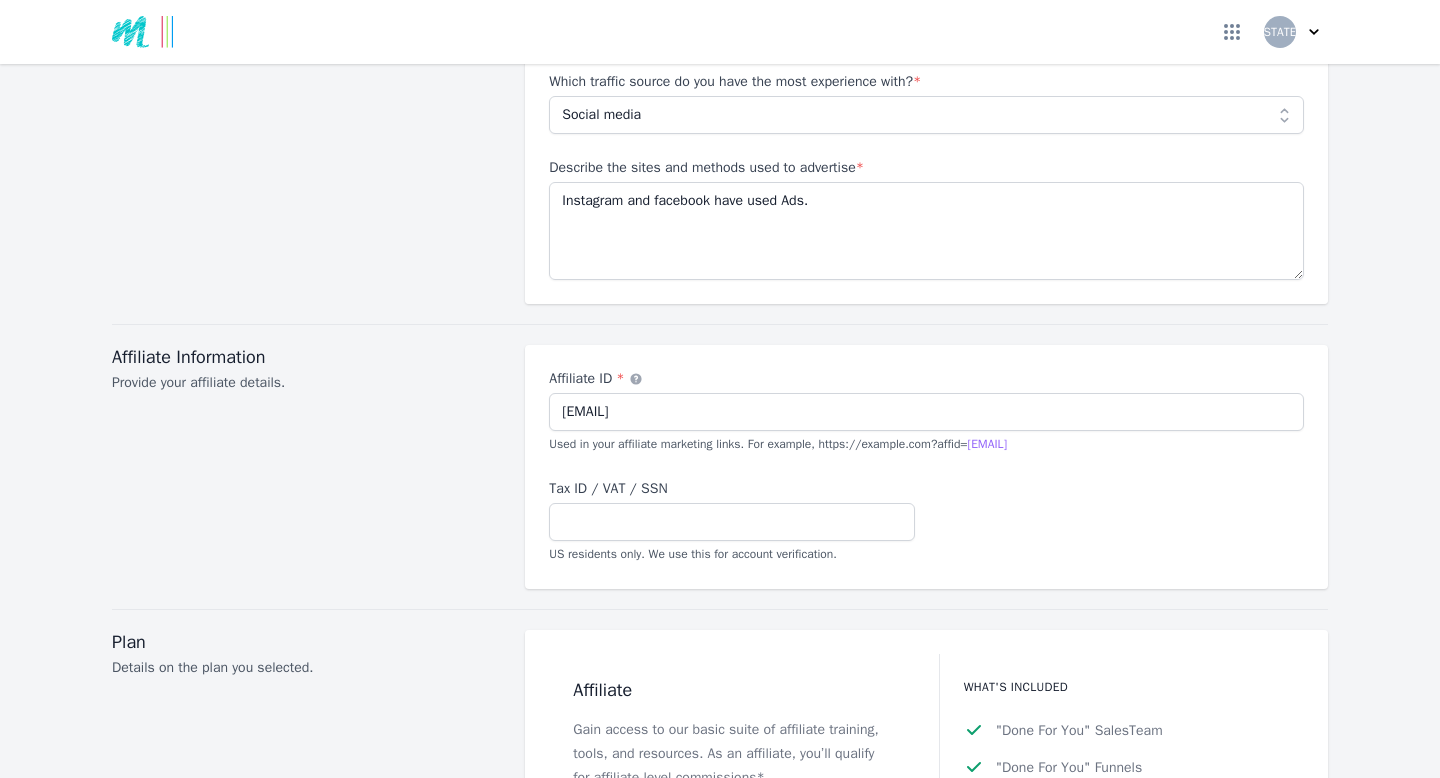 scroll, scrollTop: 1825, scrollLeft: 0, axis: vertical 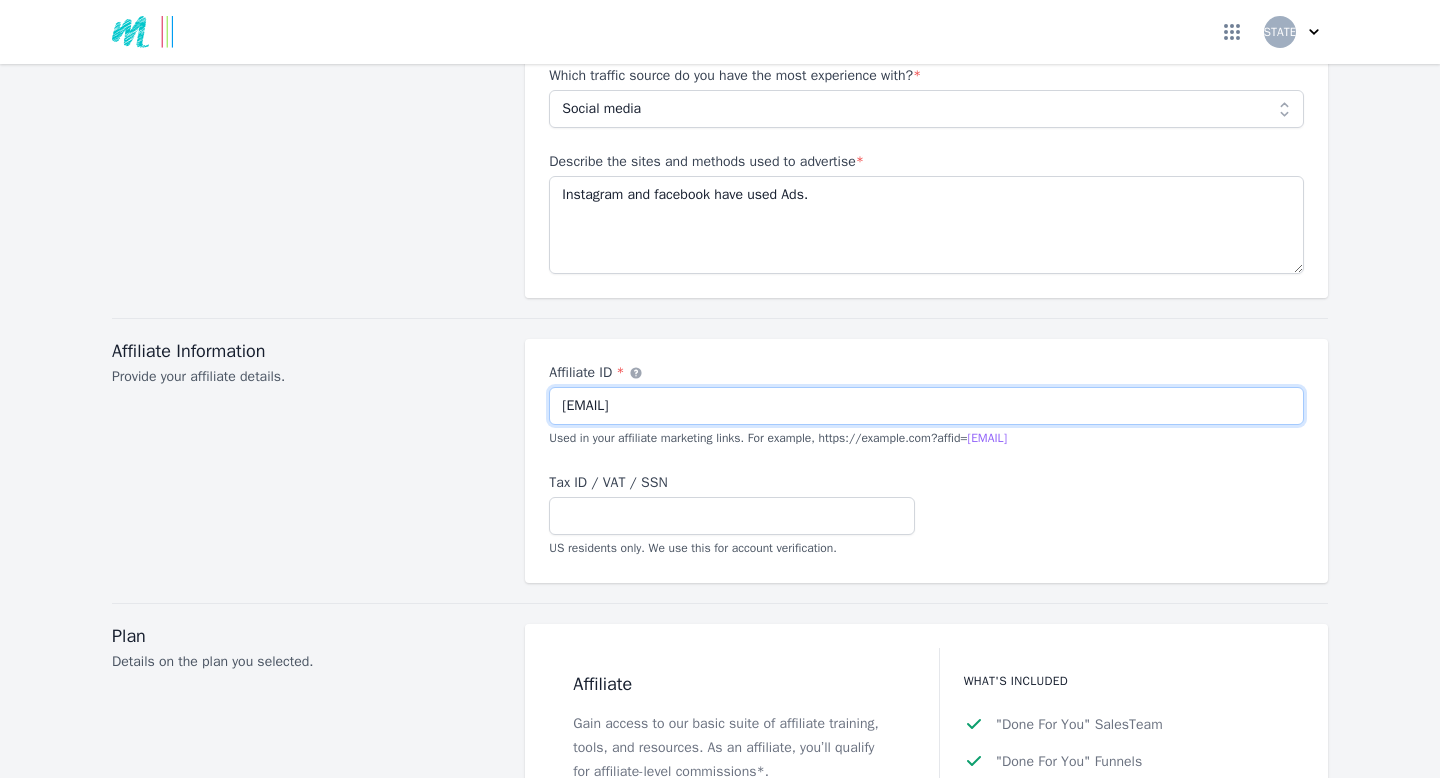 click on "[EMAIL]" at bounding box center [926, 406] 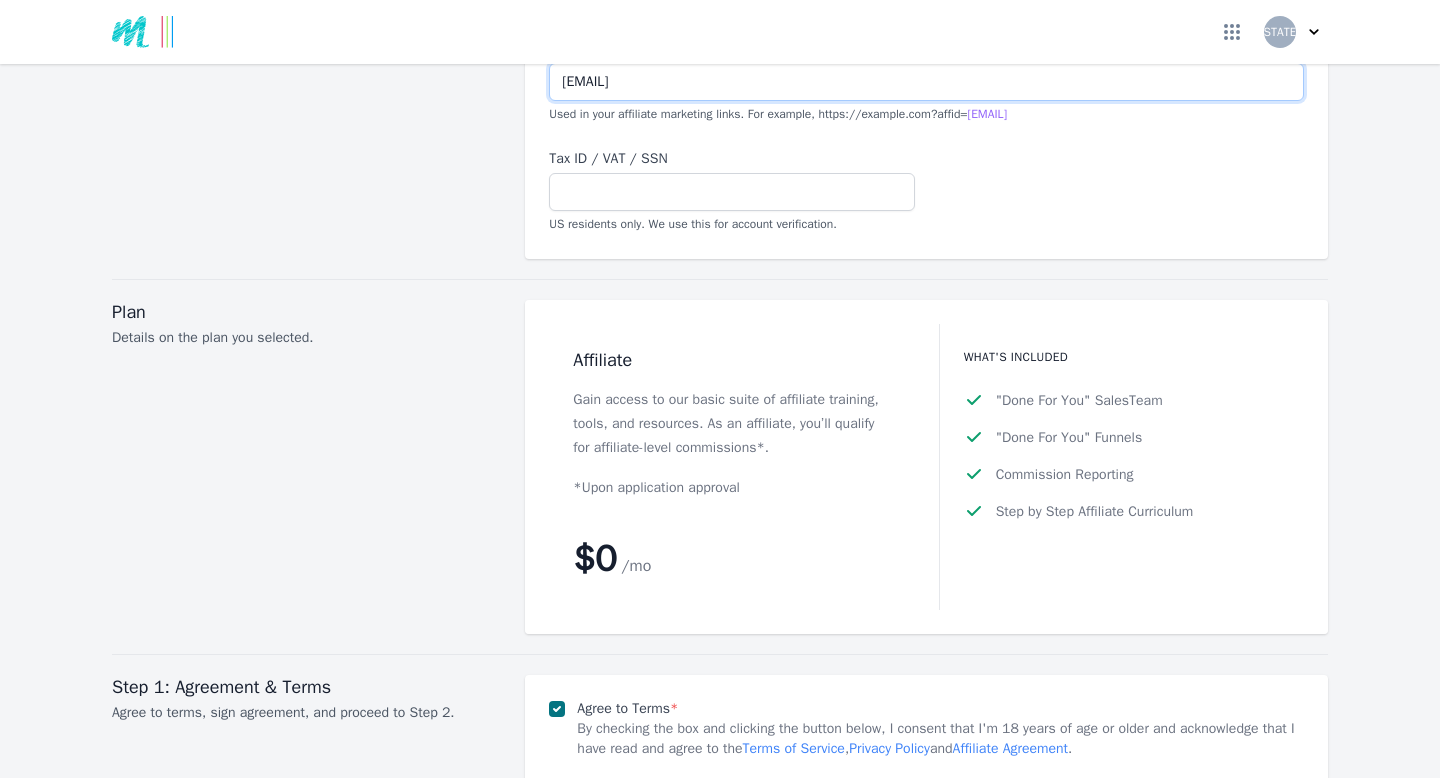 scroll, scrollTop: 2642, scrollLeft: 0, axis: vertical 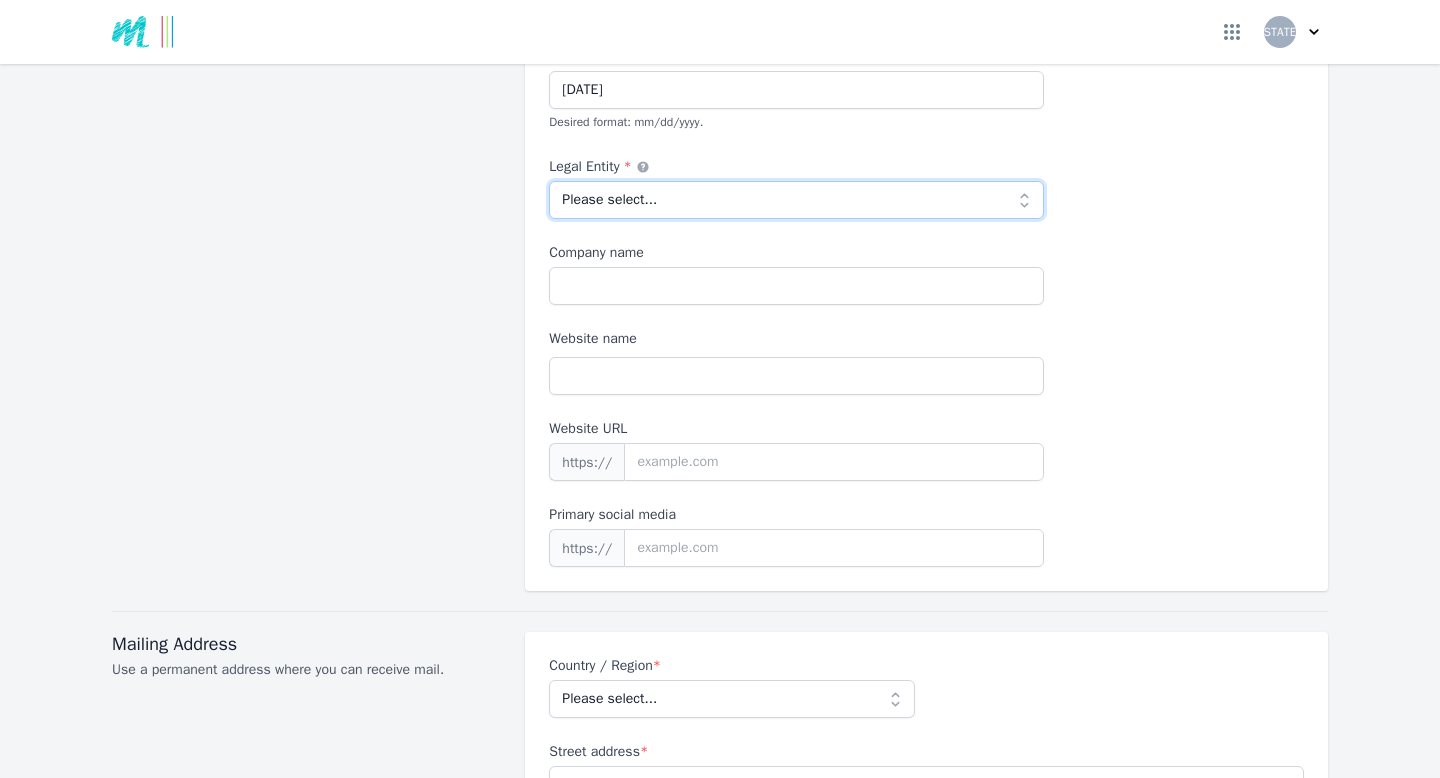 click on "Please select...   Individual   Partnership   Corporation   Sole Proprietorship   Foreign   LLC   LLP   Non profit   Other" at bounding box center [796, 200] 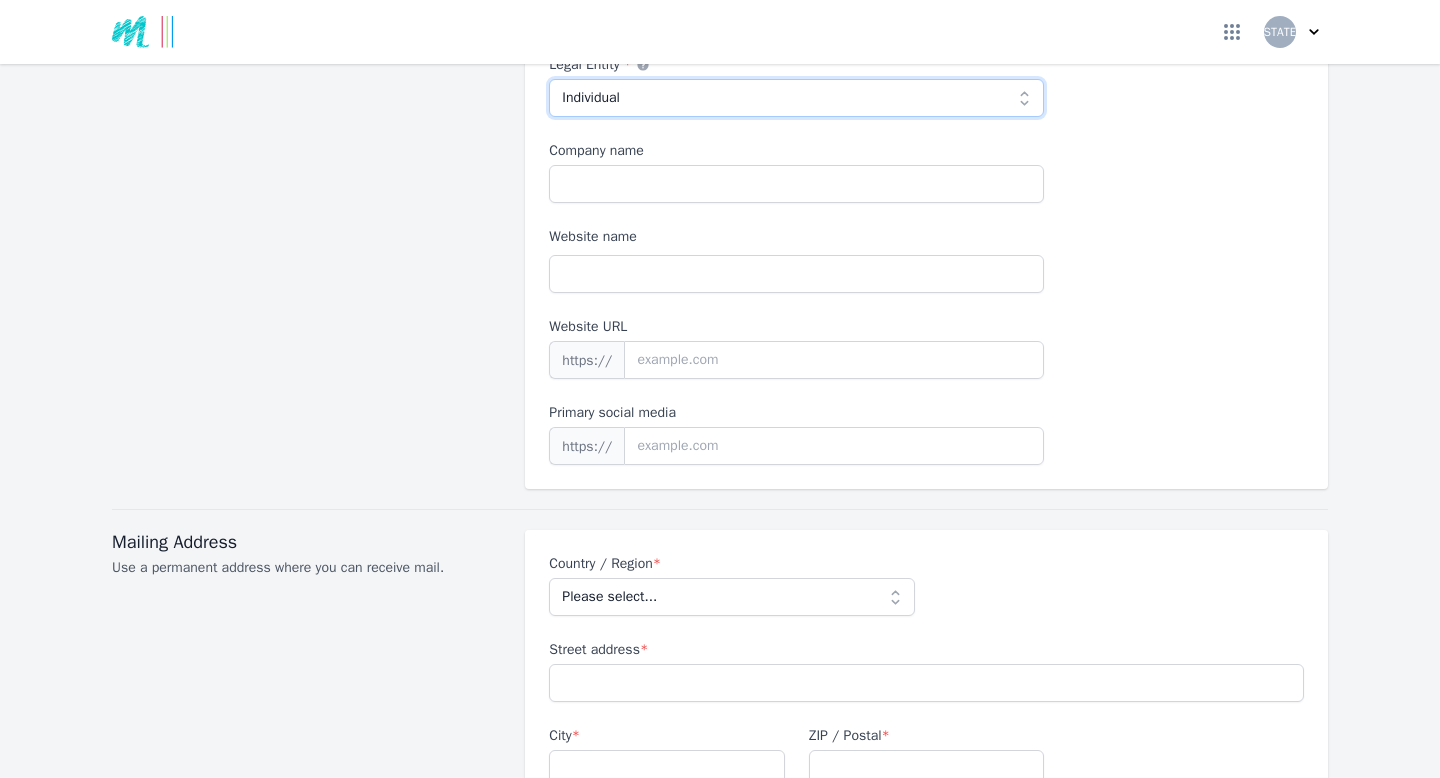scroll, scrollTop: 411, scrollLeft: 0, axis: vertical 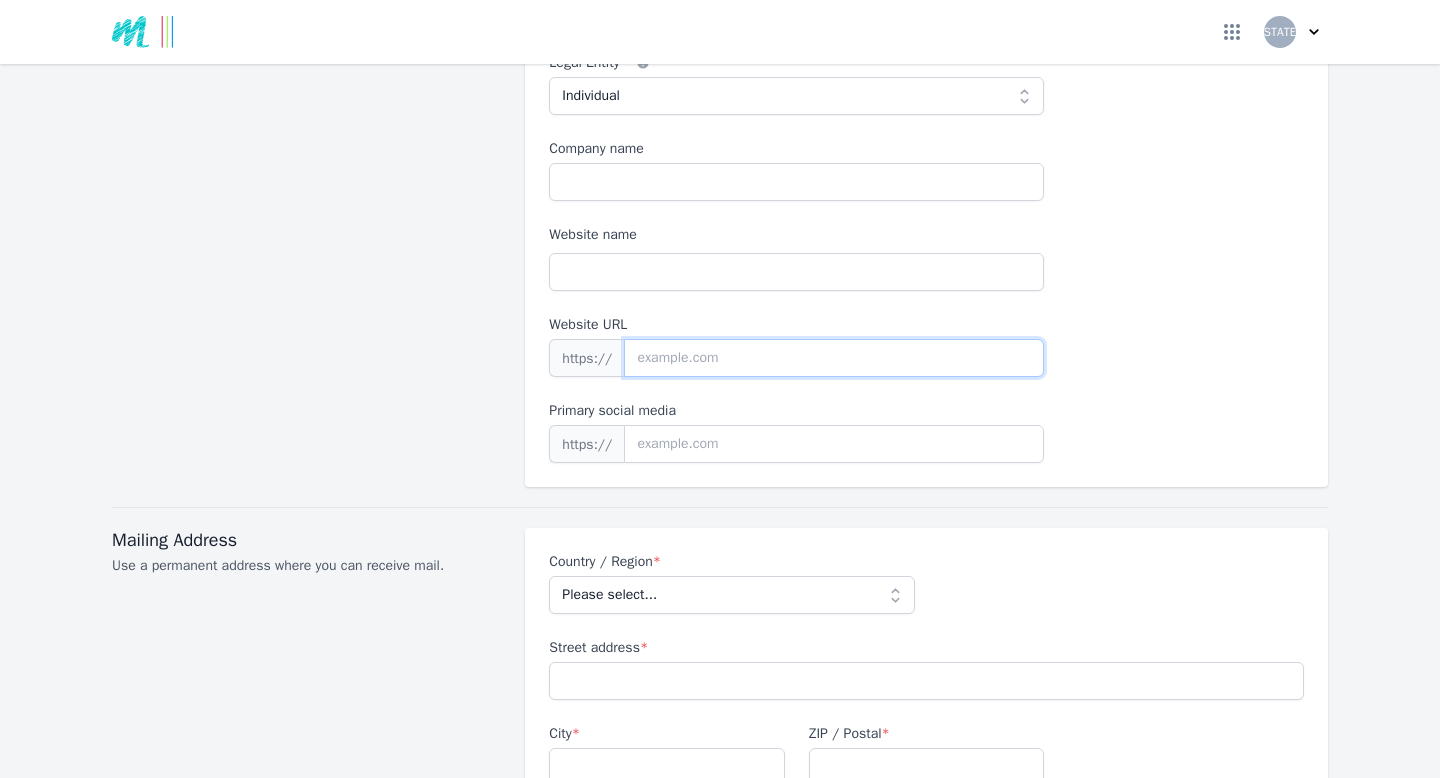 click on "Website URL" at bounding box center (834, 358) 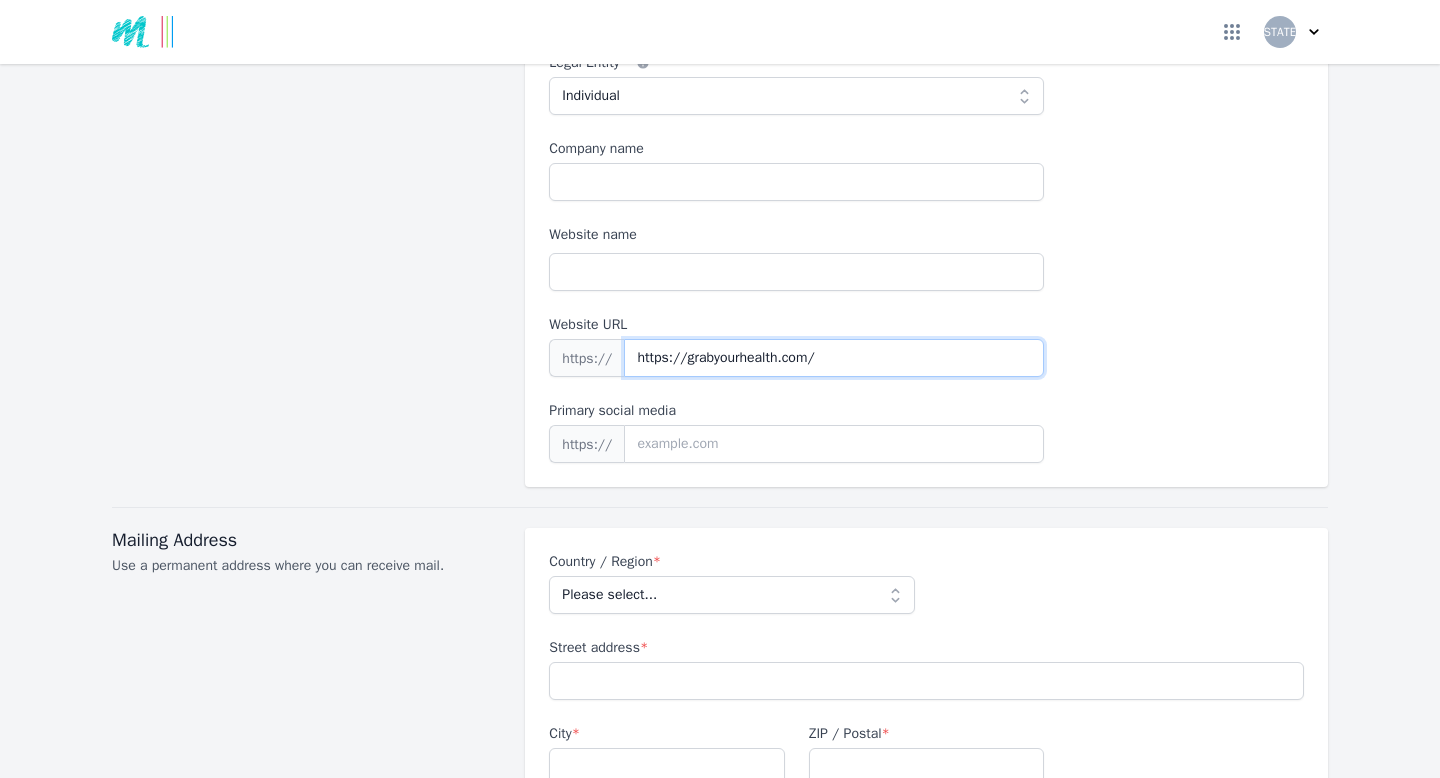 drag, startPoint x: 680, startPoint y: 367, endPoint x: 138, endPoint y: 311, distance: 544.8853 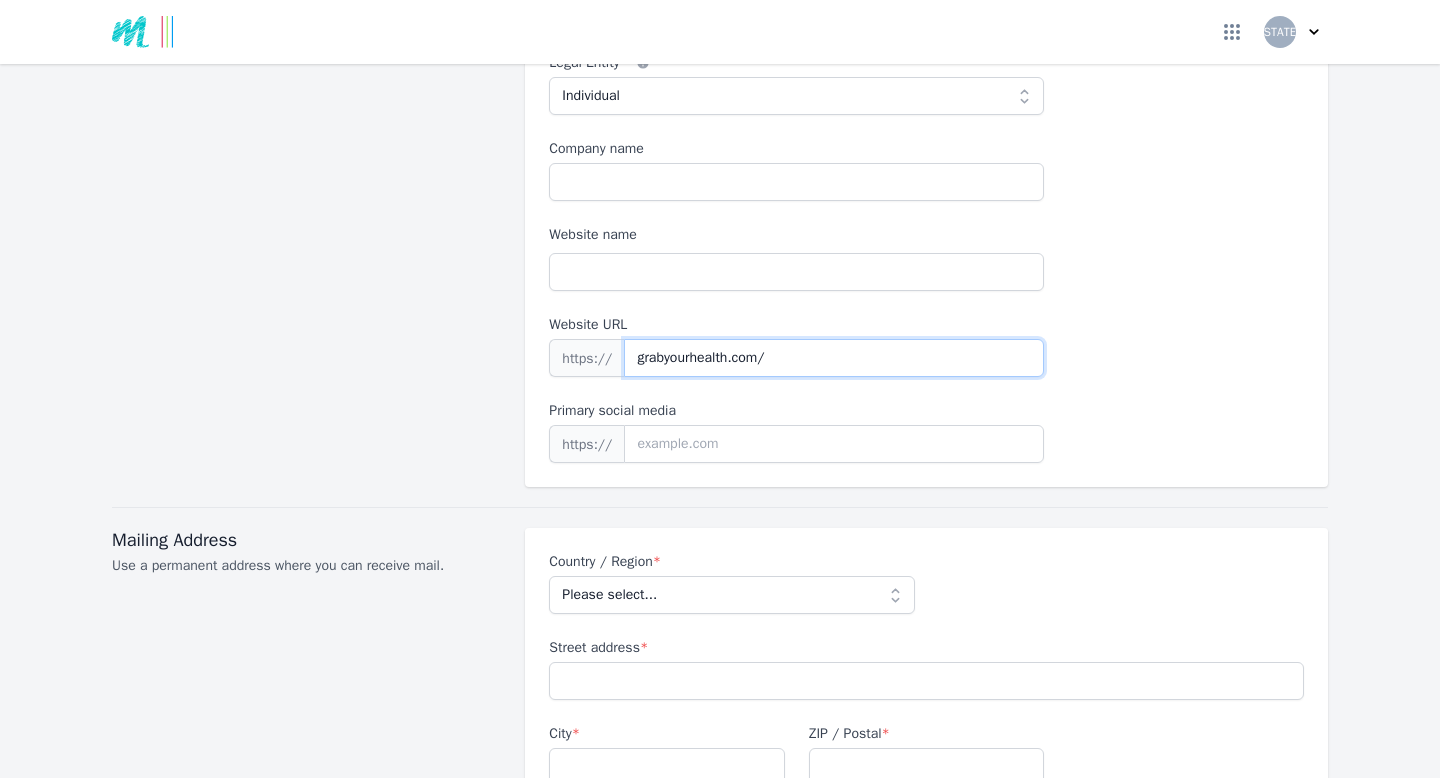 type on "grabyourhealth.com/" 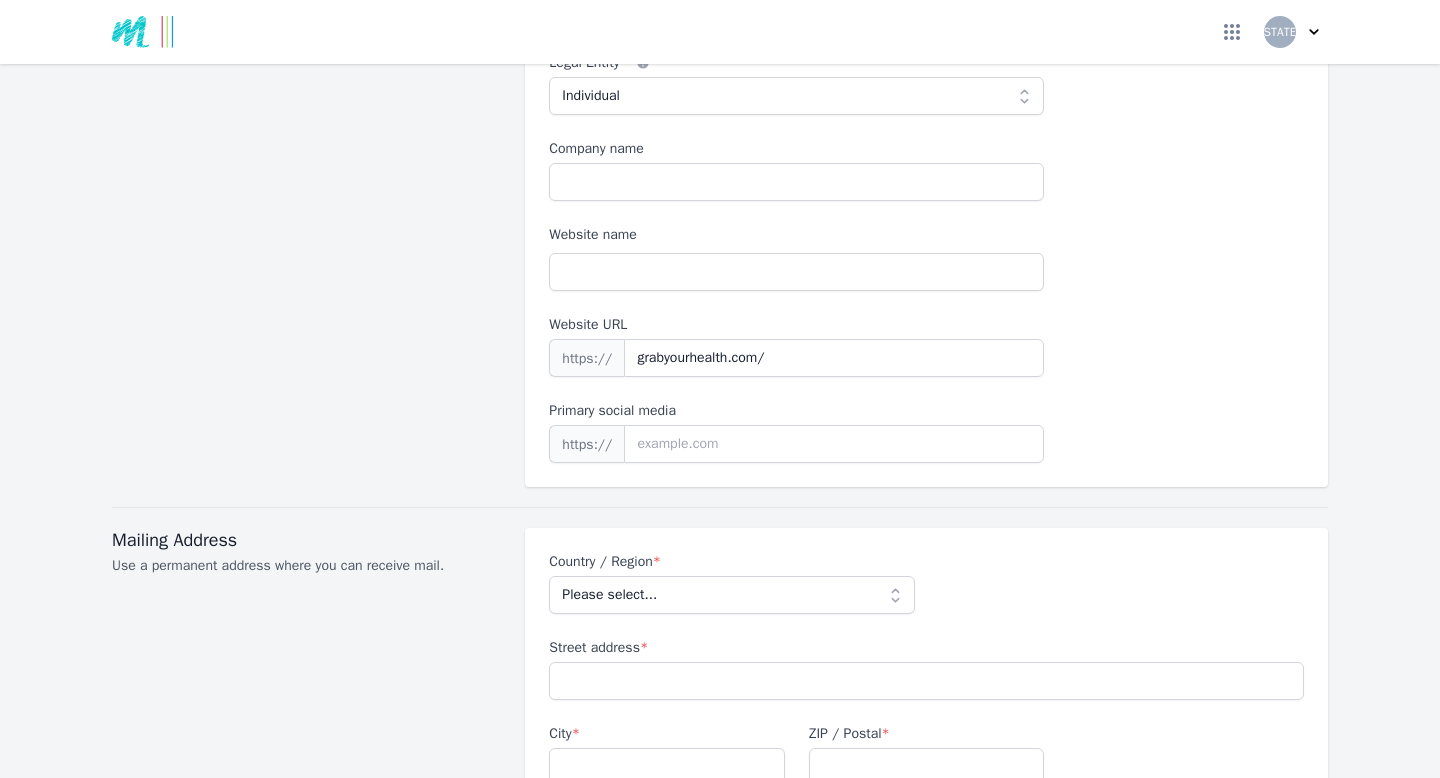 click at bounding box center [720, 507] 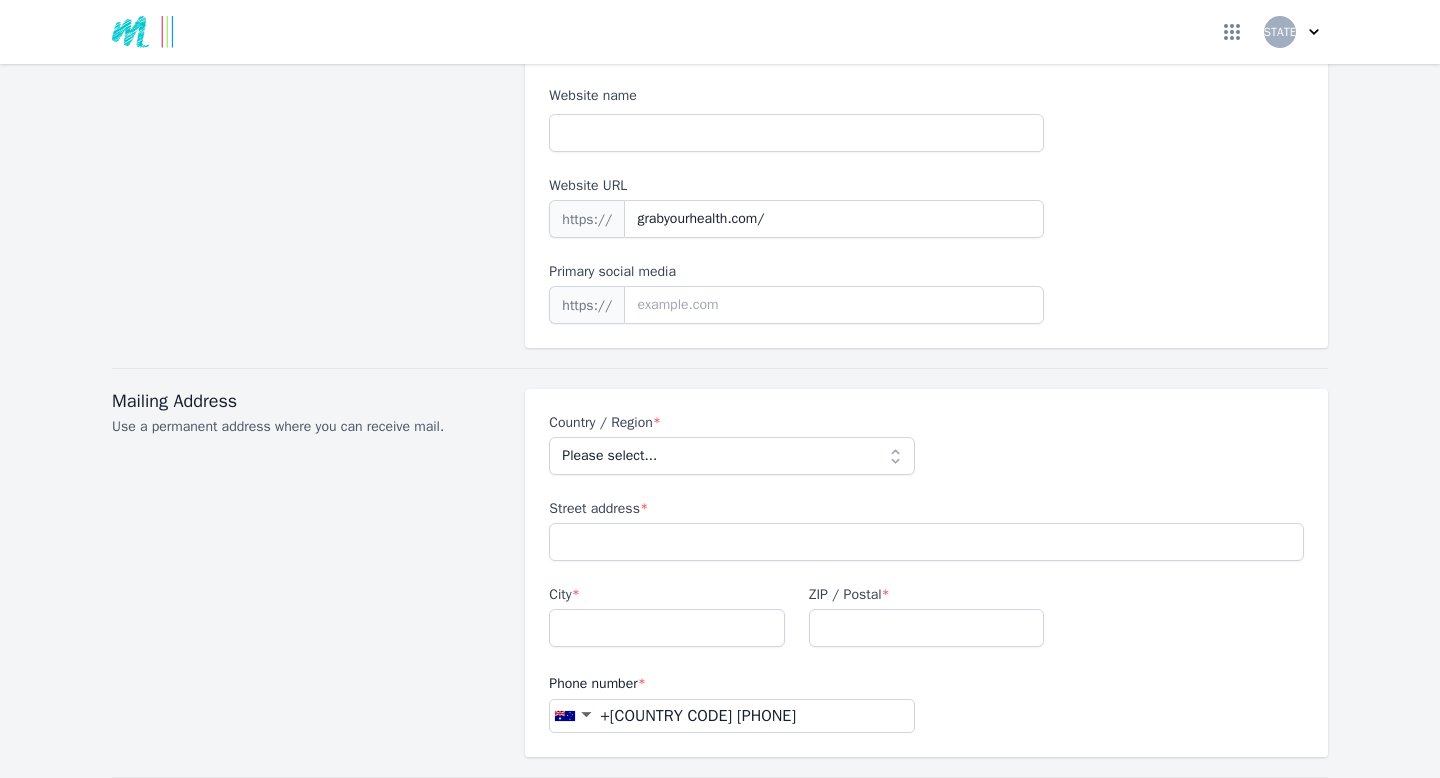 scroll, scrollTop: 591, scrollLeft: 0, axis: vertical 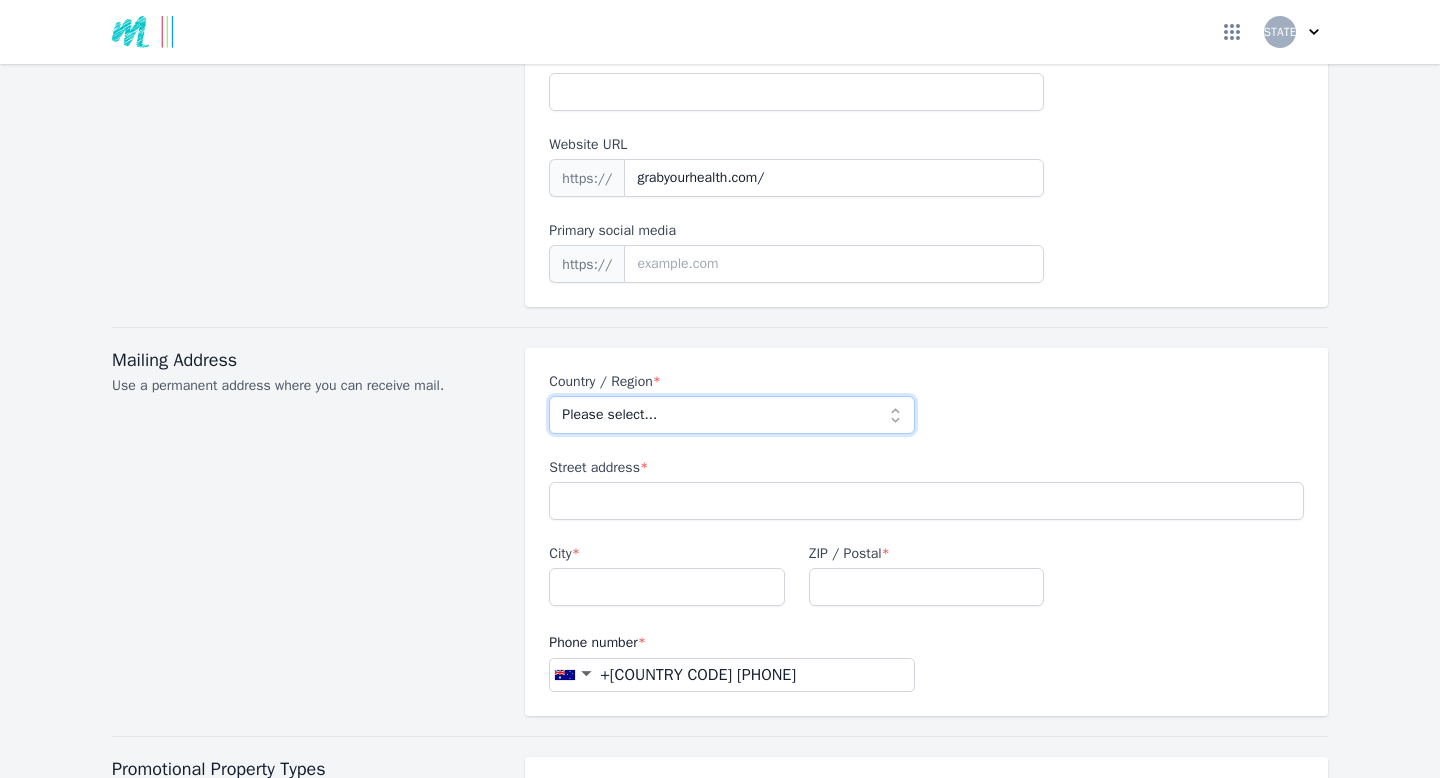 click on "Please select...   Afghanistan Albania Algeria American Samoa Andorra Angola Anguilla Antarctica Antigua and Barbuda Argentina Armenia Aruba Australia Austria Azerbaijan Bahamas Bahrain Bangladesh Barbados Belarus Belgium Belize Benin Bermuda Bhutan Bolivia Bosnia and Herzegovina Botswana Bouvet Island Brazil British Indian Ocean Territory British Virgin Islands Brunei Bulgaria Burkina Faso Burundi Cambodia Cameroon Canada Cape Verde Caribbean Netherlands Cayman Islands Central African Republic Chad Chile China Christmas Island Cocos (Keeling) Islands Colombia Comoros Cook Islands Costa Rica Croatia Cuba Curaçao Cyprus Czech Republic DR Congo Denmark Djibouti Dominica Dominican Republic Ecuador Egypt El Salvador Equatorial Guinea Eritrea Estonia Ethiopia Falkland Islands Faroe Islands Fiji Finland France French Guiana French Polynesia French Southern and Antarctic Lands Gabon Gambia Georgia Germany Ghana Gibraltar Greece Greenland Grenada Guadeloupe Guam Guatemala Guernsey Guinea Guinea-Bissau Guyana Haiti" at bounding box center [731, 415] 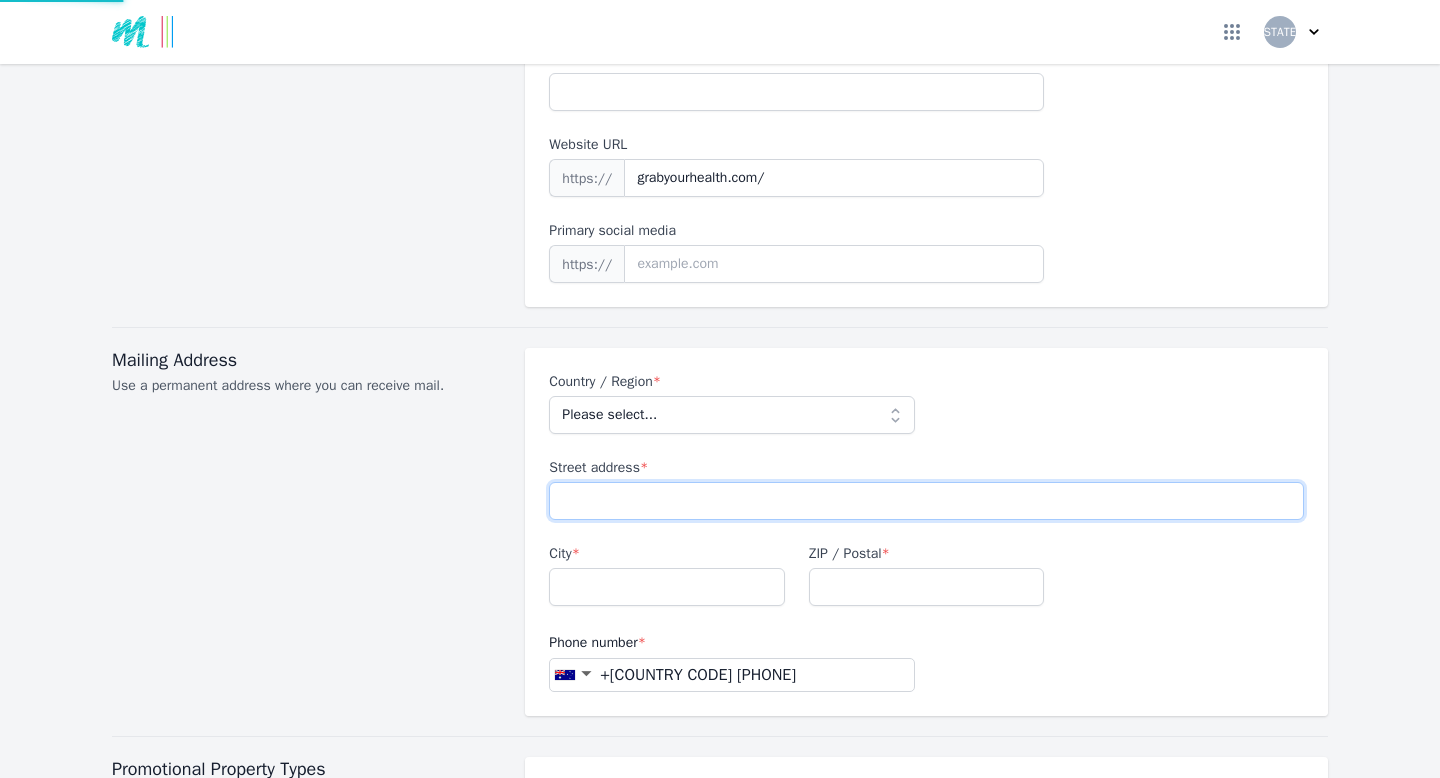 click on "Street address  *" at bounding box center [926, 501] 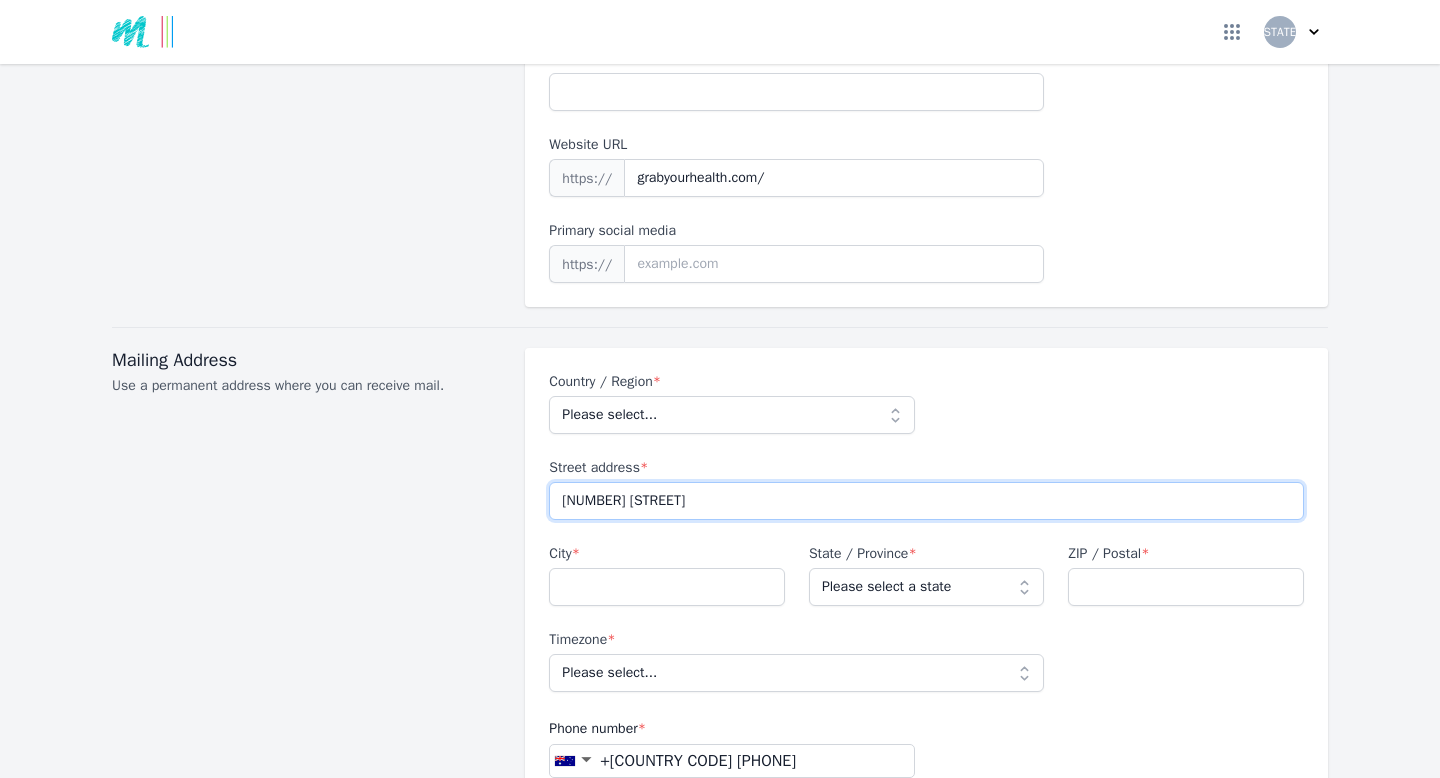 type on "[NUMBER] [STREET]" 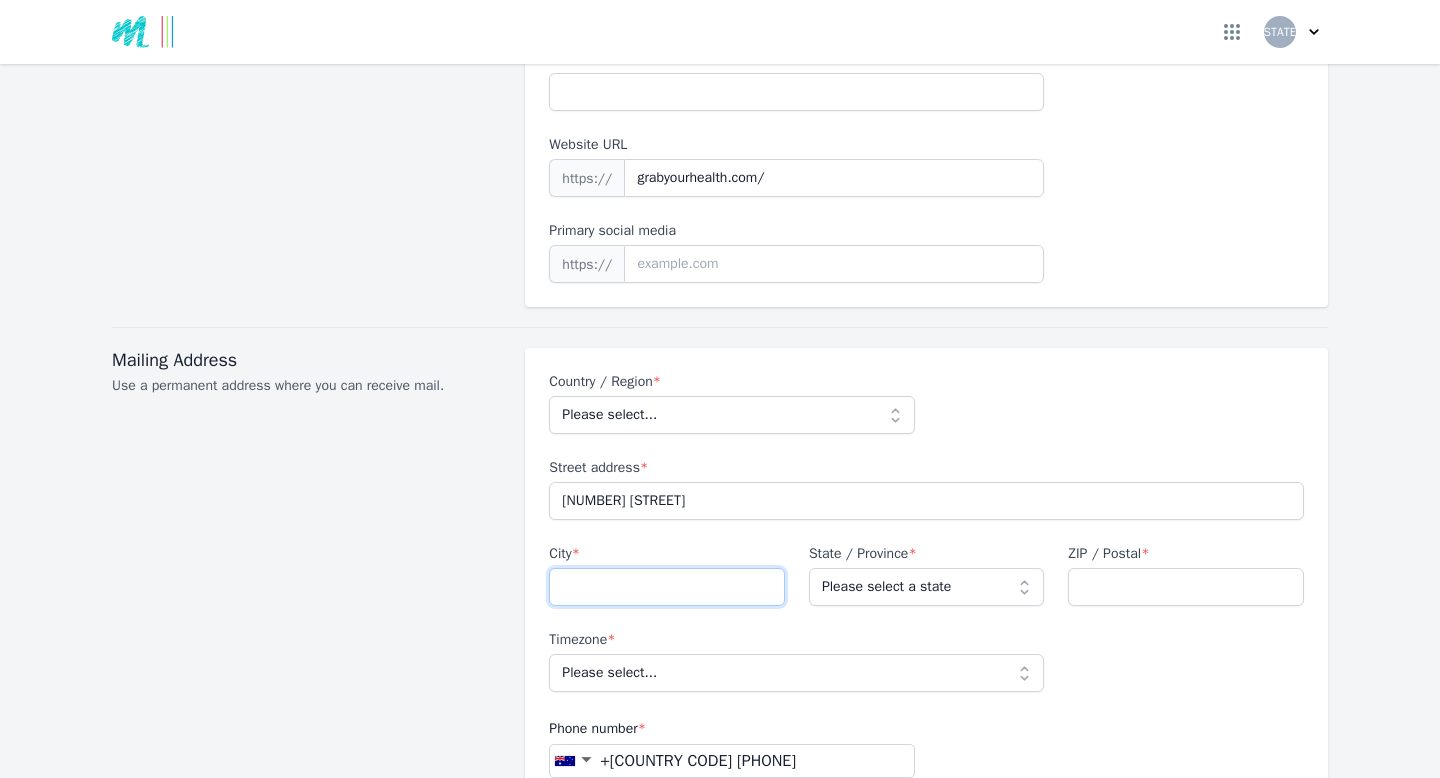 click on "City  *" at bounding box center (667, 587) 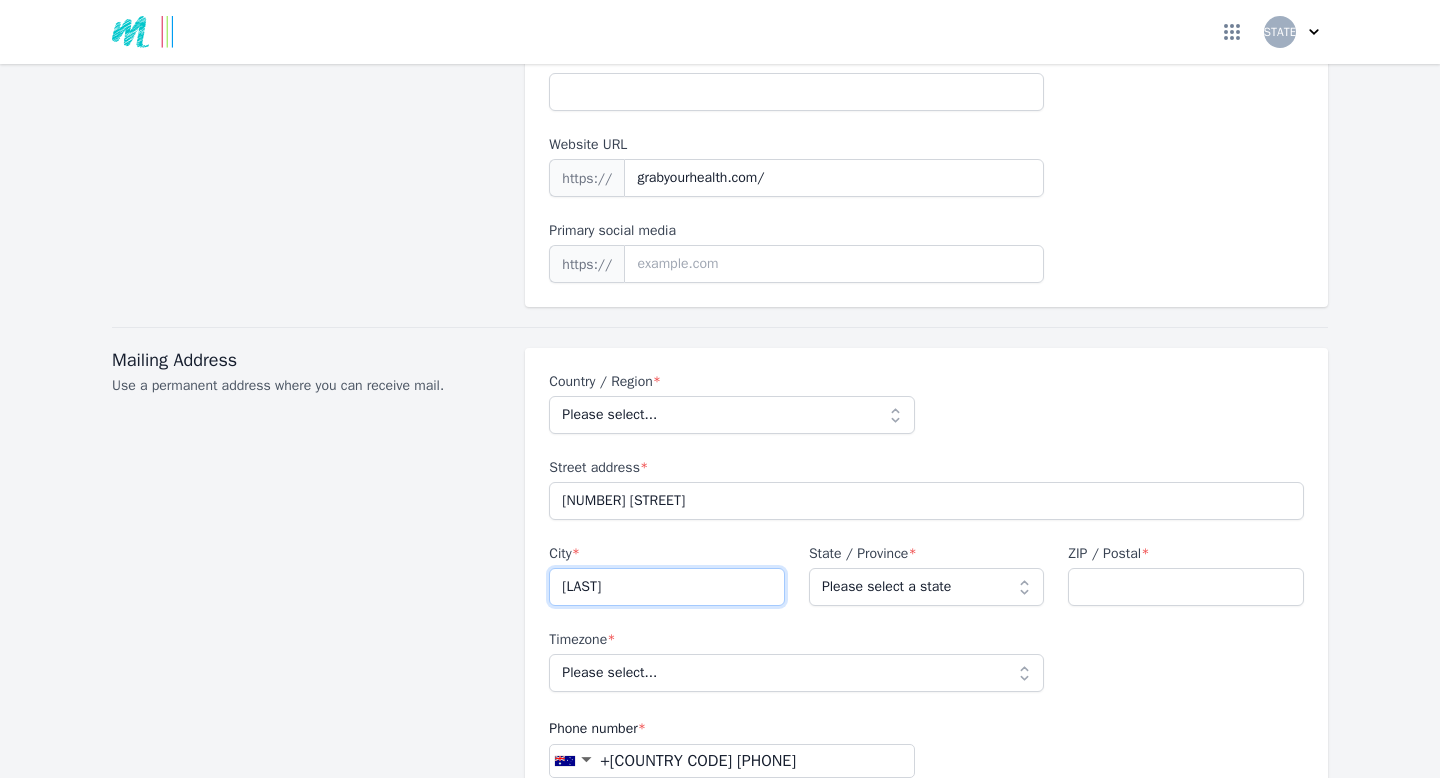 type on "[LAST]" 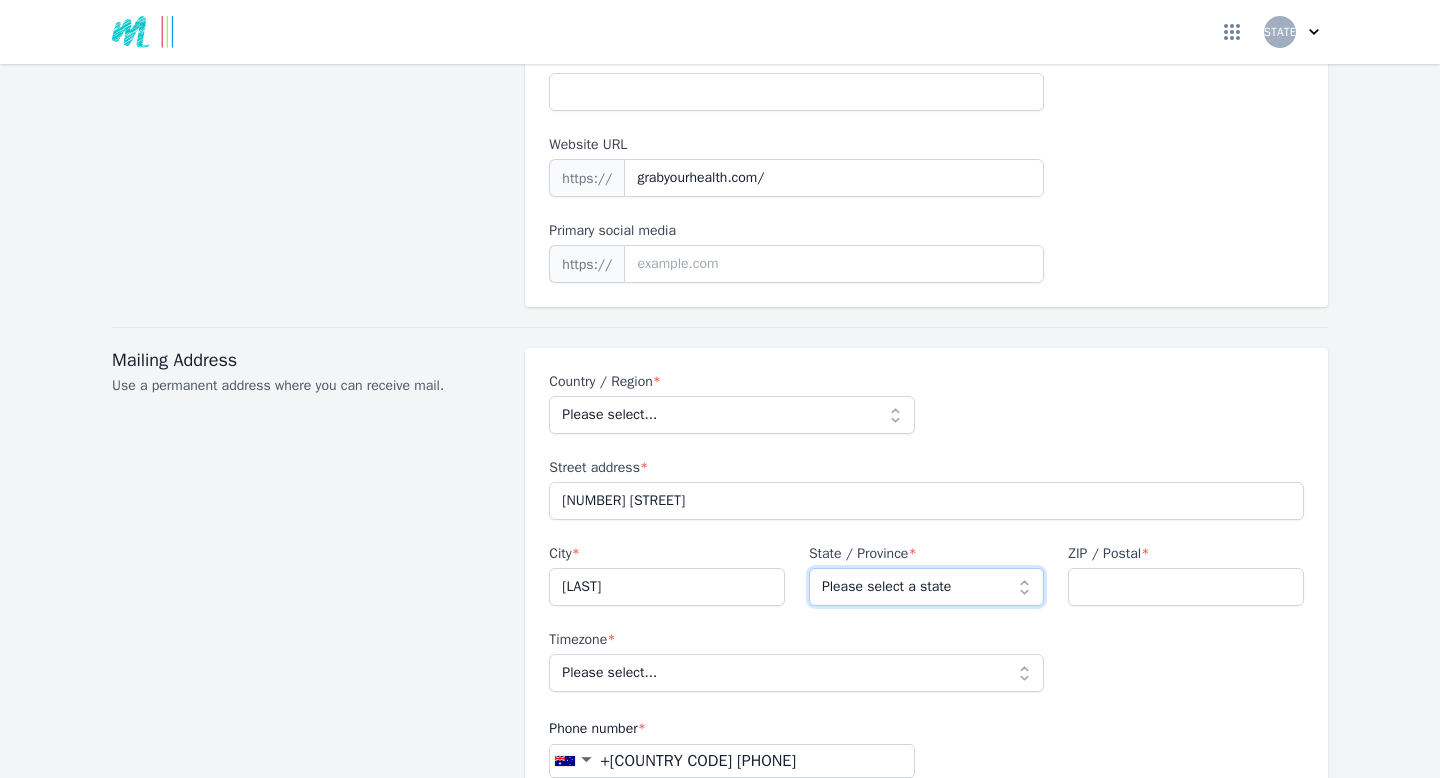 click on "Please select a state   Australian Capital Territory New South Wales Northern Territory Queensland South Australia Tasmania Victoria Western Australia" at bounding box center (927, 587) 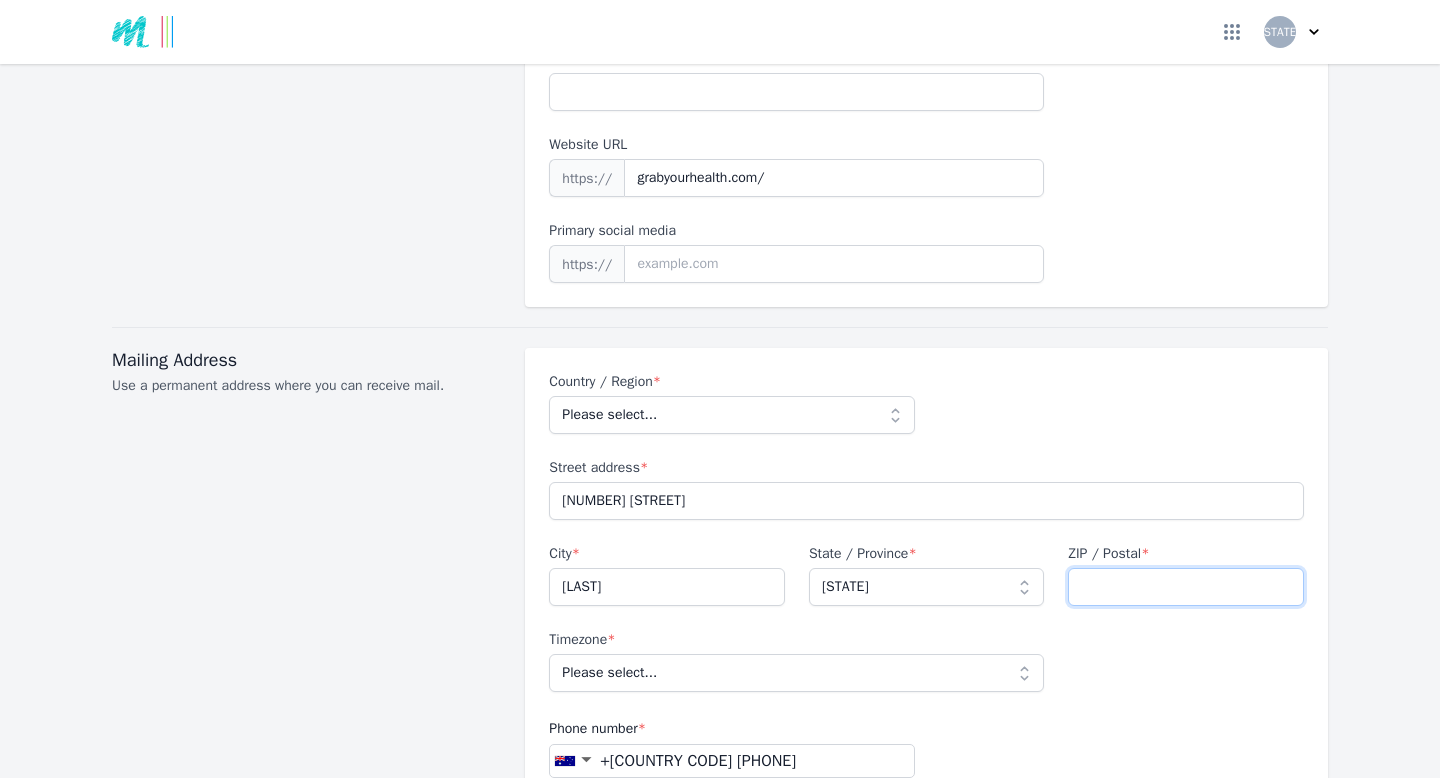click on "ZIP / Postal  *" at bounding box center (1186, 587) 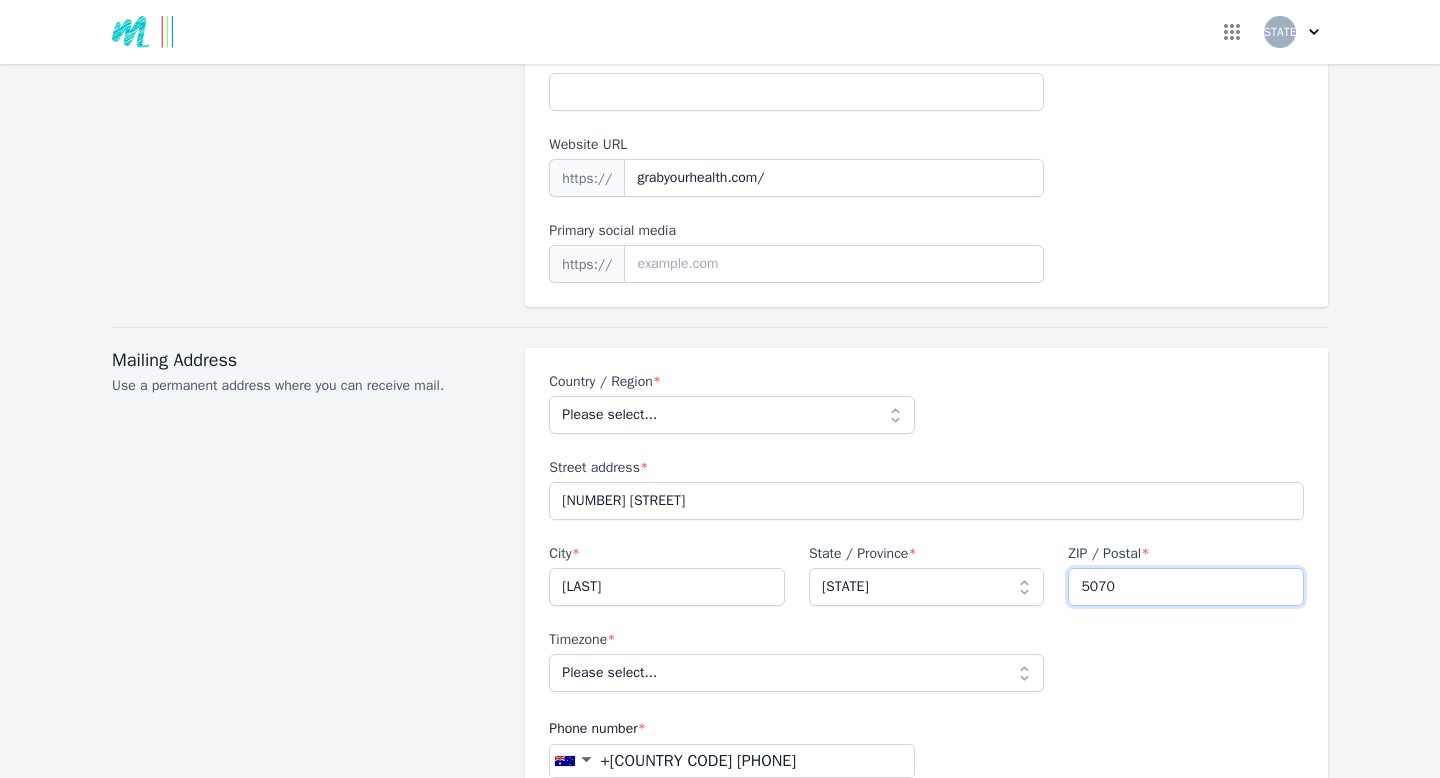 type on "5070" 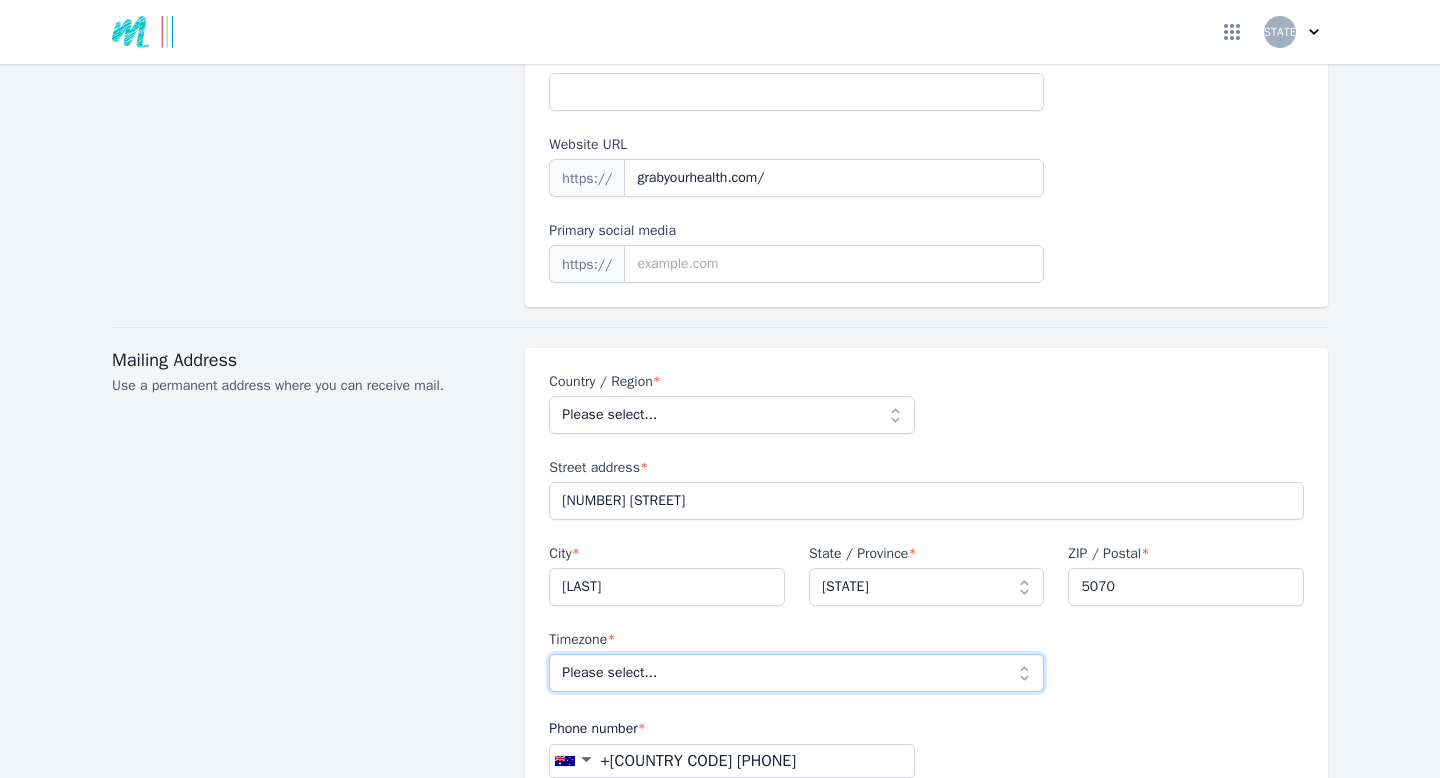 click on "Please select...   Australia/Lord_Howe Antarctica/Macquarie Australia/Hobart Australia/Currie Australia/Melbourne Australia/Sydney Australia/Broken_Hill Australia/Brisbane Australia/Lindeman Australia/Adelaide Australia/Darwin Australia/Perth Australia/Eucla" at bounding box center [796, 673] 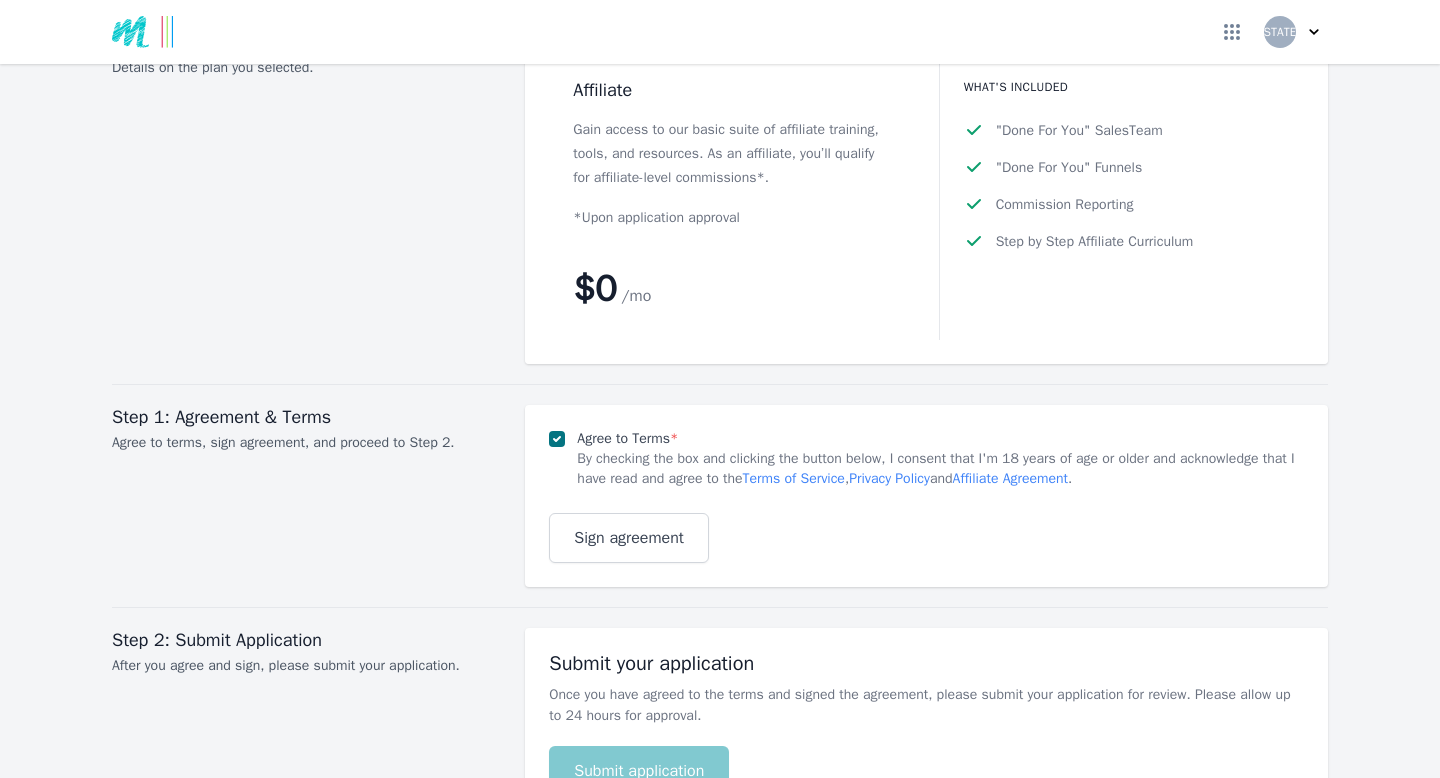 scroll, scrollTop: 2653, scrollLeft: 0, axis: vertical 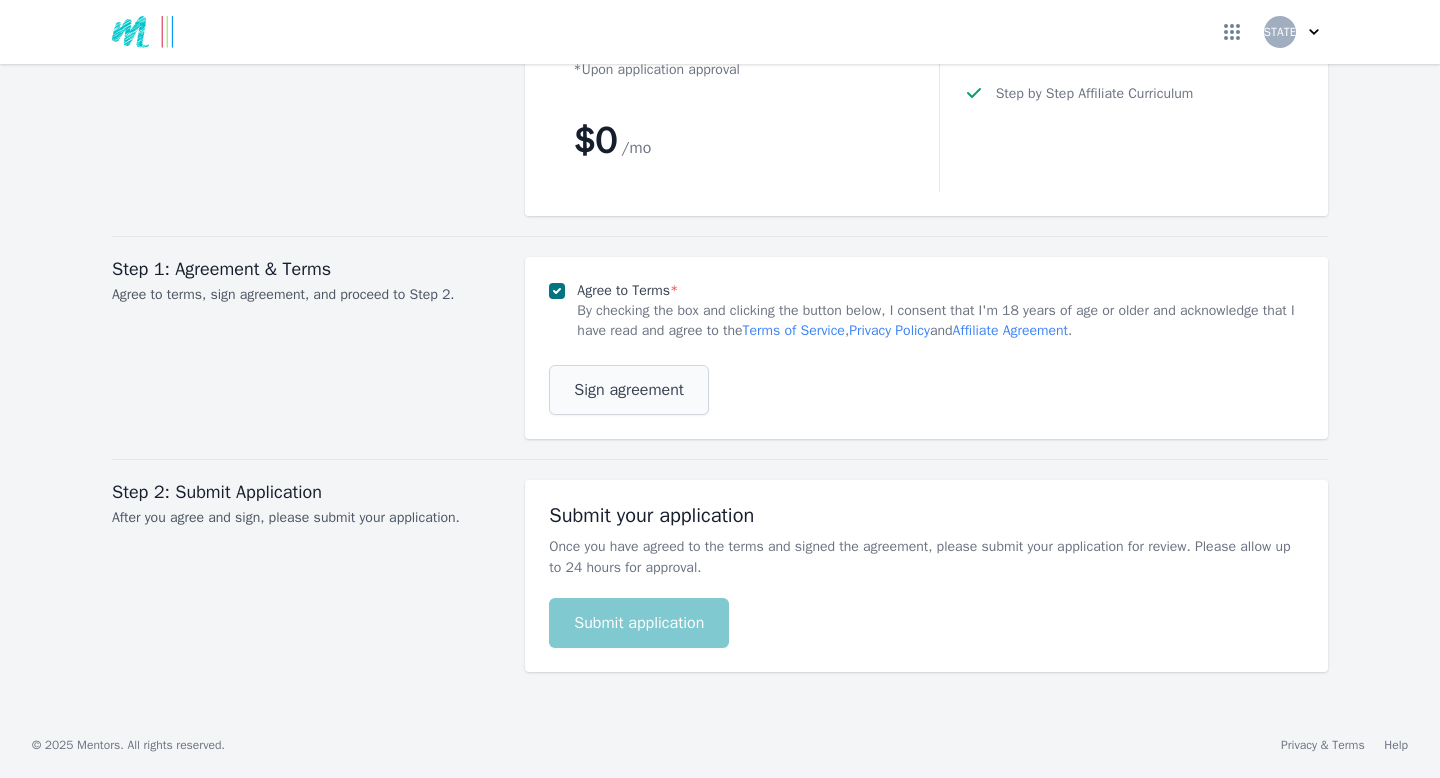 click on "Sign agreement" at bounding box center [629, 390] 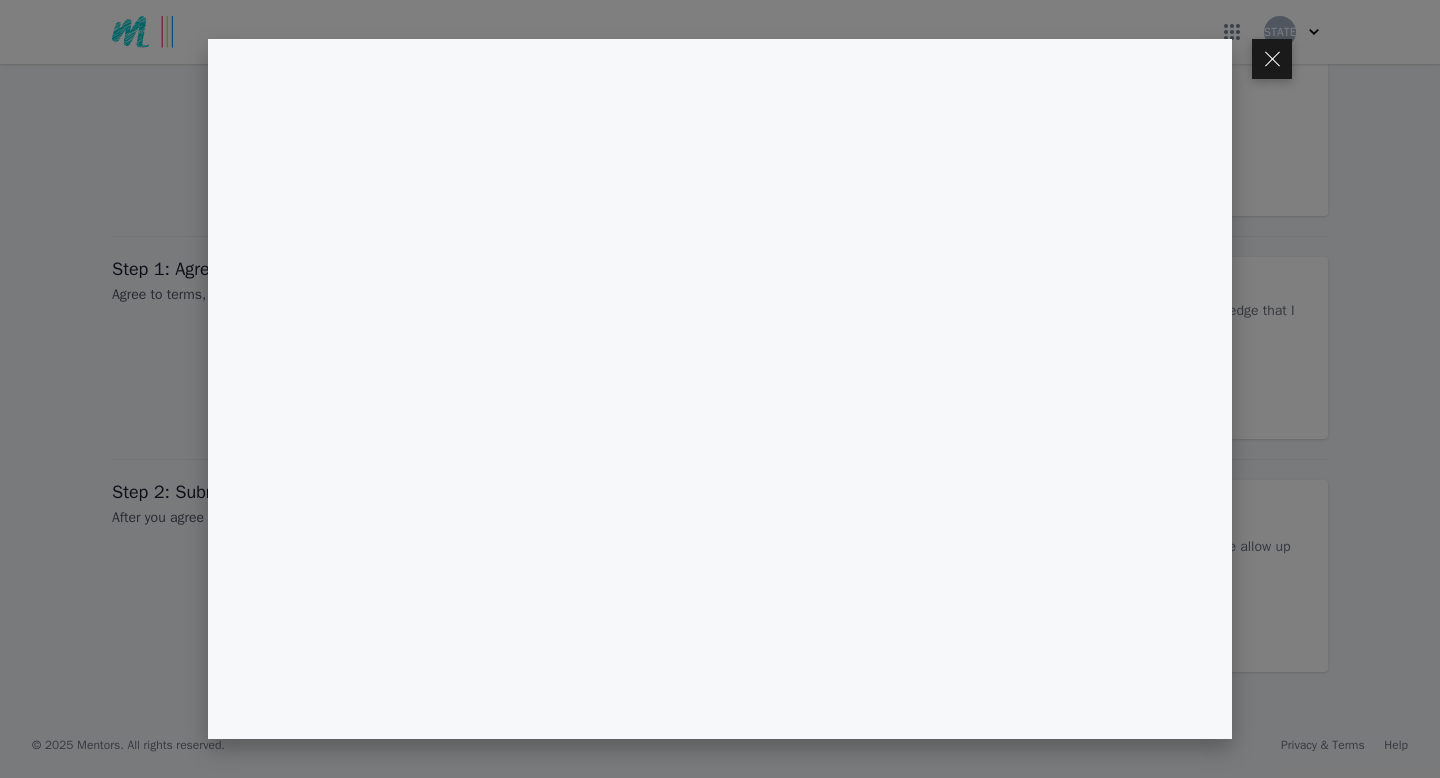 scroll, scrollTop: 2603, scrollLeft: 0, axis: vertical 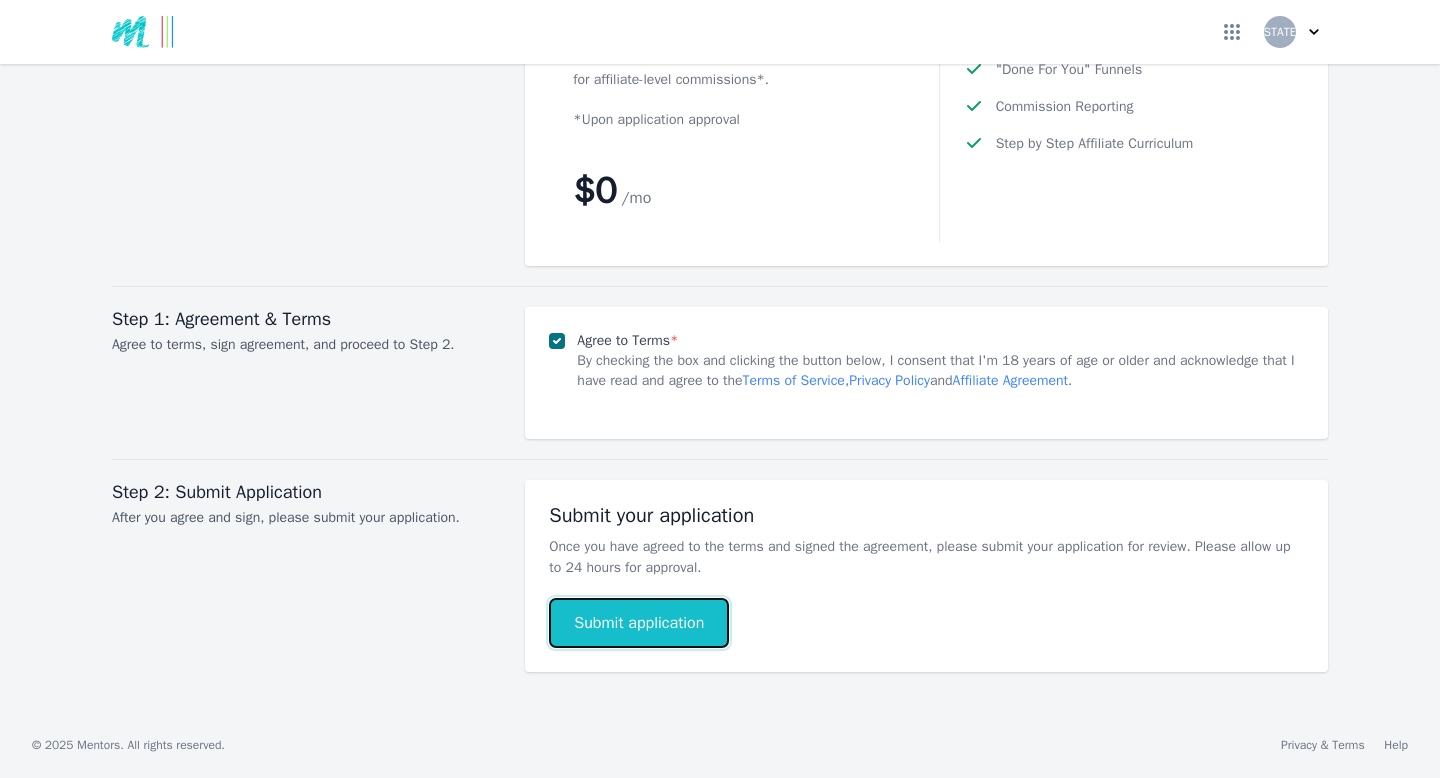click on "Submit application" at bounding box center [639, 623] 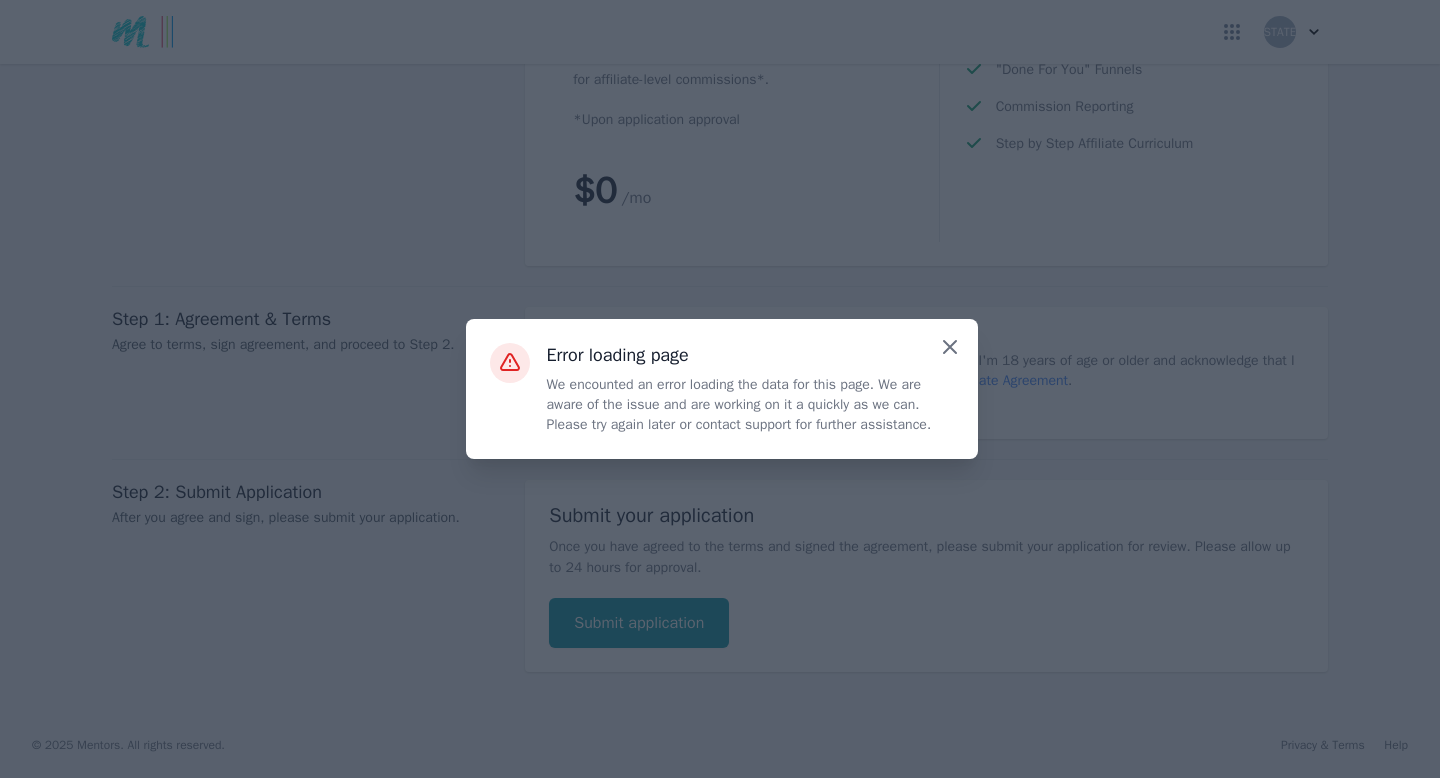 click 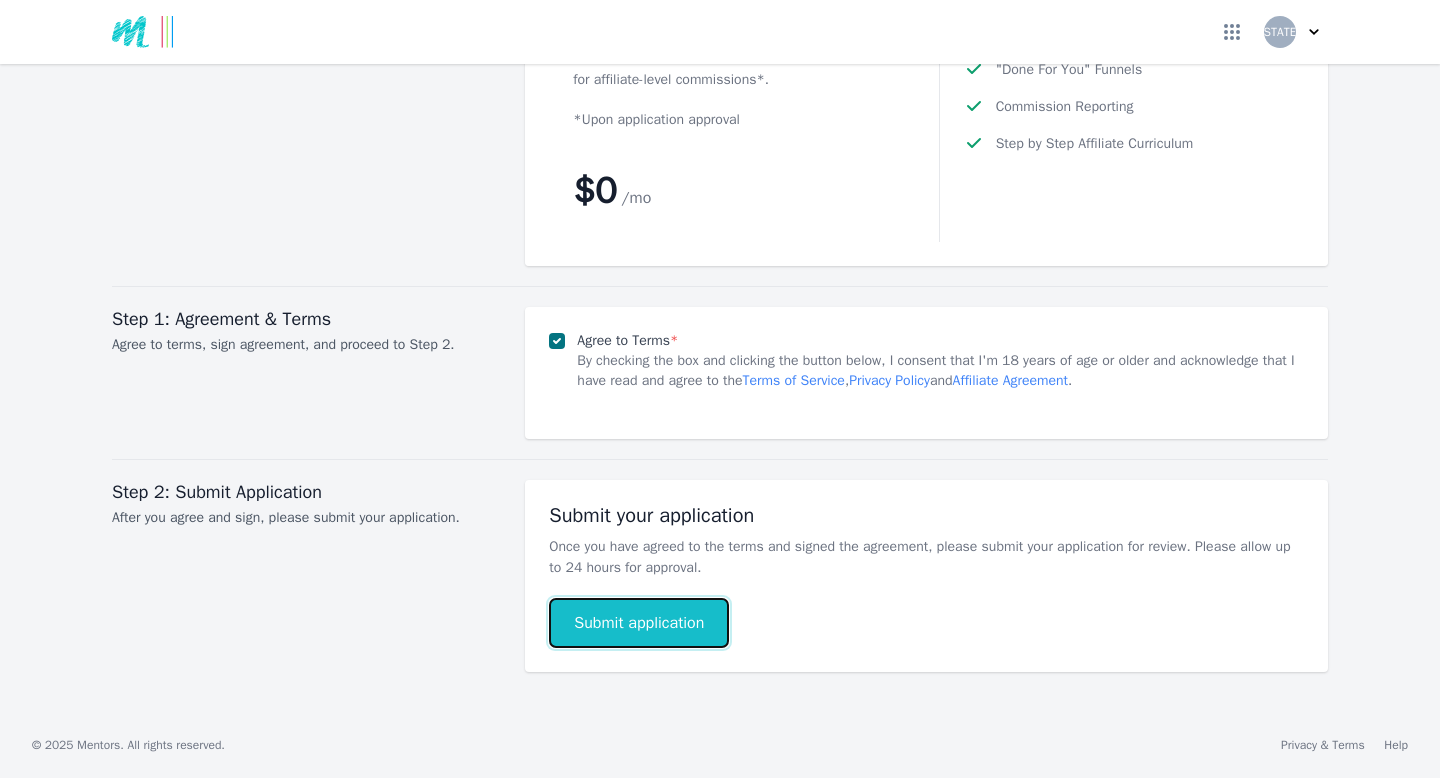 click on "Submit application" at bounding box center [639, 623] 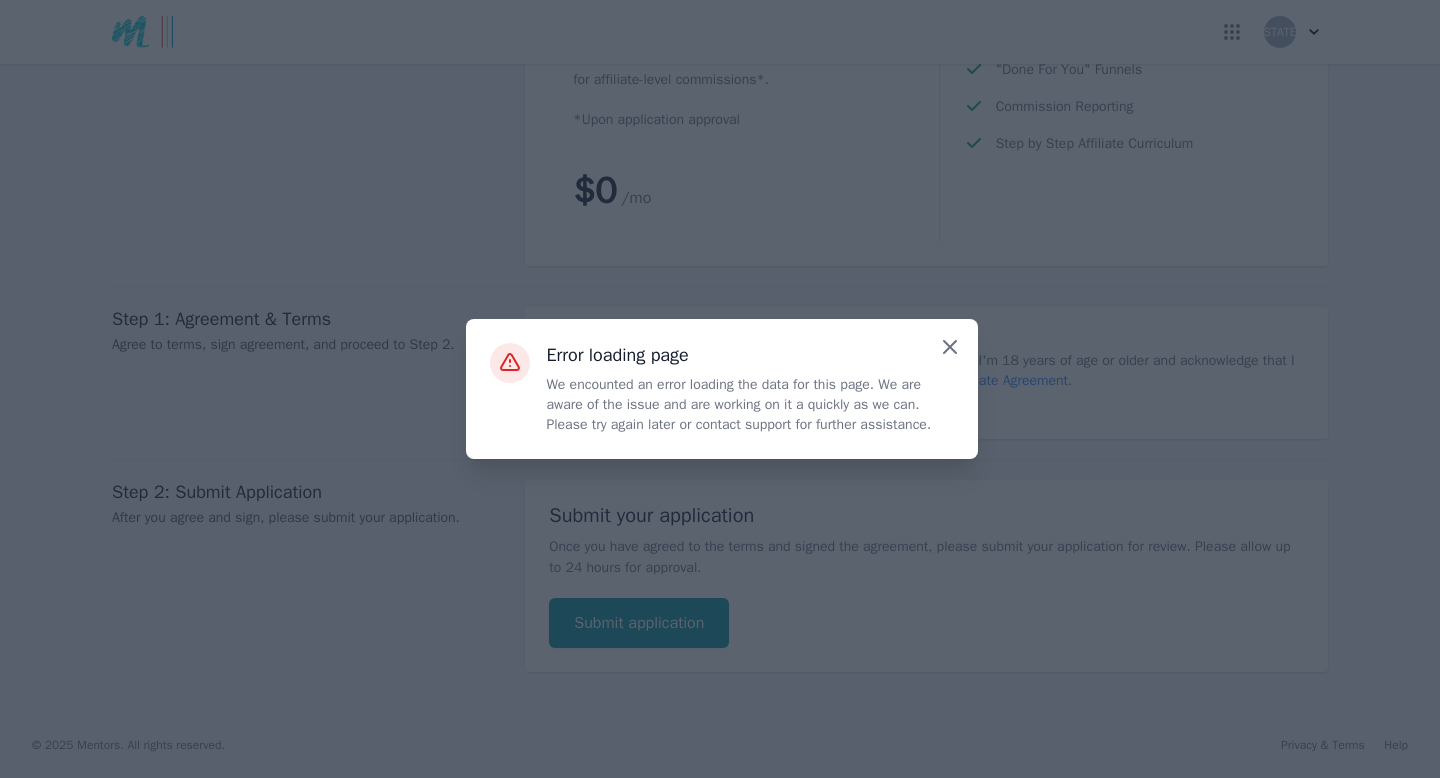 click 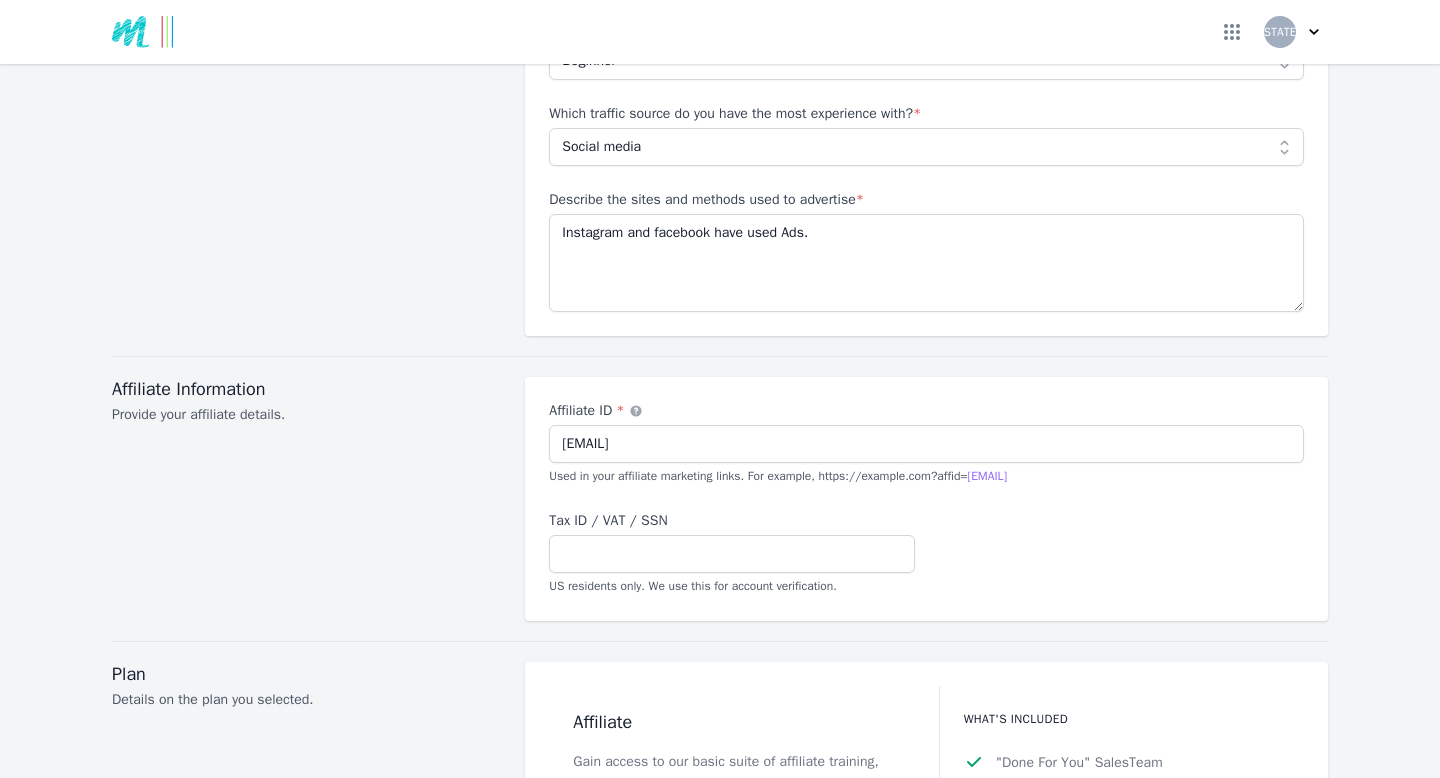 scroll, scrollTop: 2603, scrollLeft: 0, axis: vertical 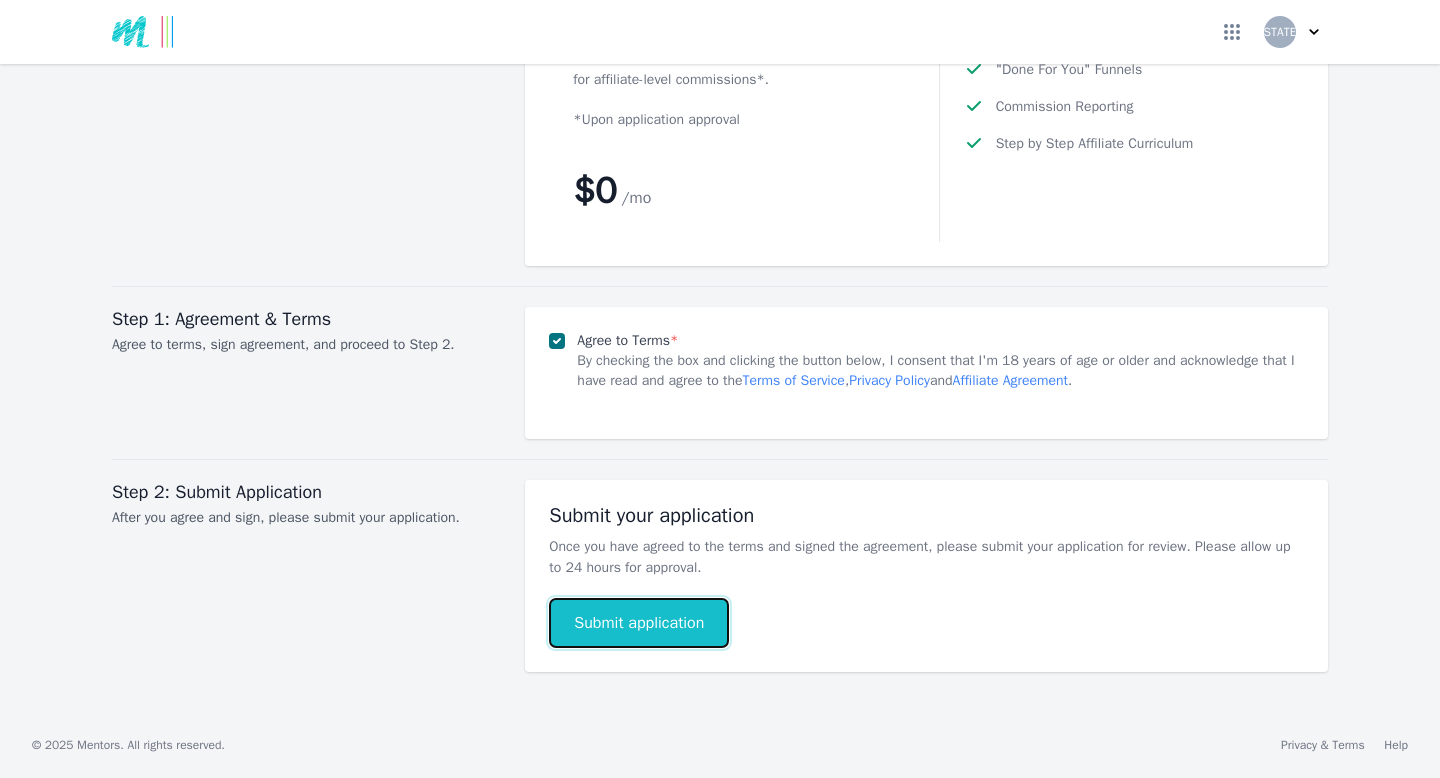 click on "Submit application" at bounding box center (639, 623) 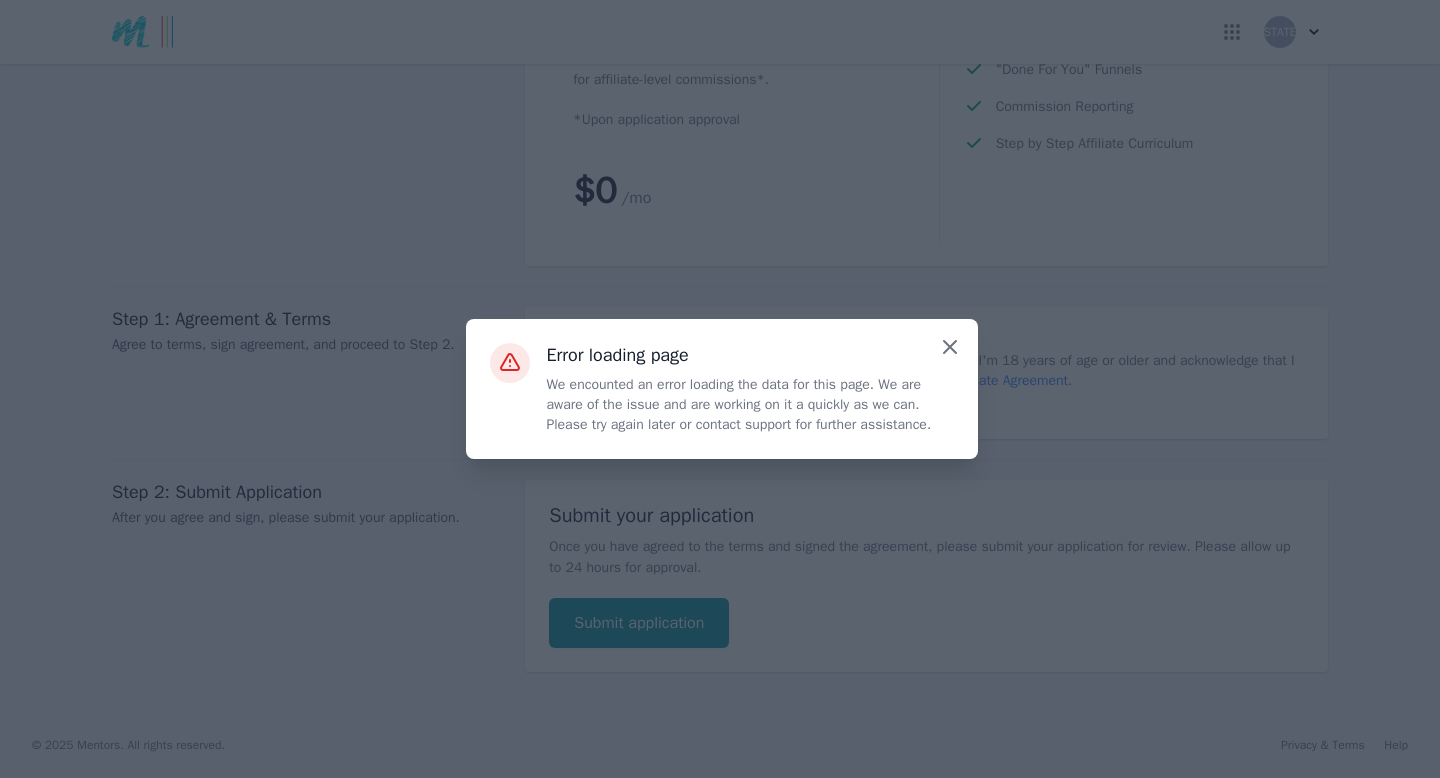 click 